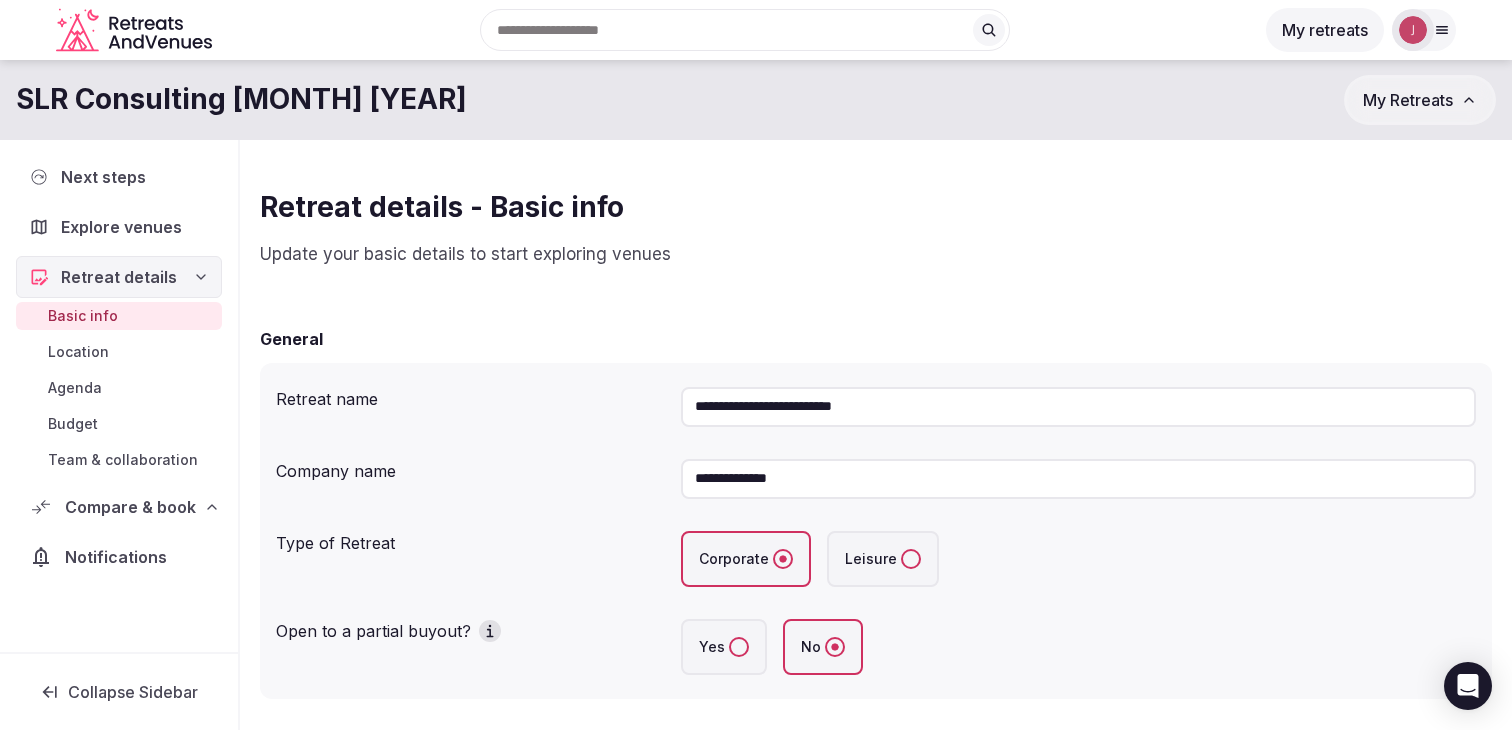 scroll, scrollTop: 29, scrollLeft: 0, axis: vertical 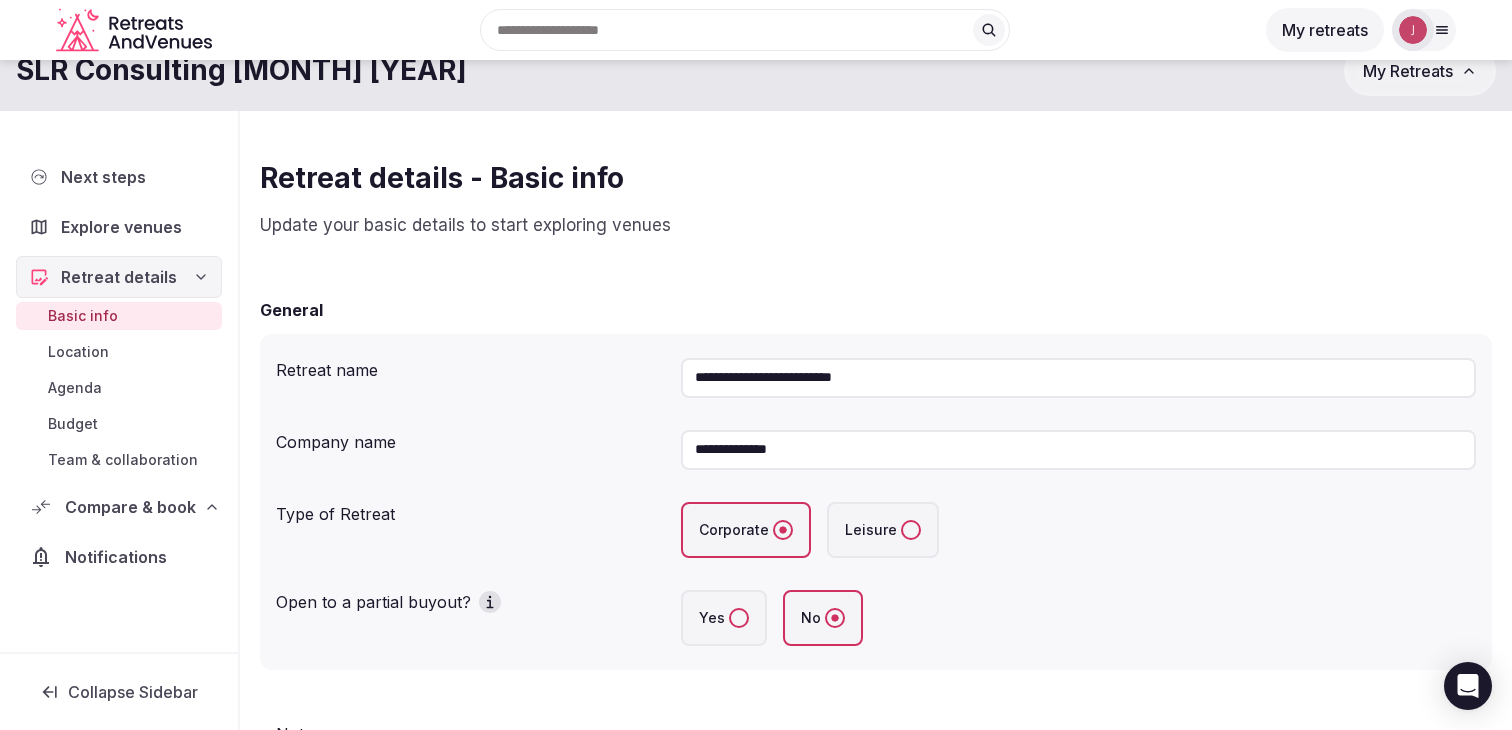 click on "Compare & book" at bounding box center [130, 507] 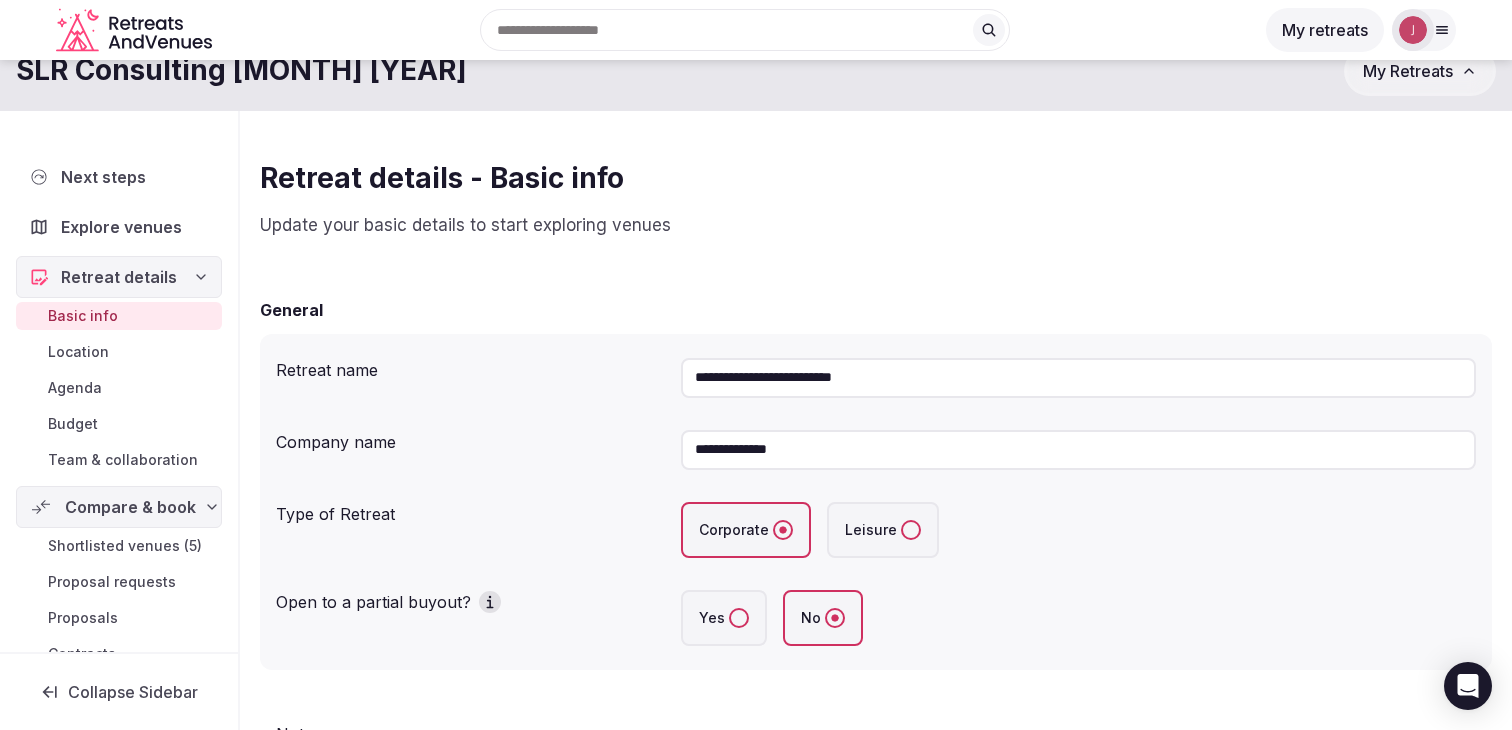 click on "Shortlisted venues (5)" at bounding box center [125, 546] 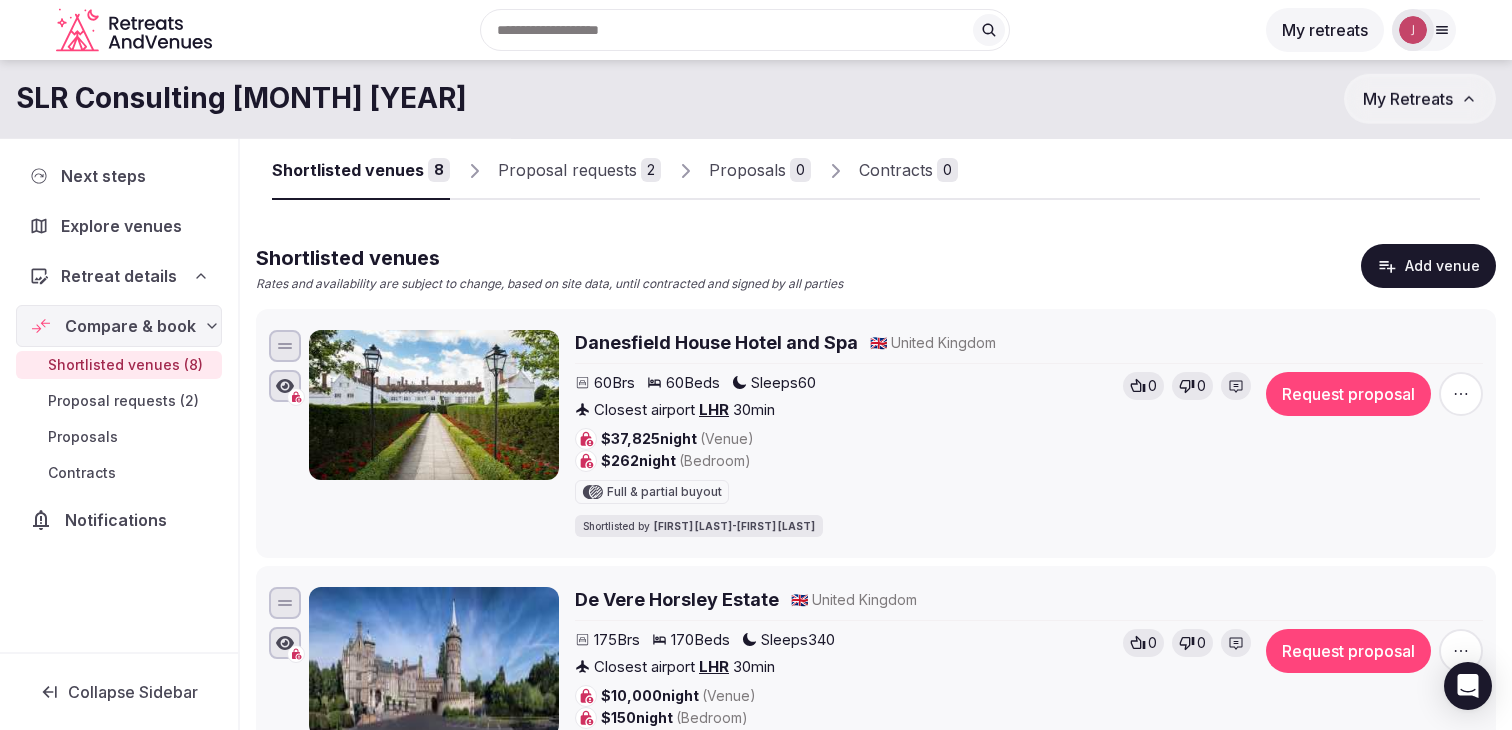 scroll, scrollTop: 60, scrollLeft: 0, axis: vertical 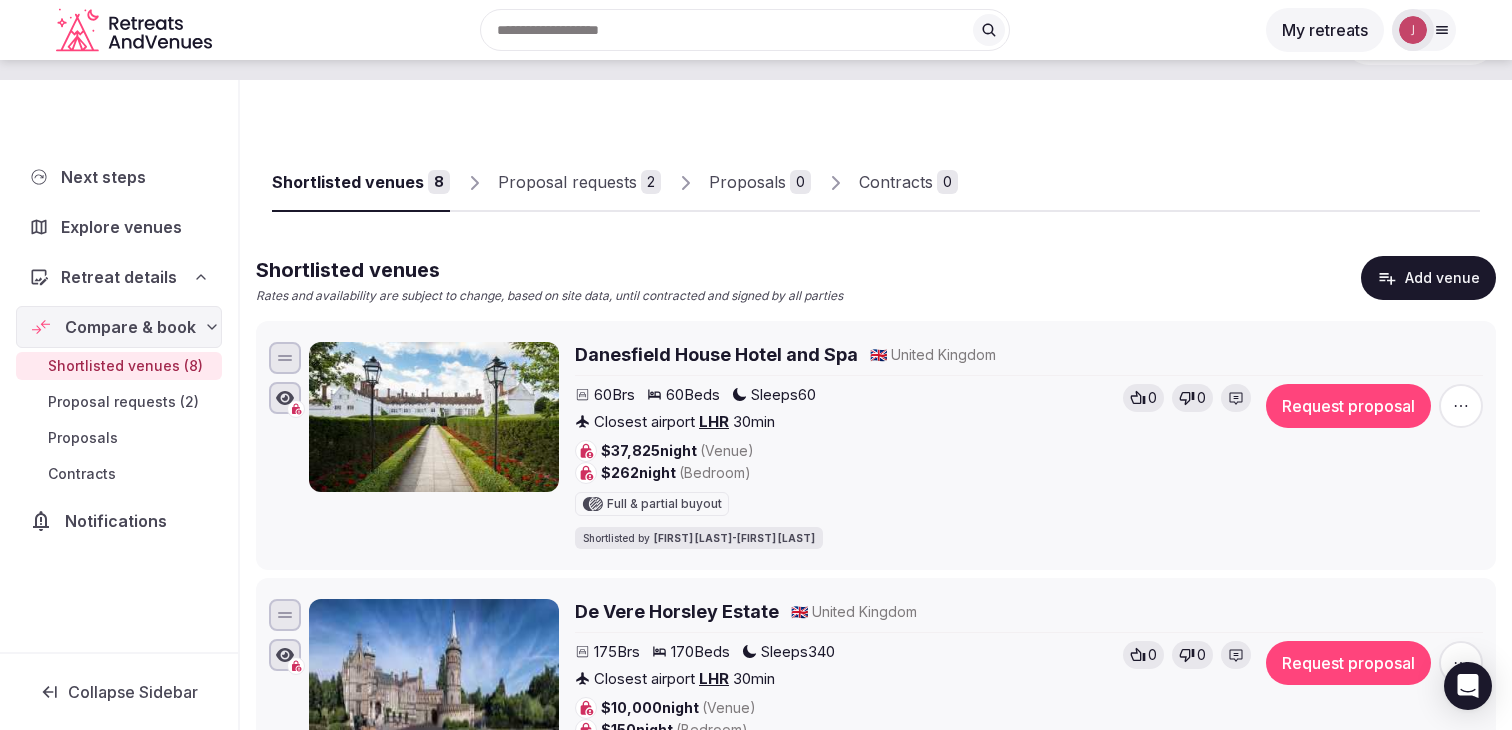 click on "Proposal requests" at bounding box center (567, 182) 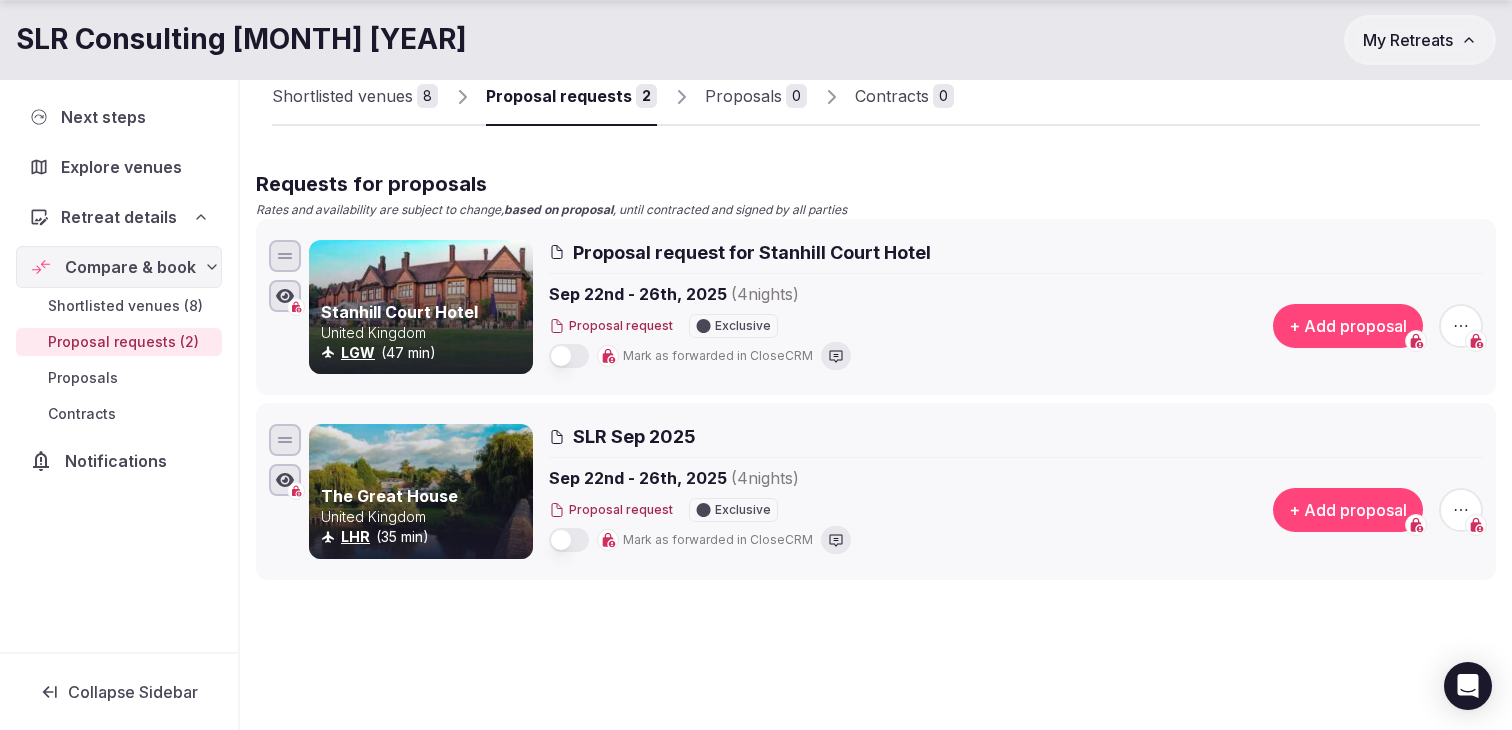scroll, scrollTop: 148, scrollLeft: 0, axis: vertical 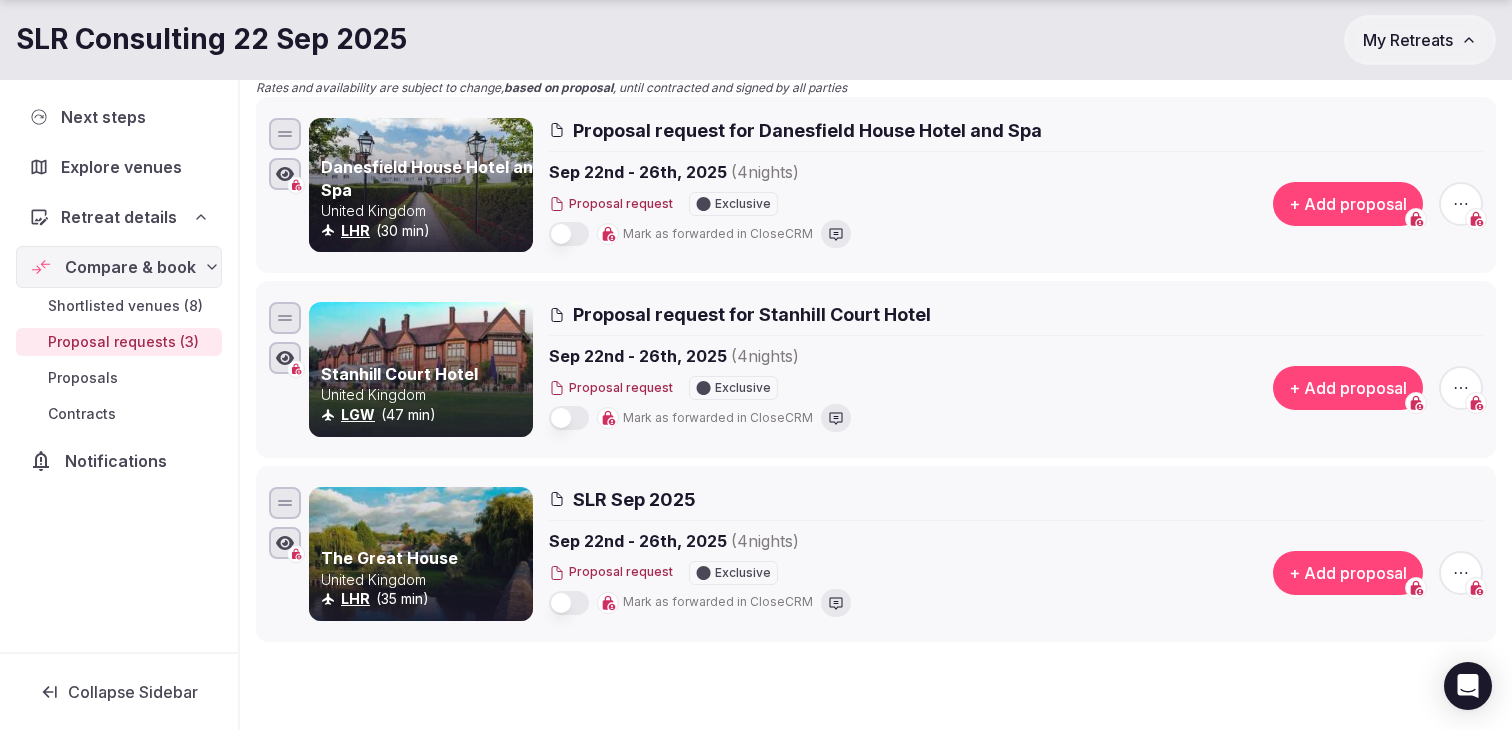 click on "Shortlisted venues 8 Proposal requests 3 Proposals 0 Contracts 0 Requests for proposals Rates and availability are subject to change,  based on proposal , until contracted and signed by all parties Danesfield House Hotel and Spa United Kingdom LHR (30 min) Proposal request for Danesfield House Hotel and Spa Sep 22nd - 26th, 2025 ( 4  night s ) Proposal request Exclusive Mark as forwarded in CloseCRM + Add proposal Stanhill Court Hotel United Kingdom LGW (47 min) Proposal request for Stanhill Court Hotel Sep 22nd - 26th, 2025 ( 4  night s ) Proposal request Exclusive Mark as forwarded in CloseCRM + Add proposal The Great House United Kingdom LHR (35 min) SLR Sep 2025  Sep 22nd - 26th, 2025 ( 4  night s ) Proposal request Exclusive Mark as forwarded in CloseCRM + Add proposal" at bounding box center [876, 361] 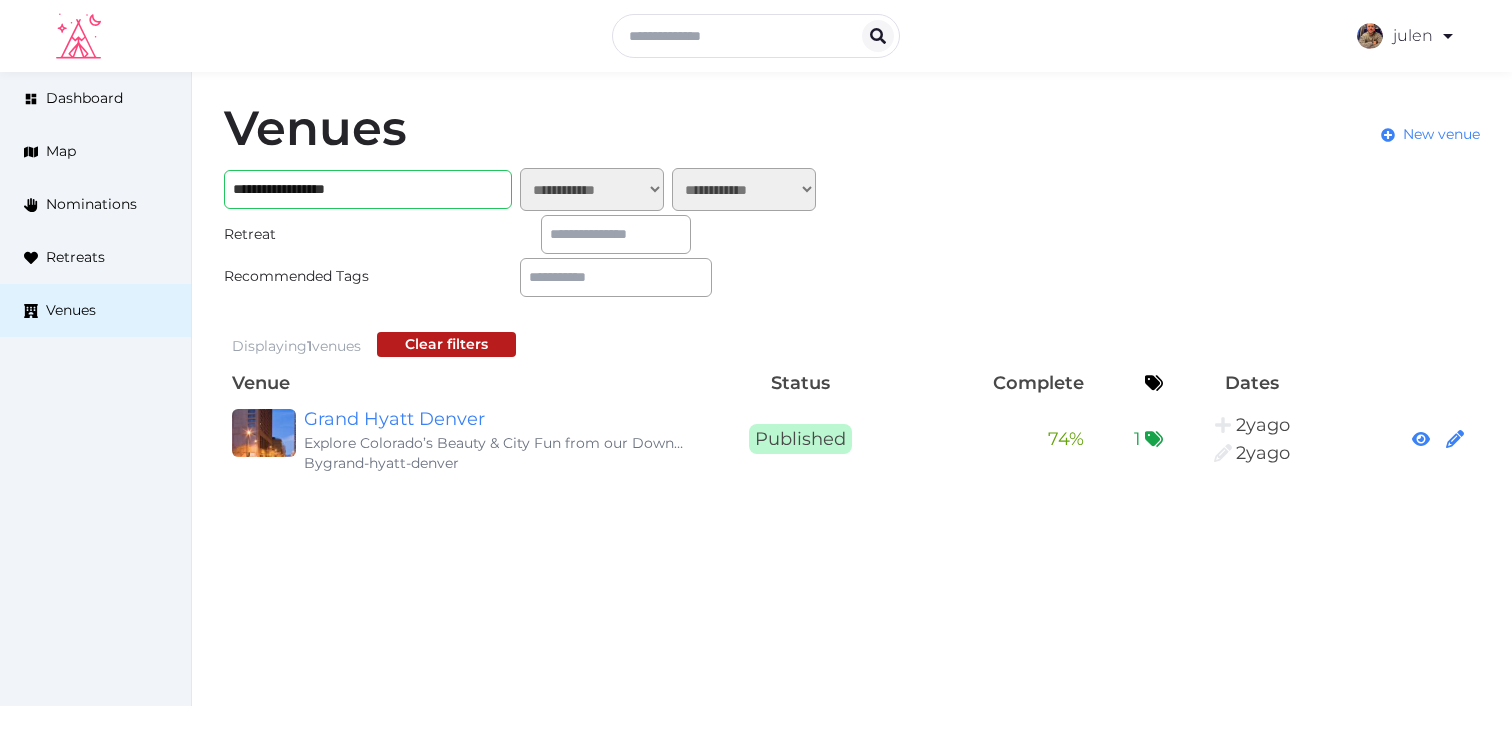 scroll, scrollTop: 0, scrollLeft: 0, axis: both 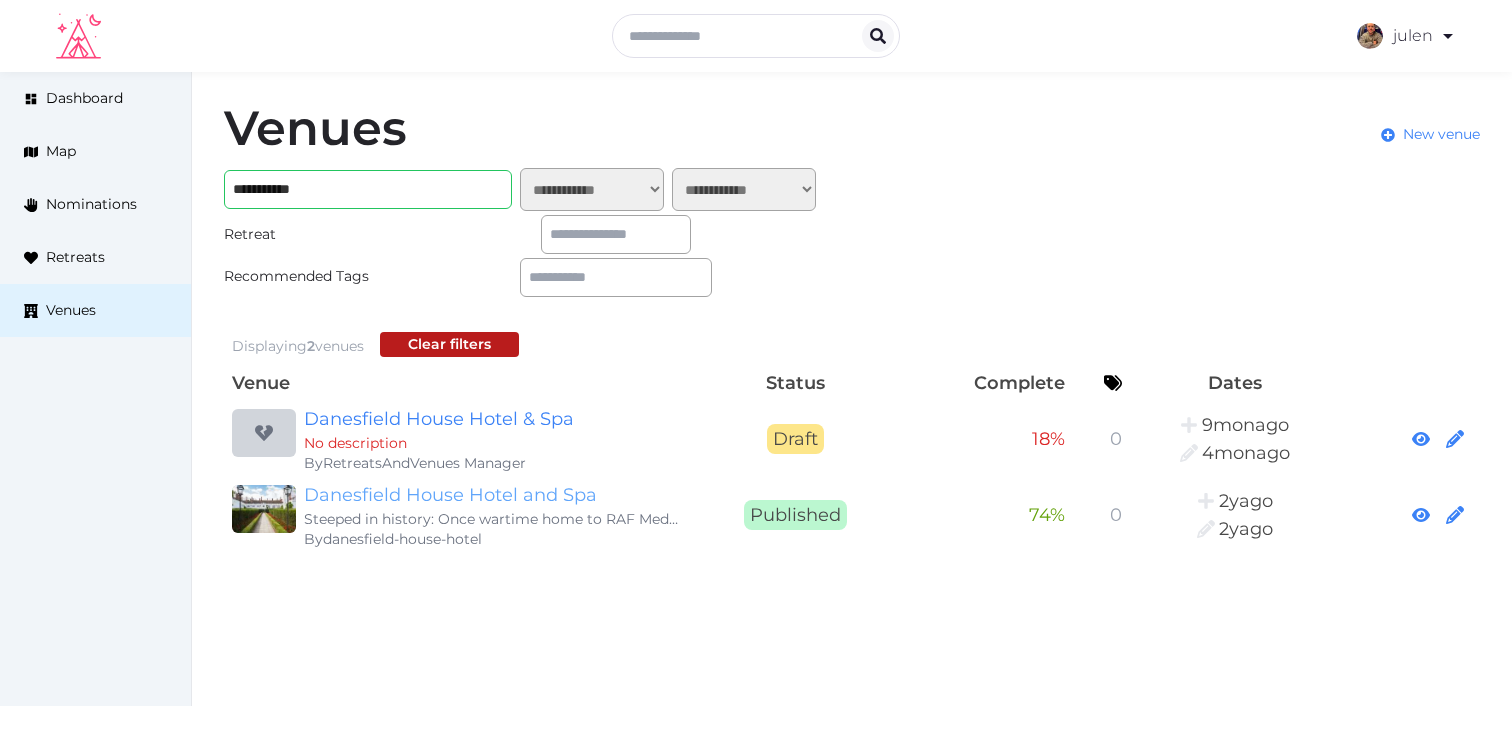 type on "**********" 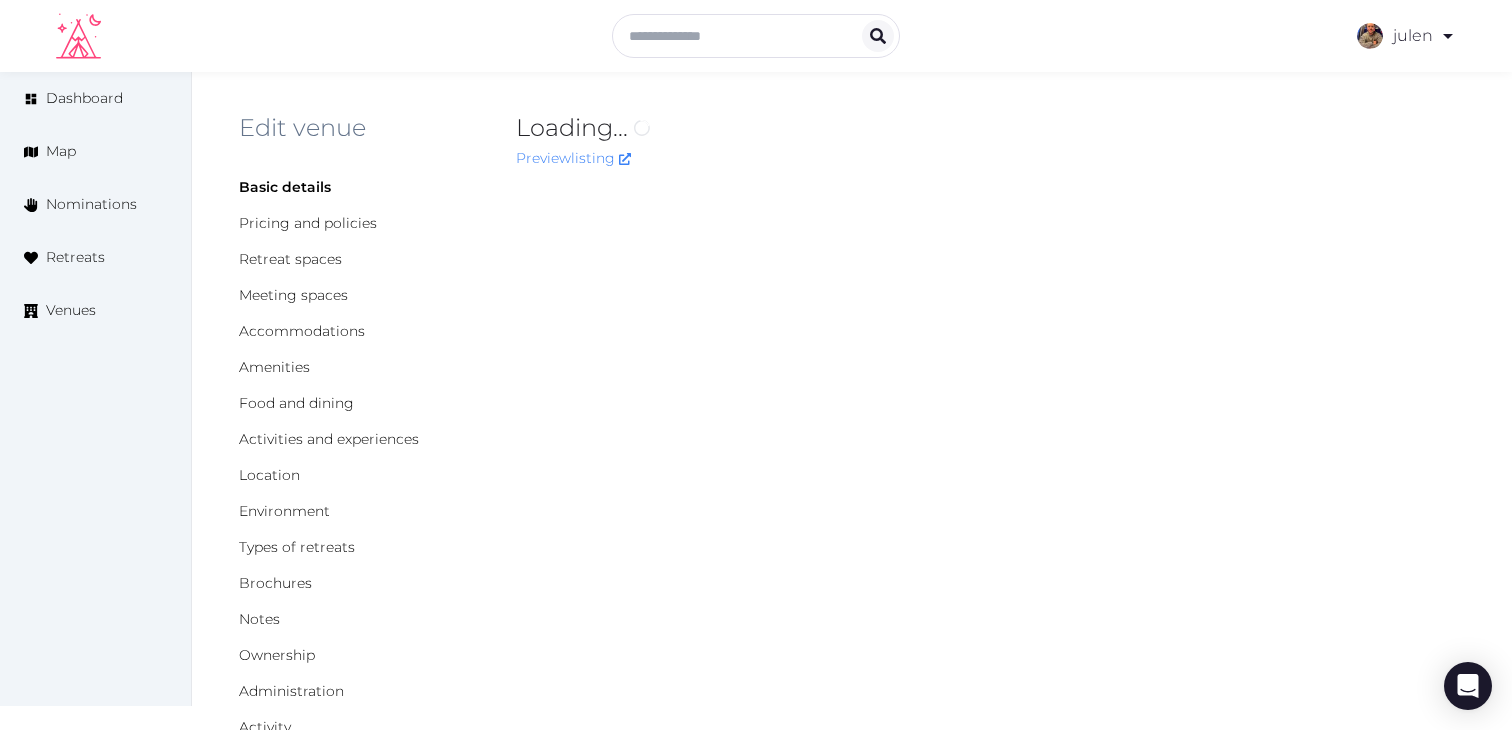 scroll, scrollTop: 0, scrollLeft: 0, axis: both 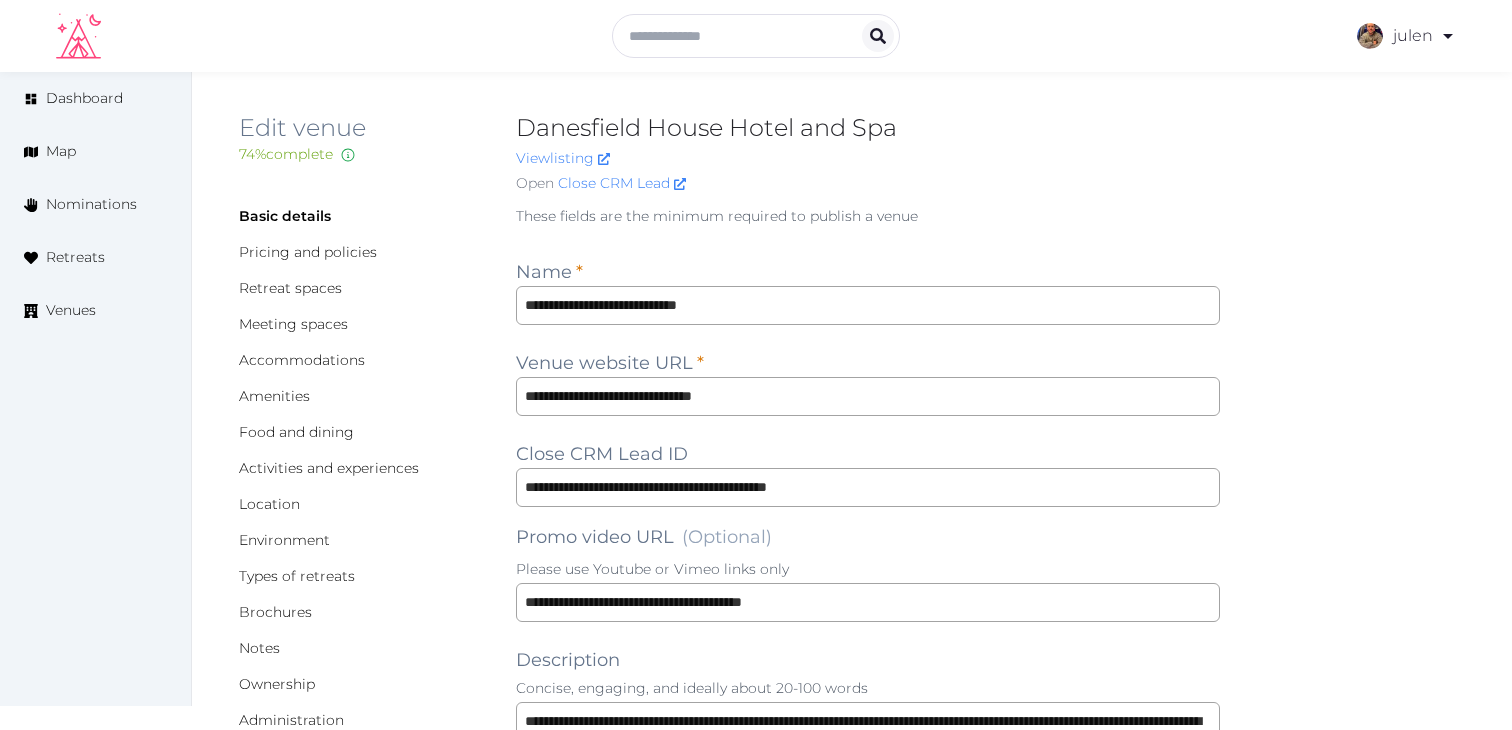 click on "Danesfield House Hotel and Spa" at bounding box center (868, 128) 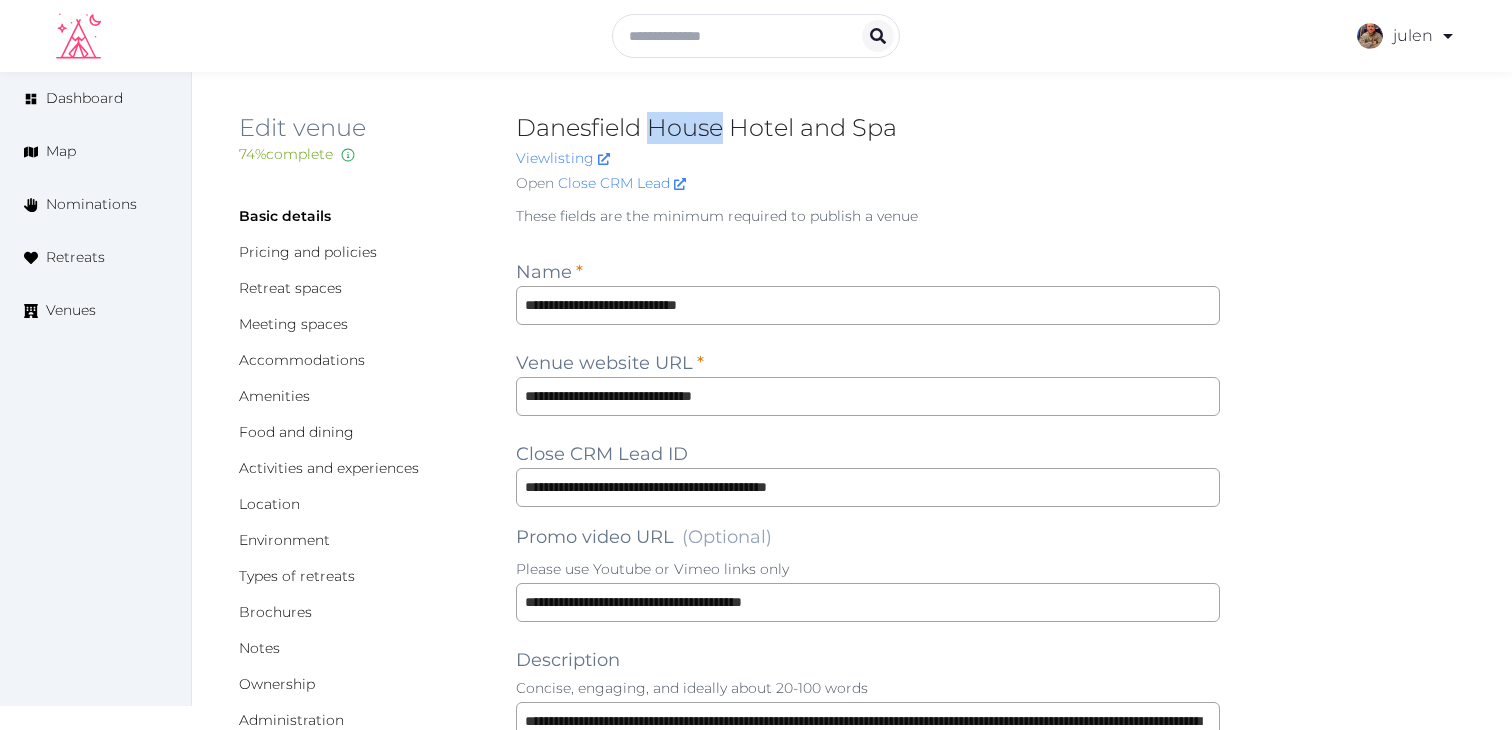 click on "Danesfield House Hotel and Spa" at bounding box center [868, 128] 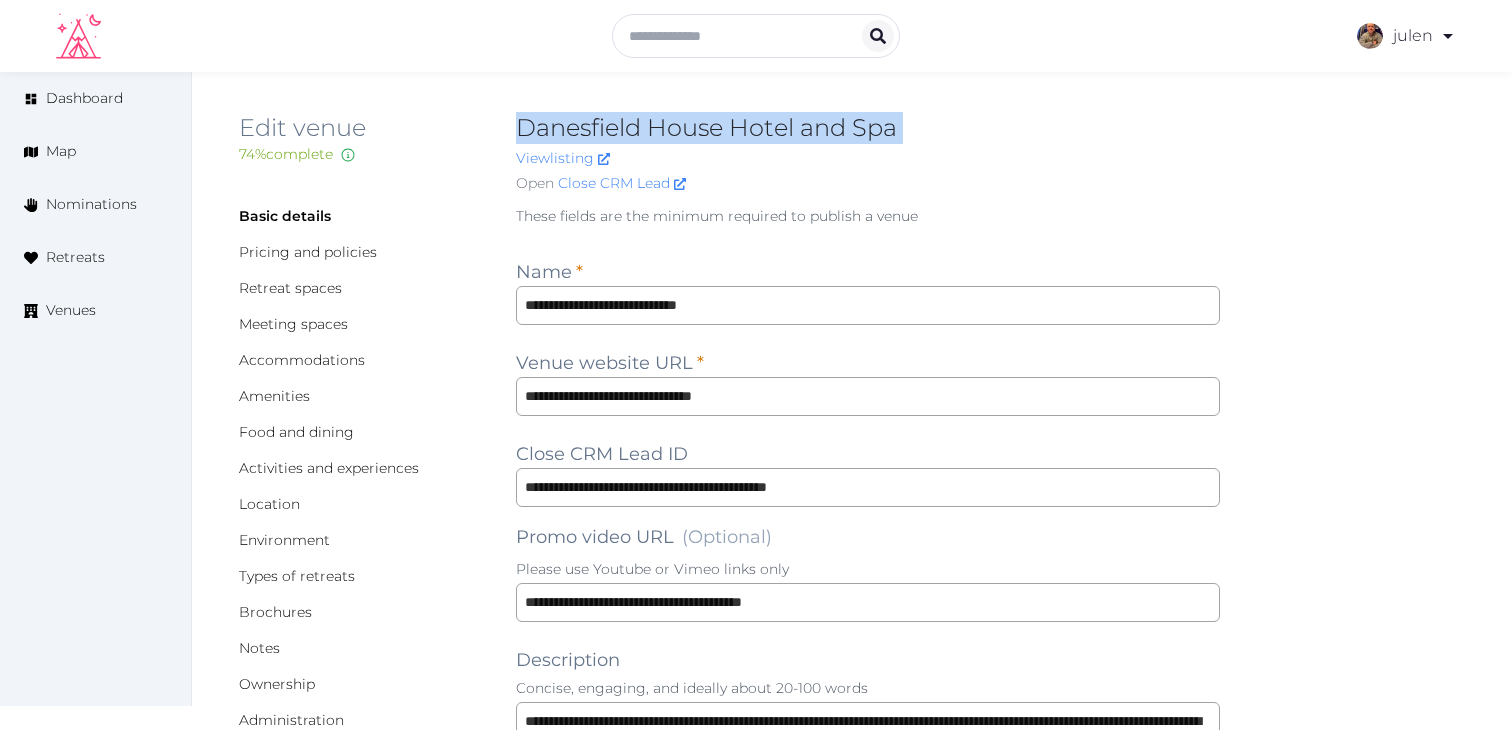 copy on "Danesfield House Hotel and Spa" 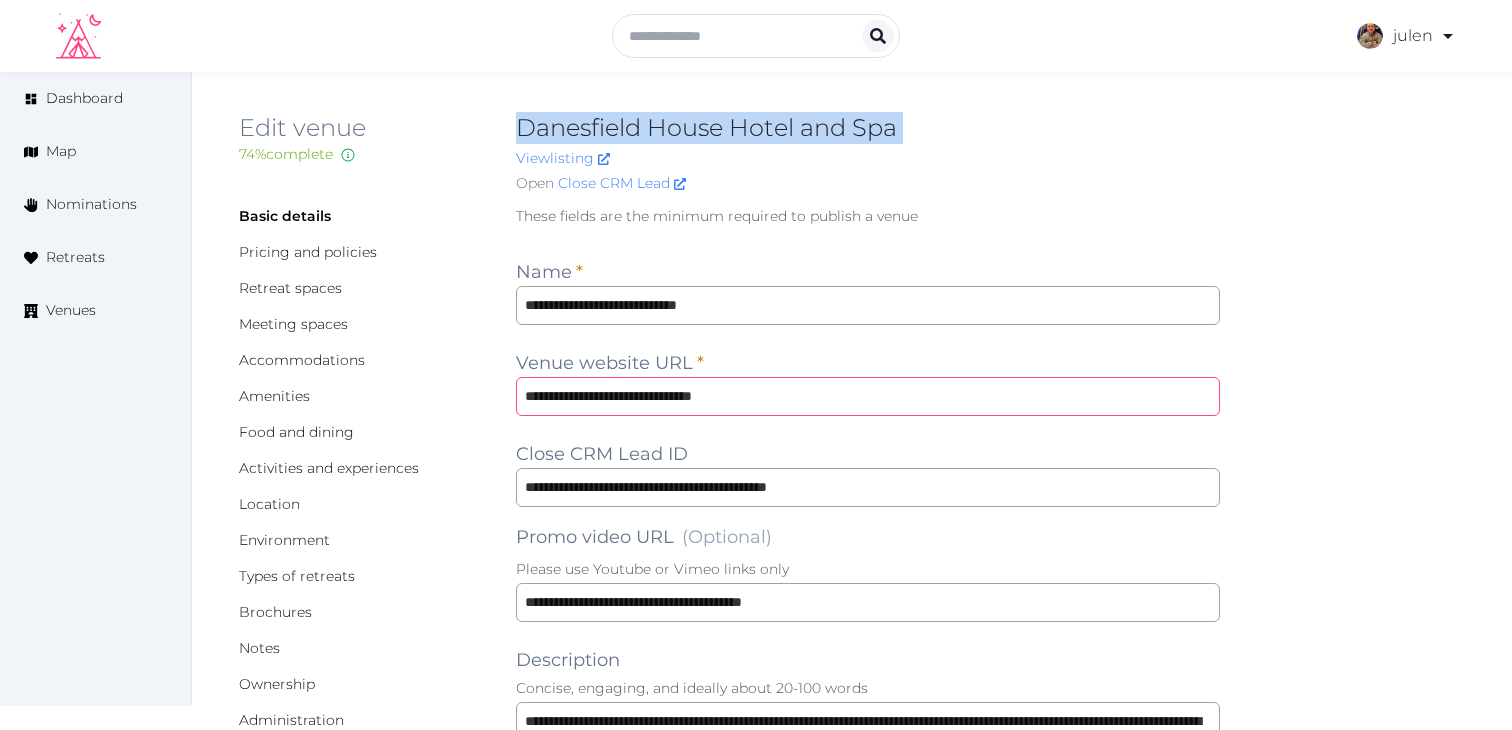 click on "**********" at bounding box center [868, 396] 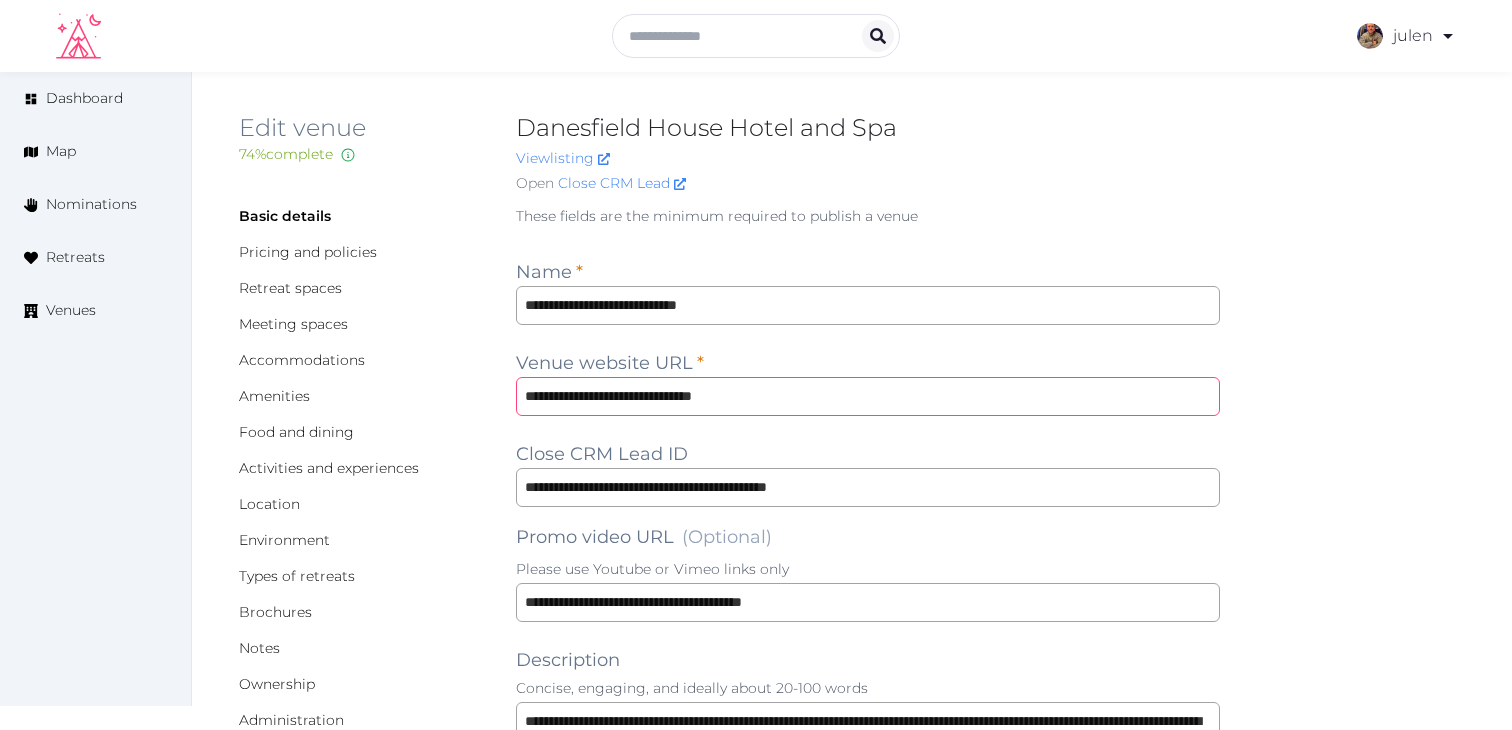 click on "**********" at bounding box center [868, 396] 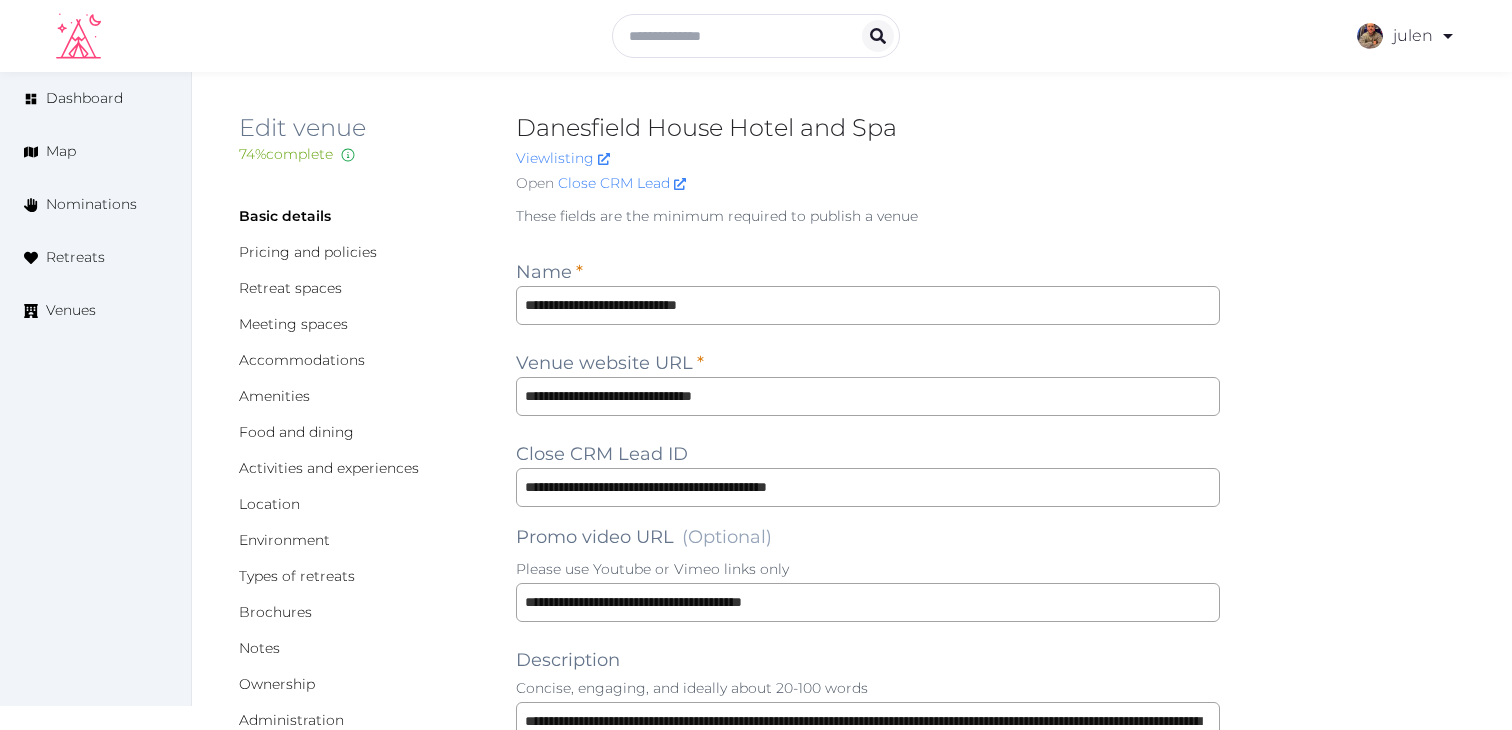 click on "julen   Account My Venue Listings My Retreats Logout" at bounding box center [756, 36] 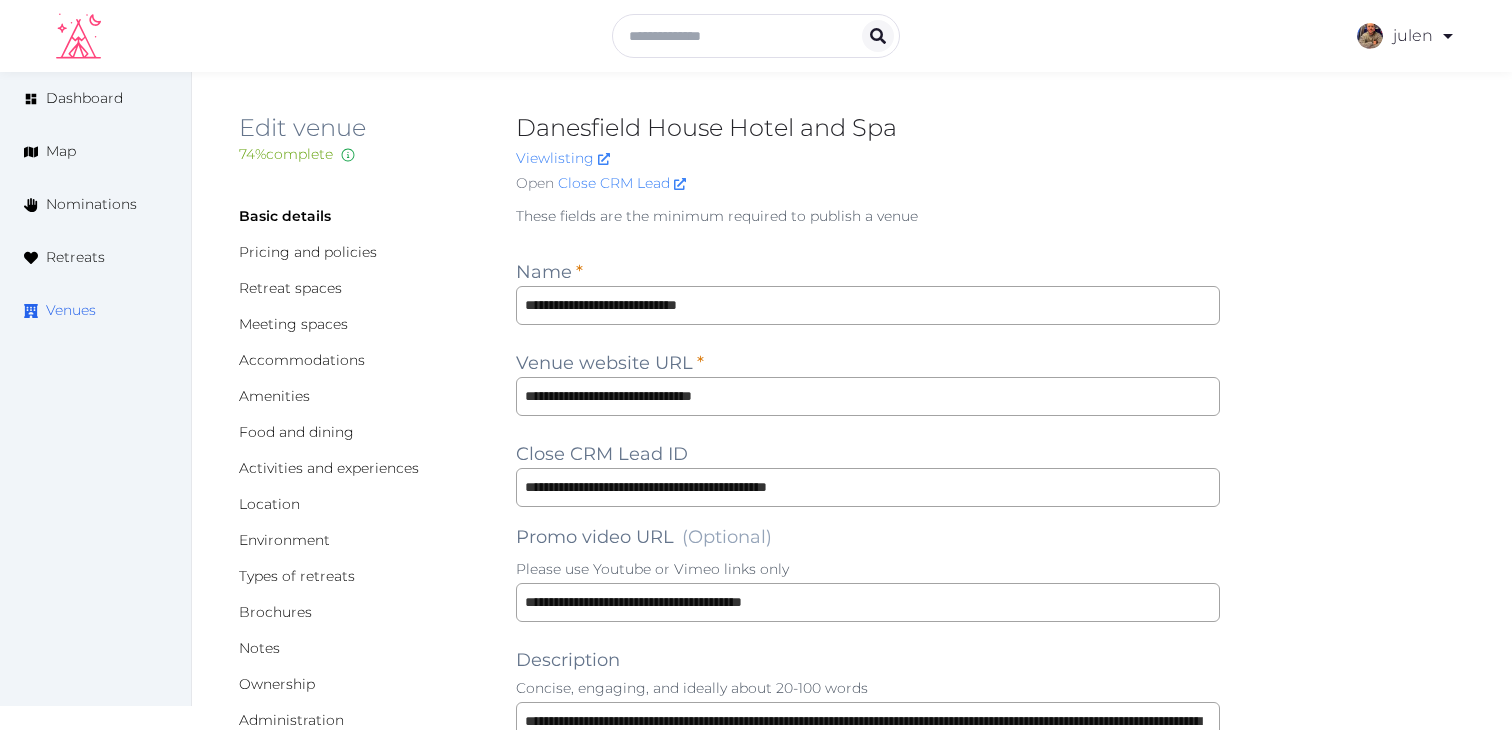 click on "Venues" at bounding box center (71, 310) 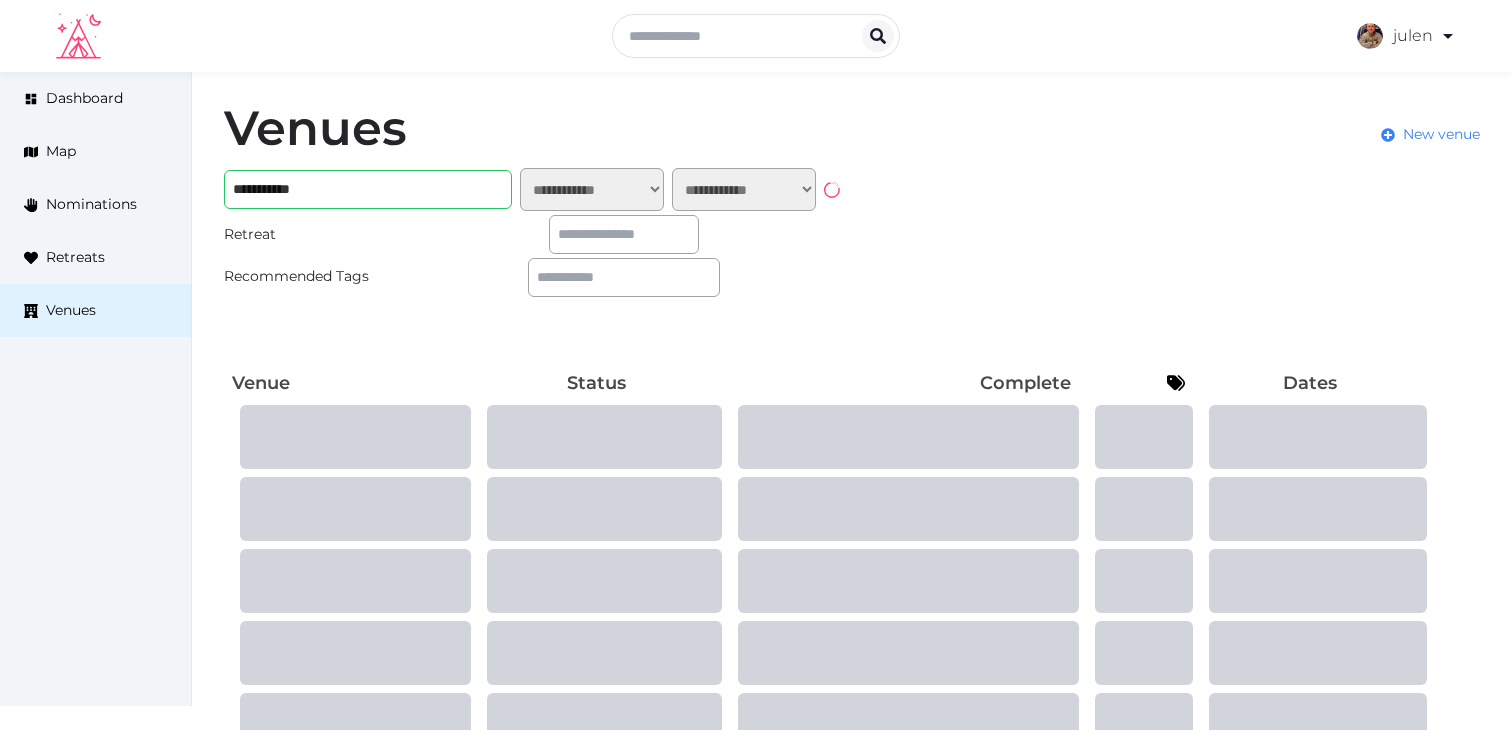 scroll, scrollTop: 0, scrollLeft: 0, axis: both 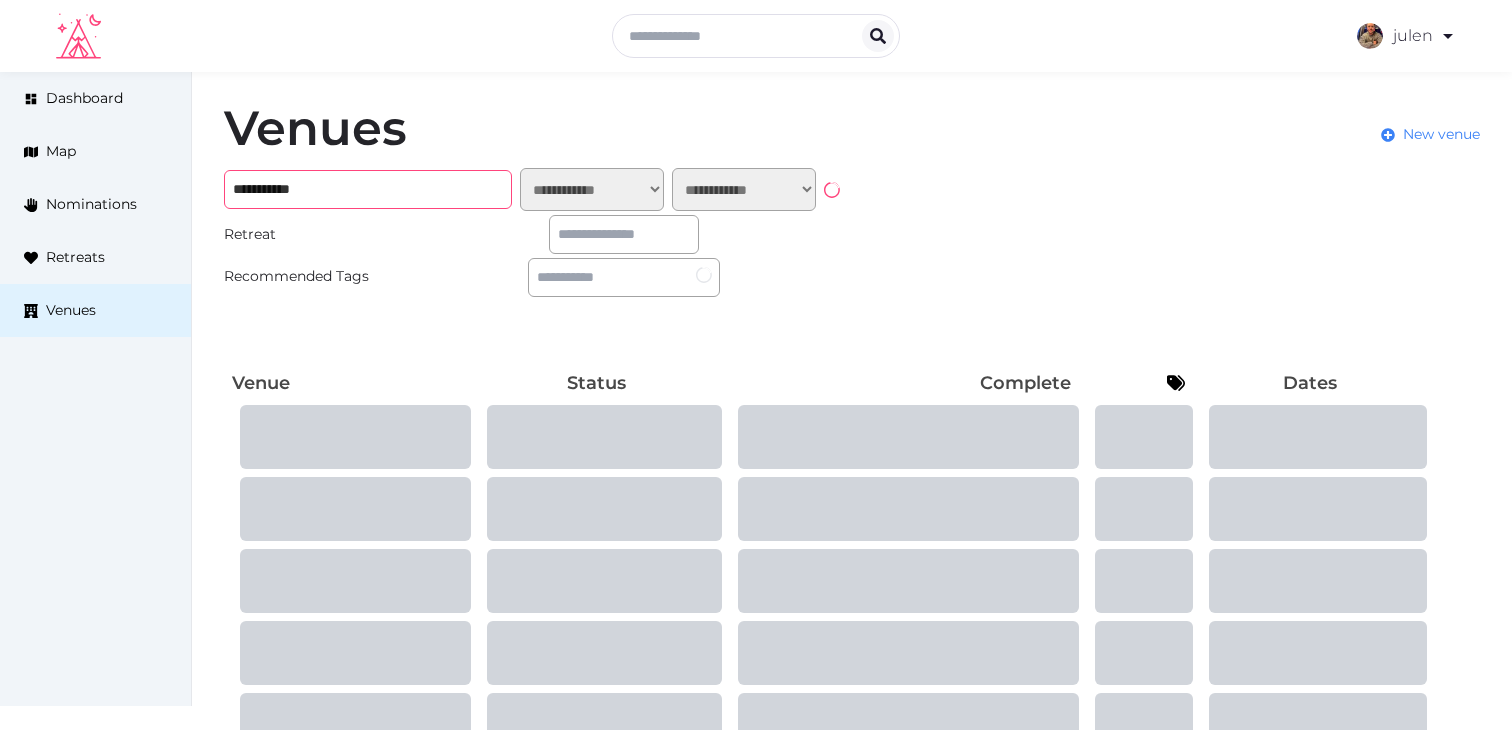 click on "**********" at bounding box center [368, 189] 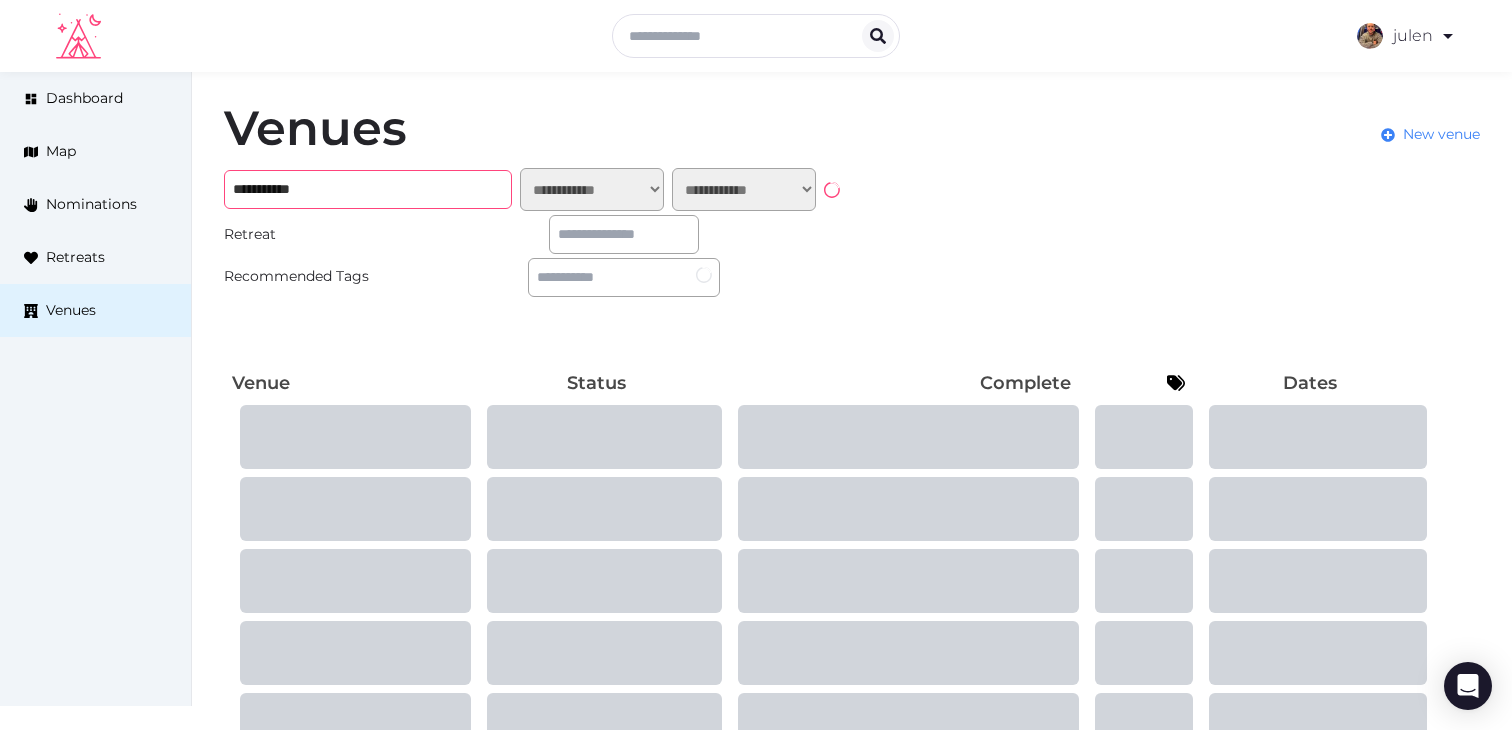 click on "**********" at bounding box center [368, 189] 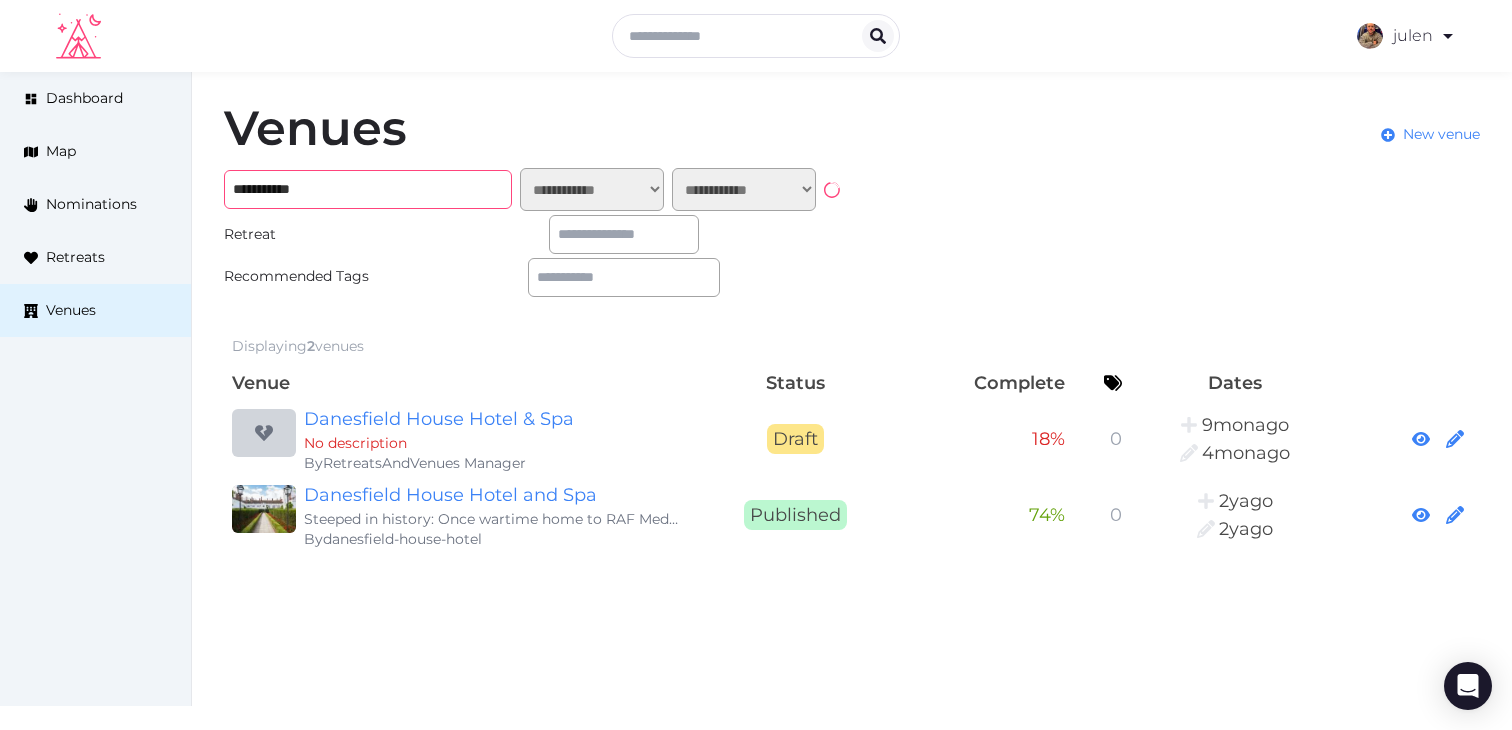 click on "**********" at bounding box center [368, 189] 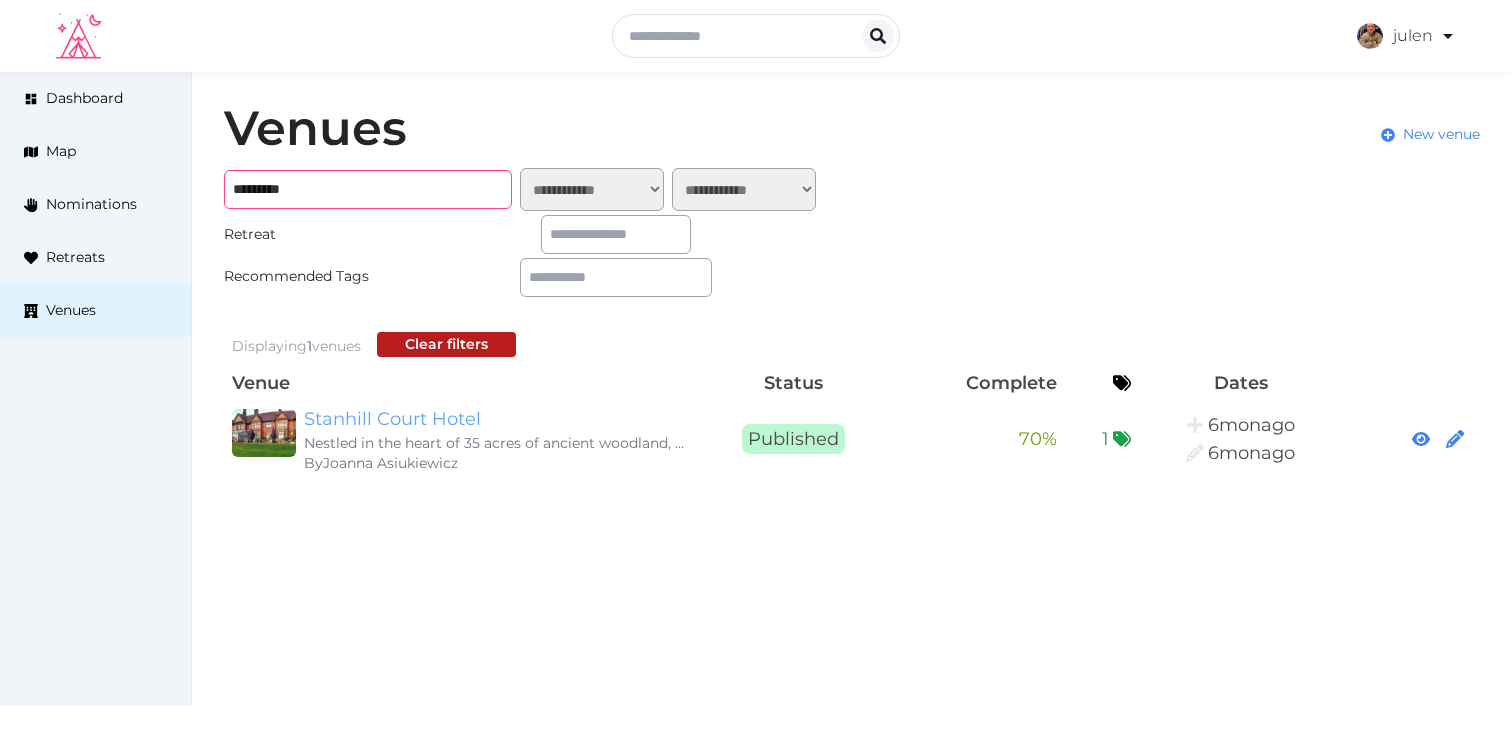 type on "********" 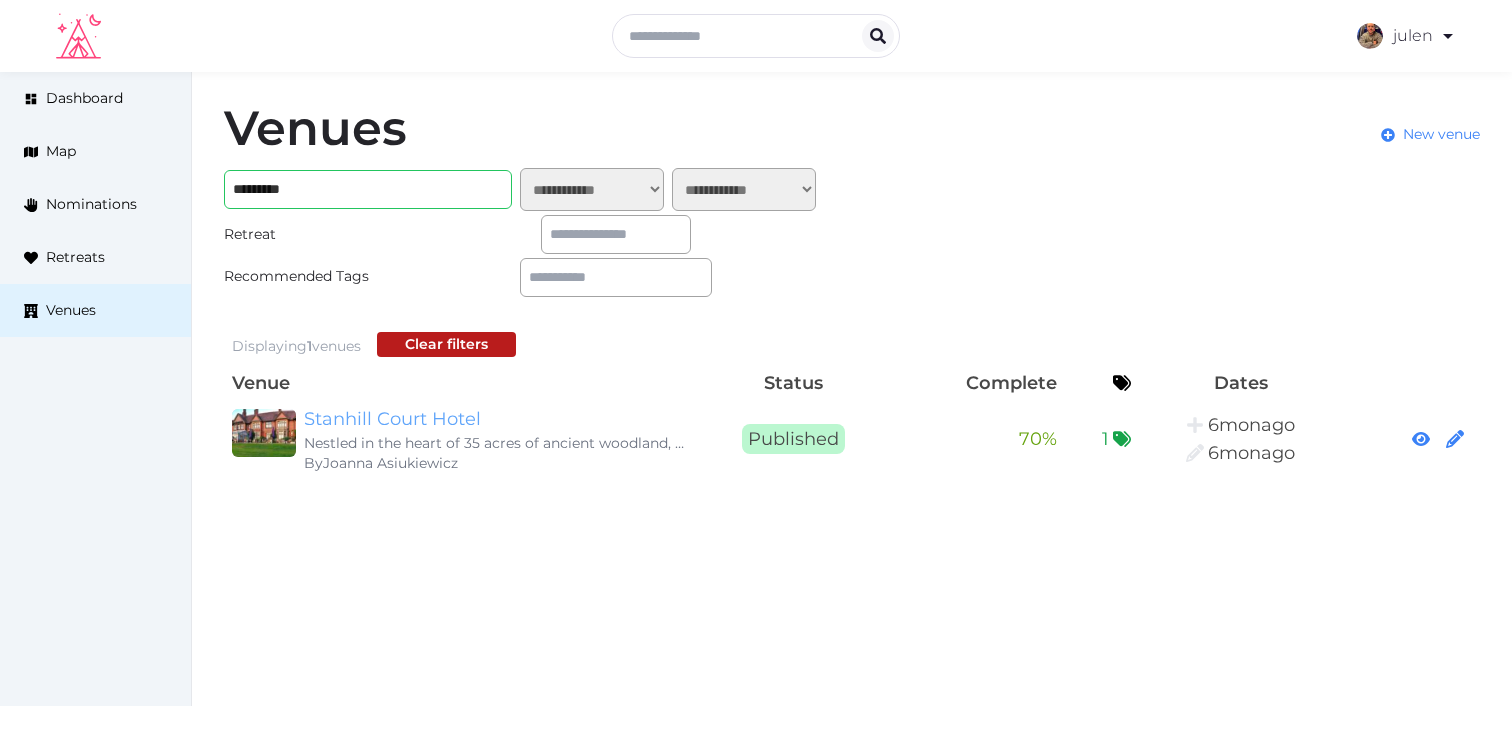 click on "Stanhill Court Hotel" at bounding box center (496, 419) 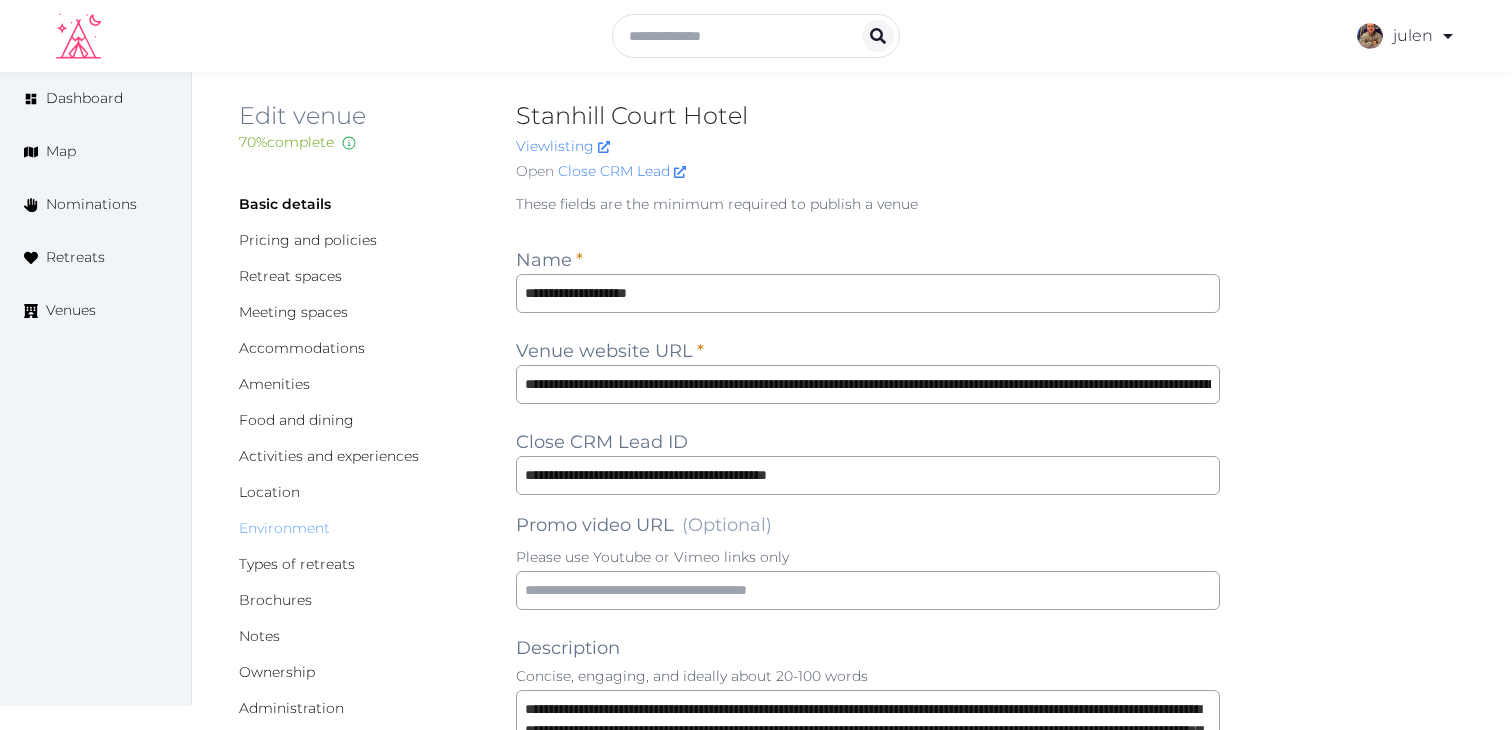scroll, scrollTop: 0, scrollLeft: 0, axis: both 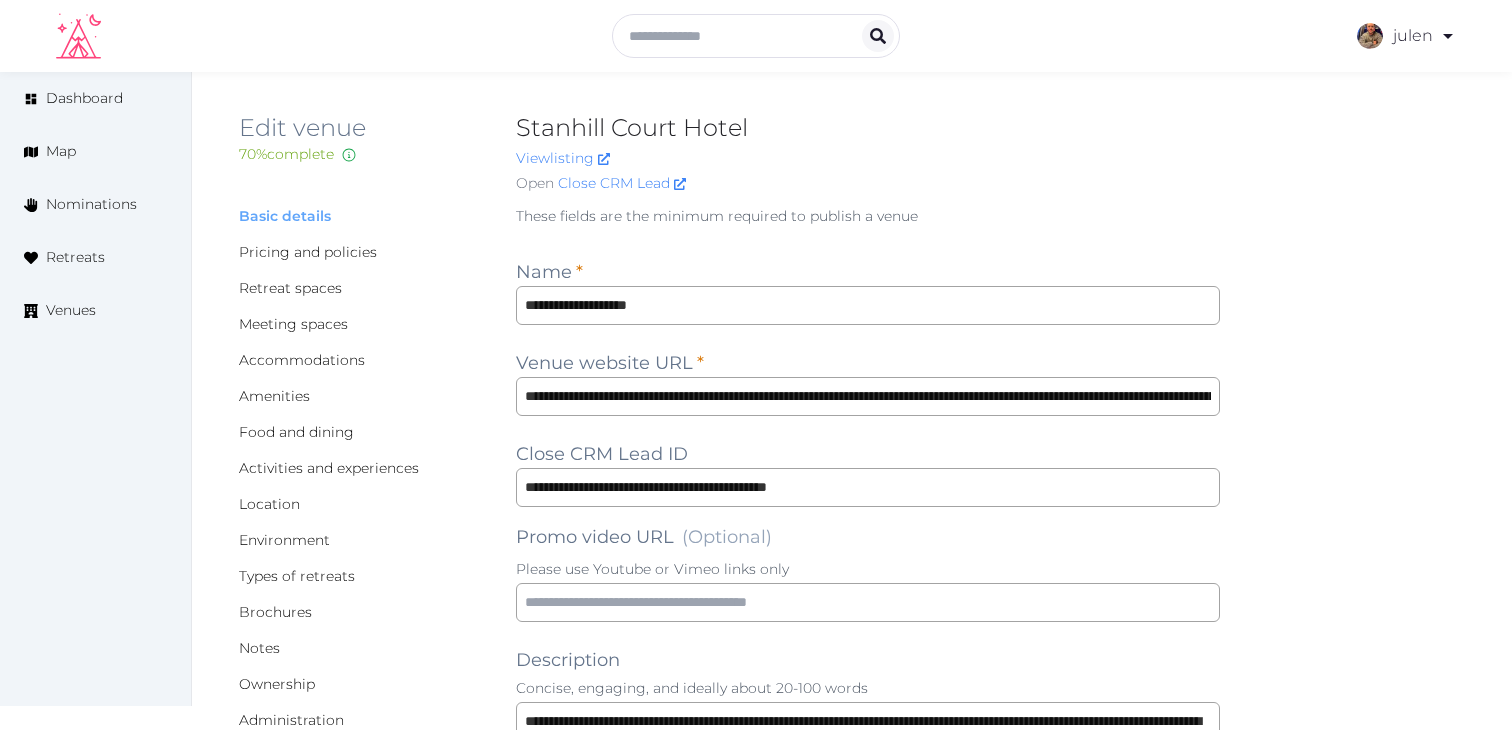 click on "Basic details" at bounding box center (285, 216) 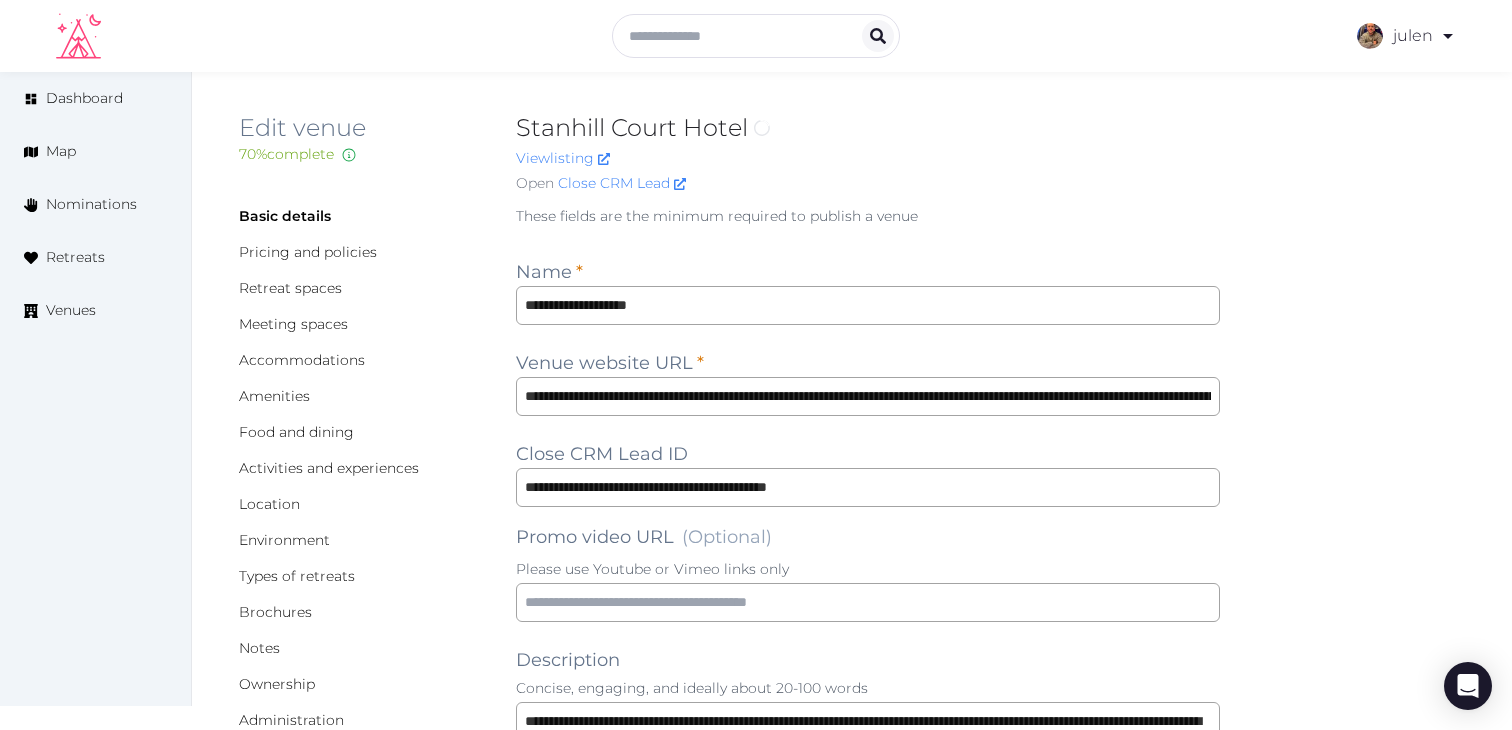 scroll, scrollTop: 0, scrollLeft: 0, axis: both 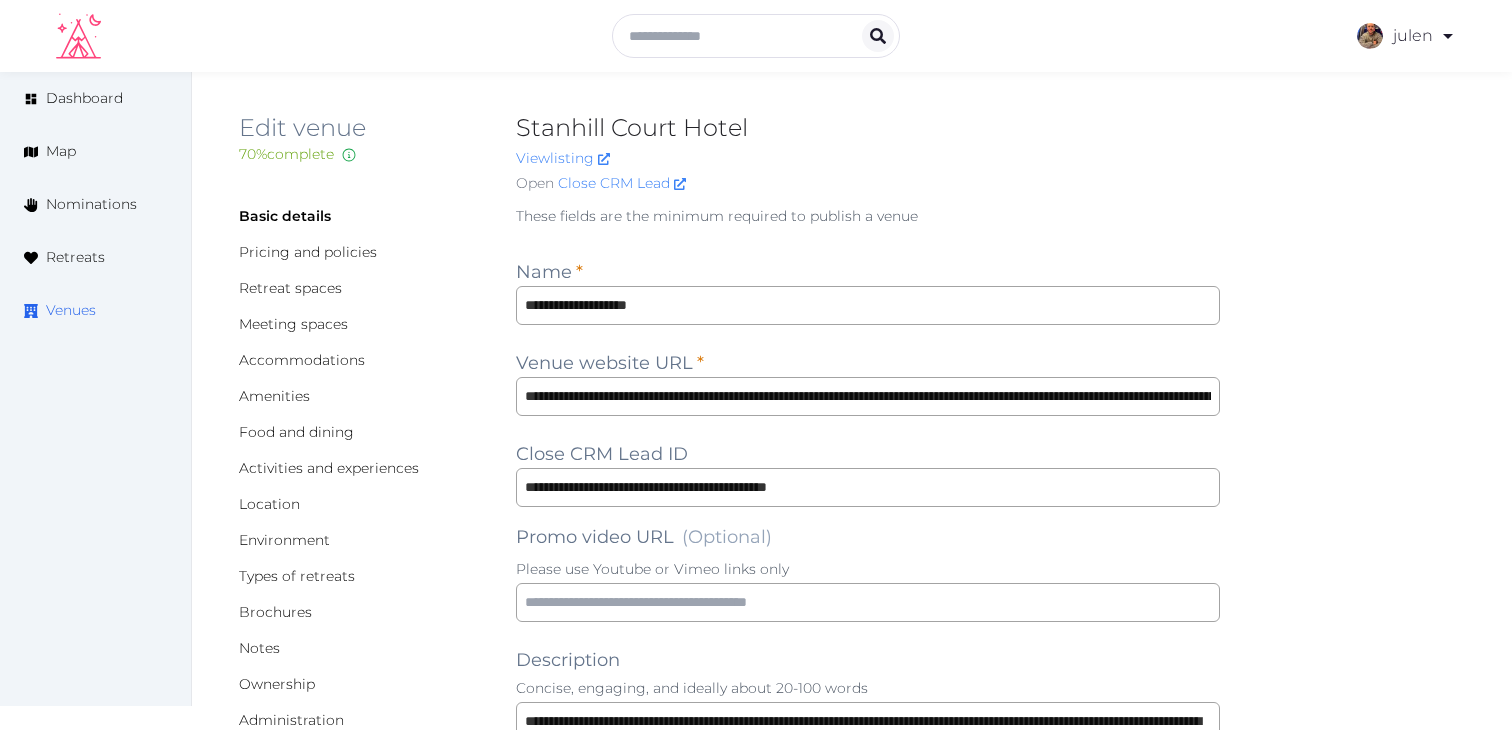 click on "Venues" at bounding box center [71, 310] 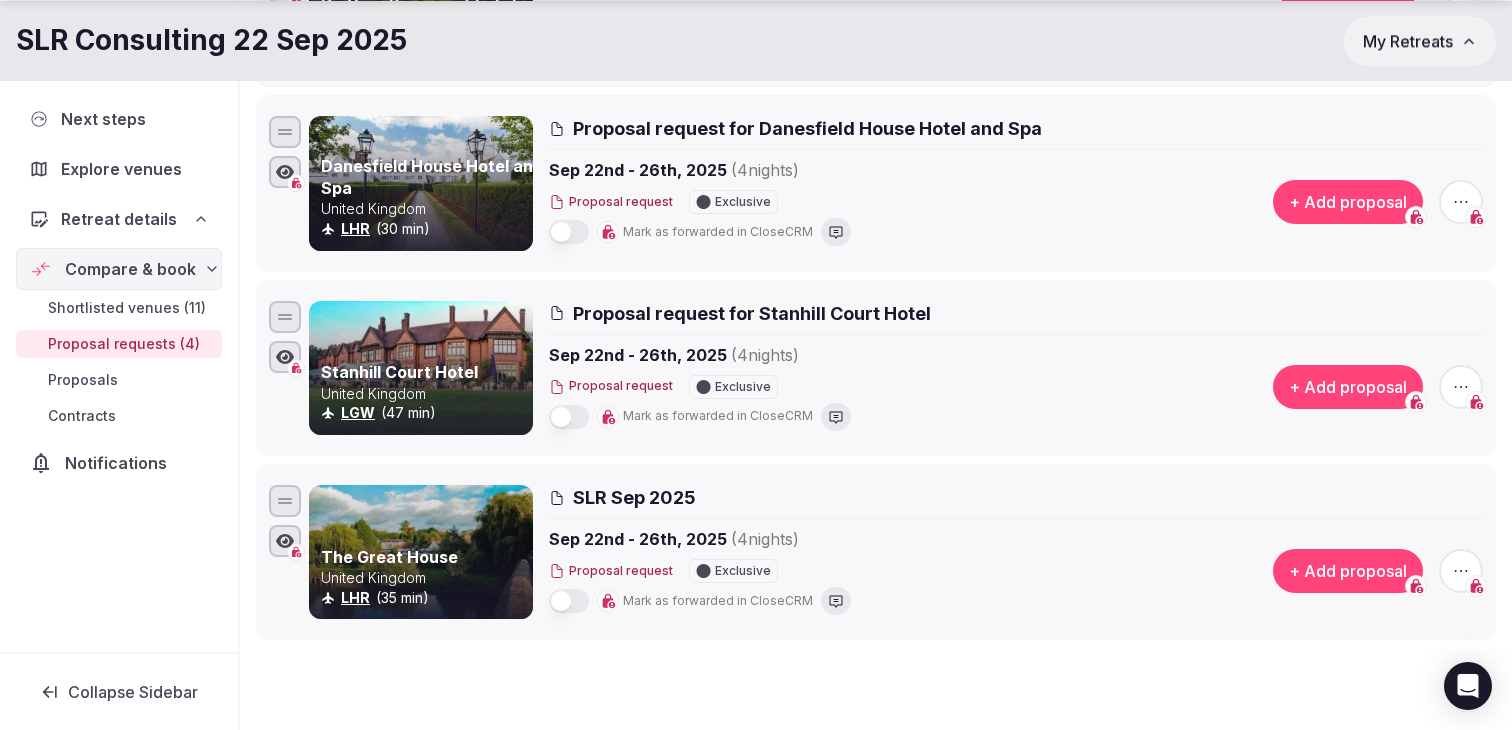 scroll, scrollTop: 572, scrollLeft: 0, axis: vertical 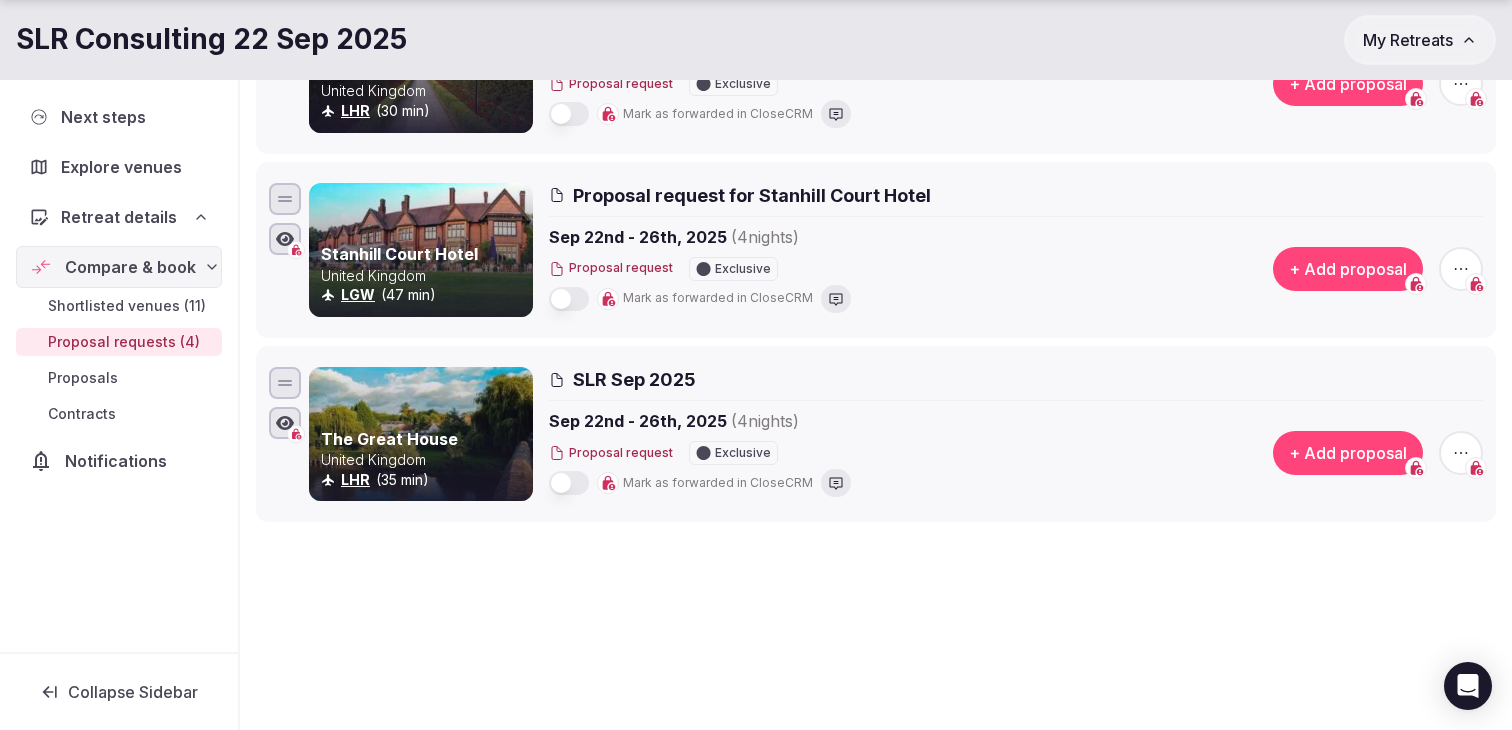 click on "United Kingdom" at bounding box center (433, 460) 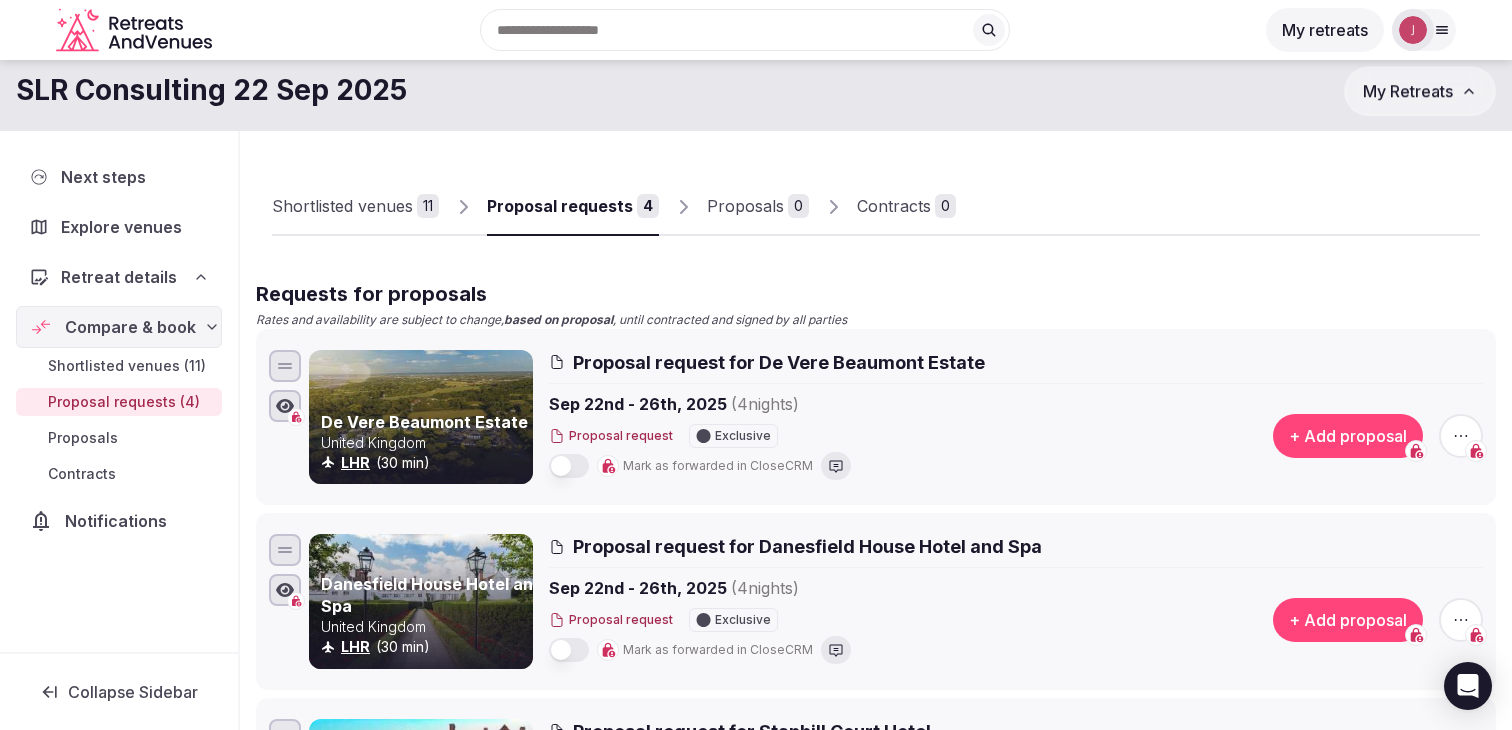 scroll, scrollTop: 0, scrollLeft: 0, axis: both 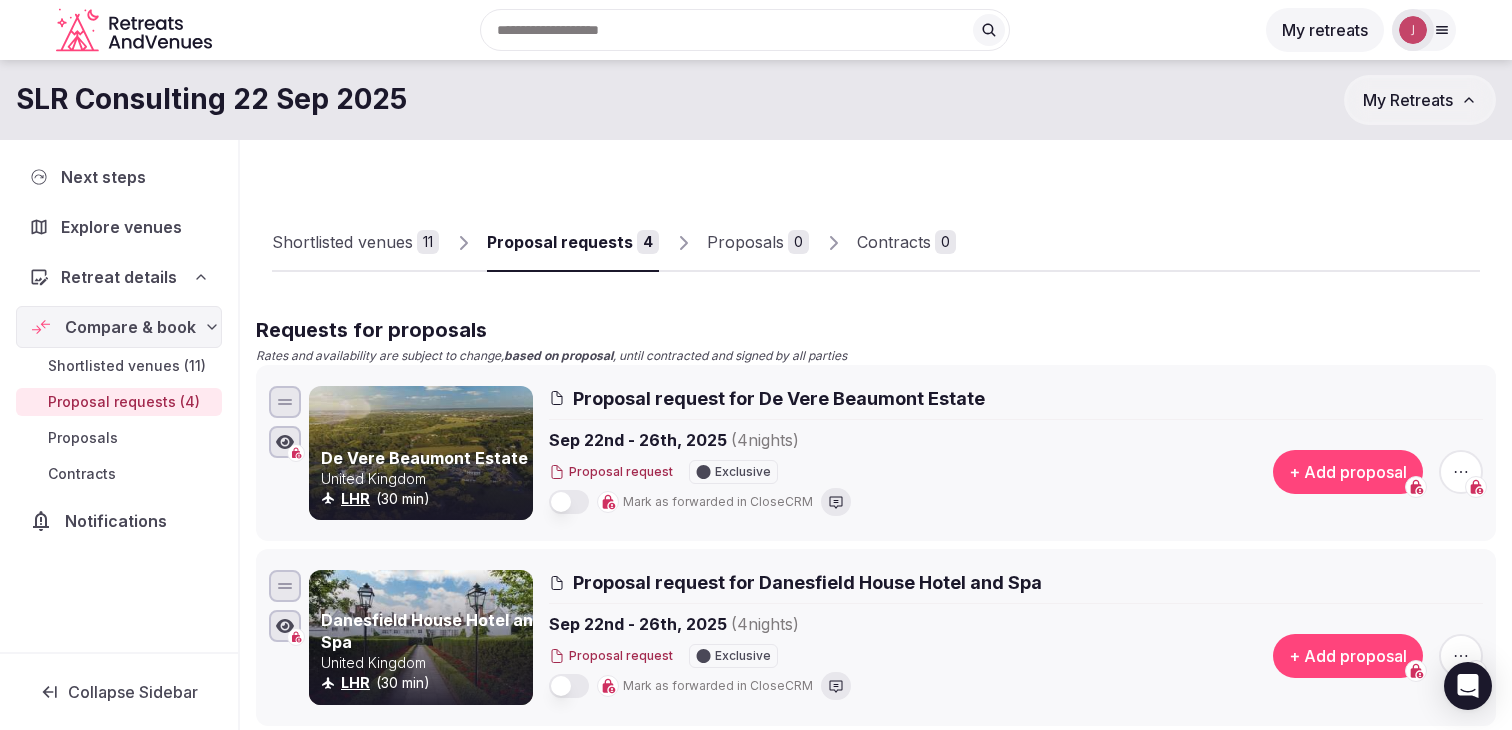 click on "Shortlisted venues" at bounding box center (342, 242) 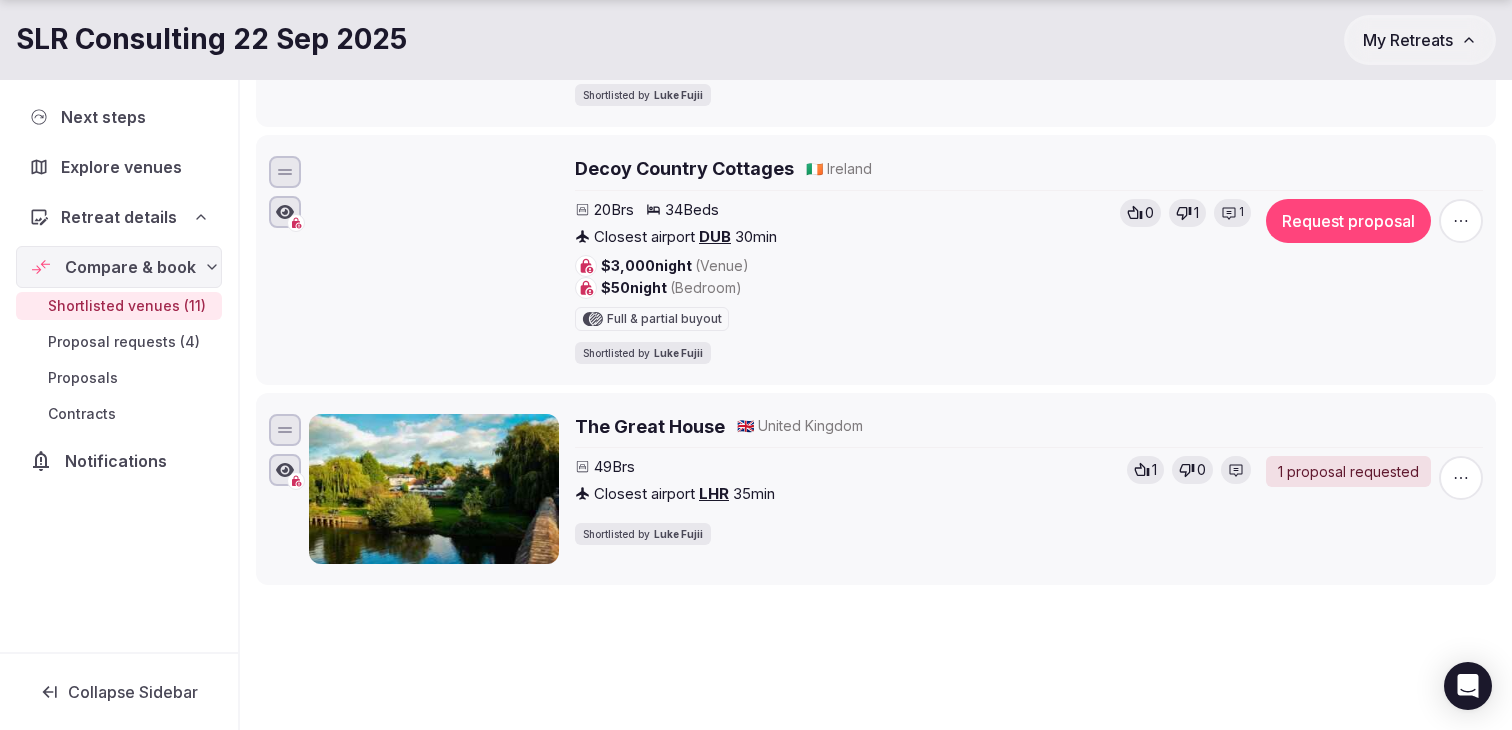 scroll, scrollTop: 2518, scrollLeft: 0, axis: vertical 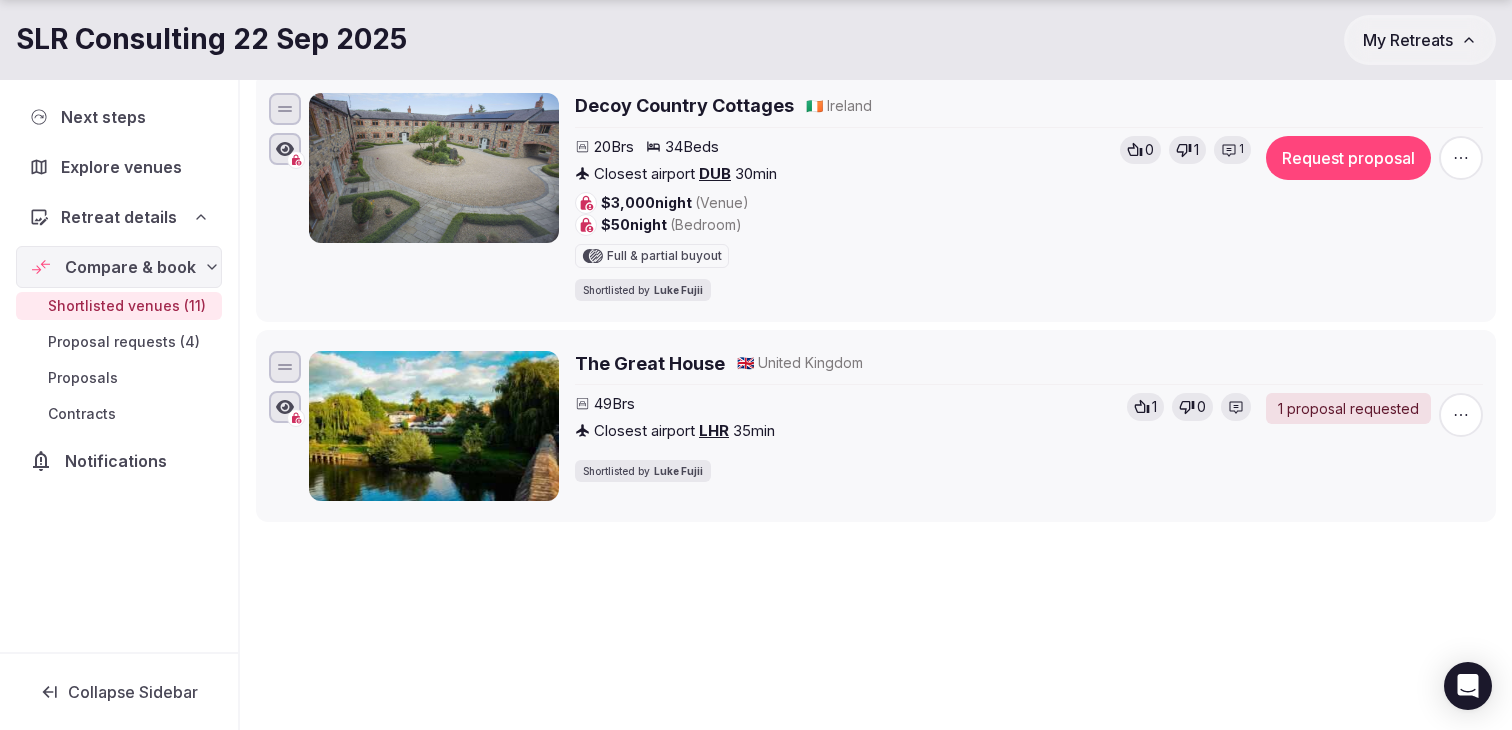 click at bounding box center [434, 426] 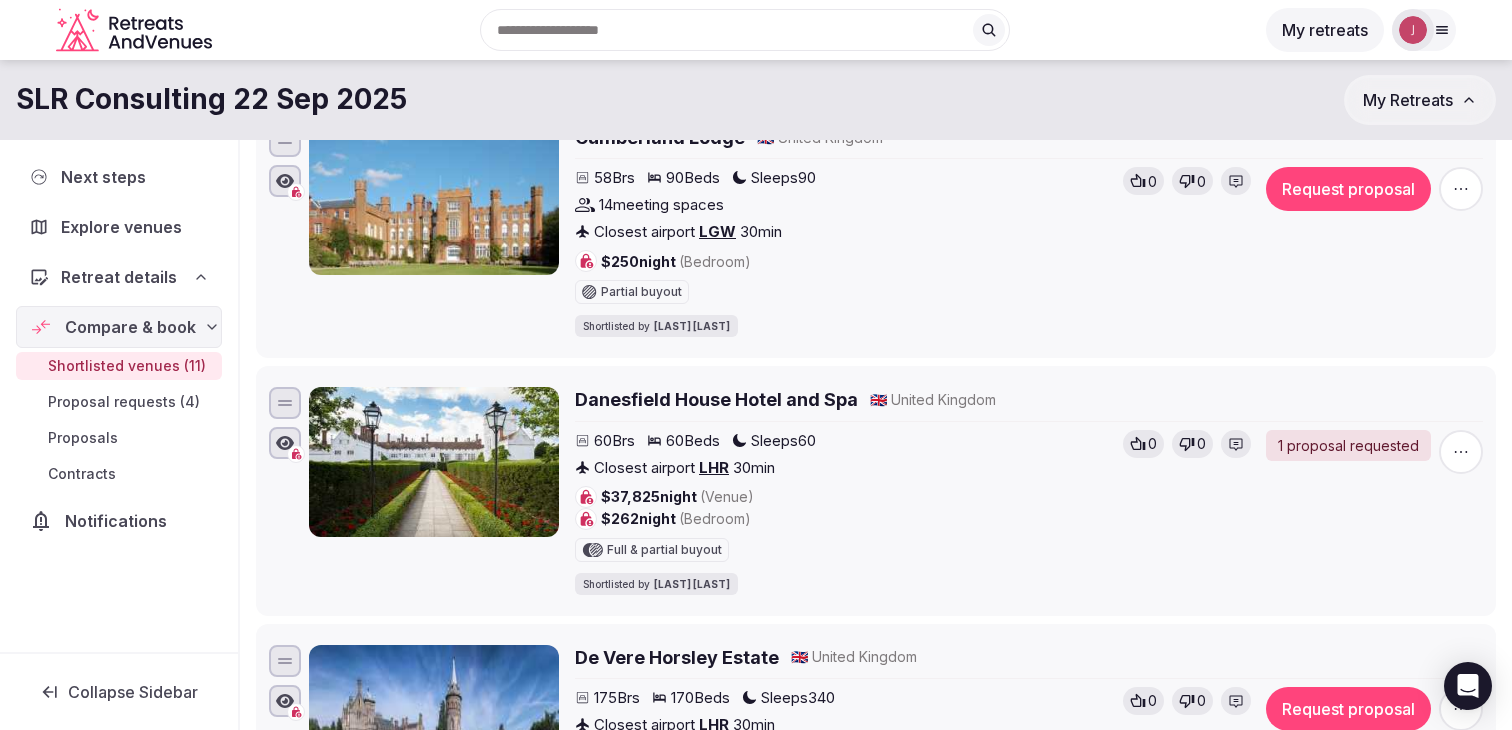scroll, scrollTop: 0, scrollLeft: 0, axis: both 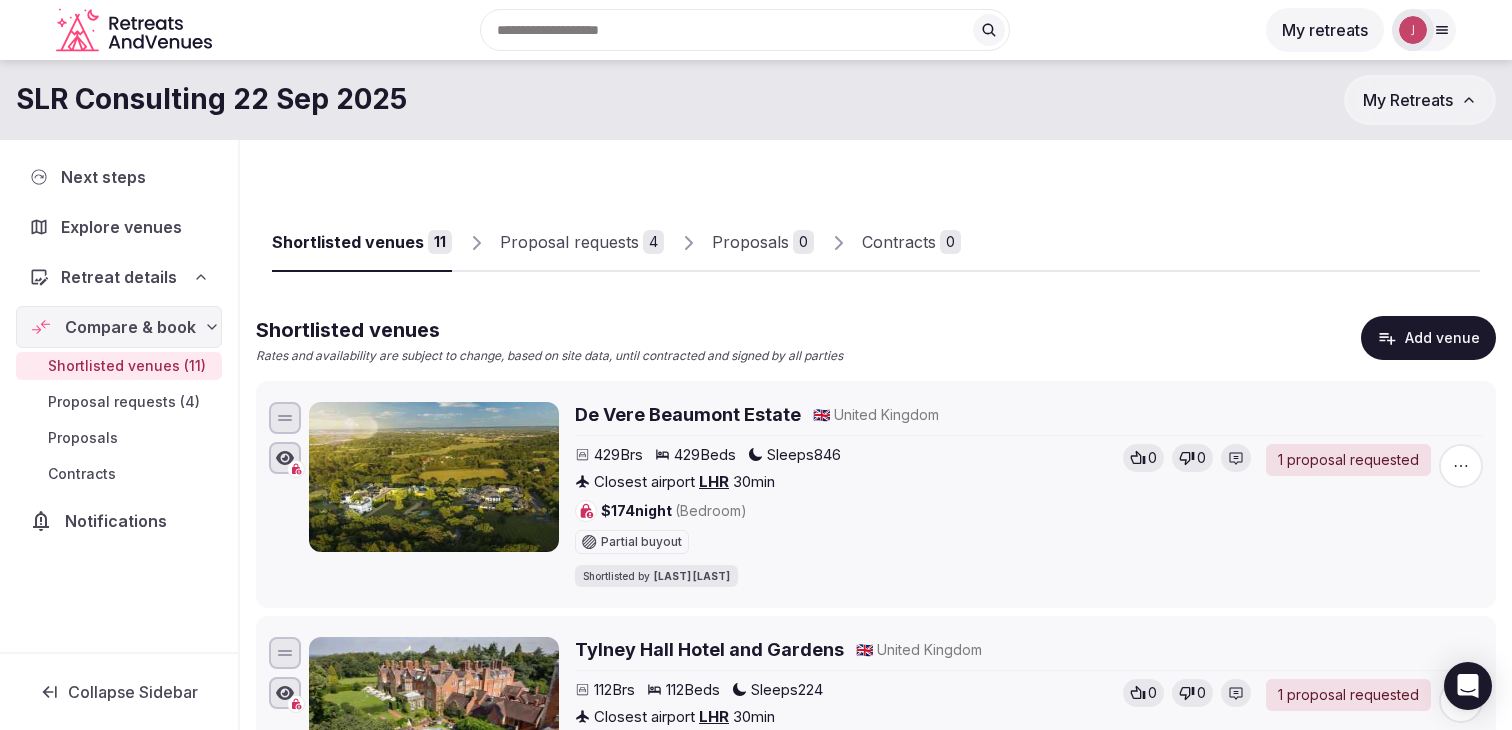 click on "Proposal requests" at bounding box center (569, 242) 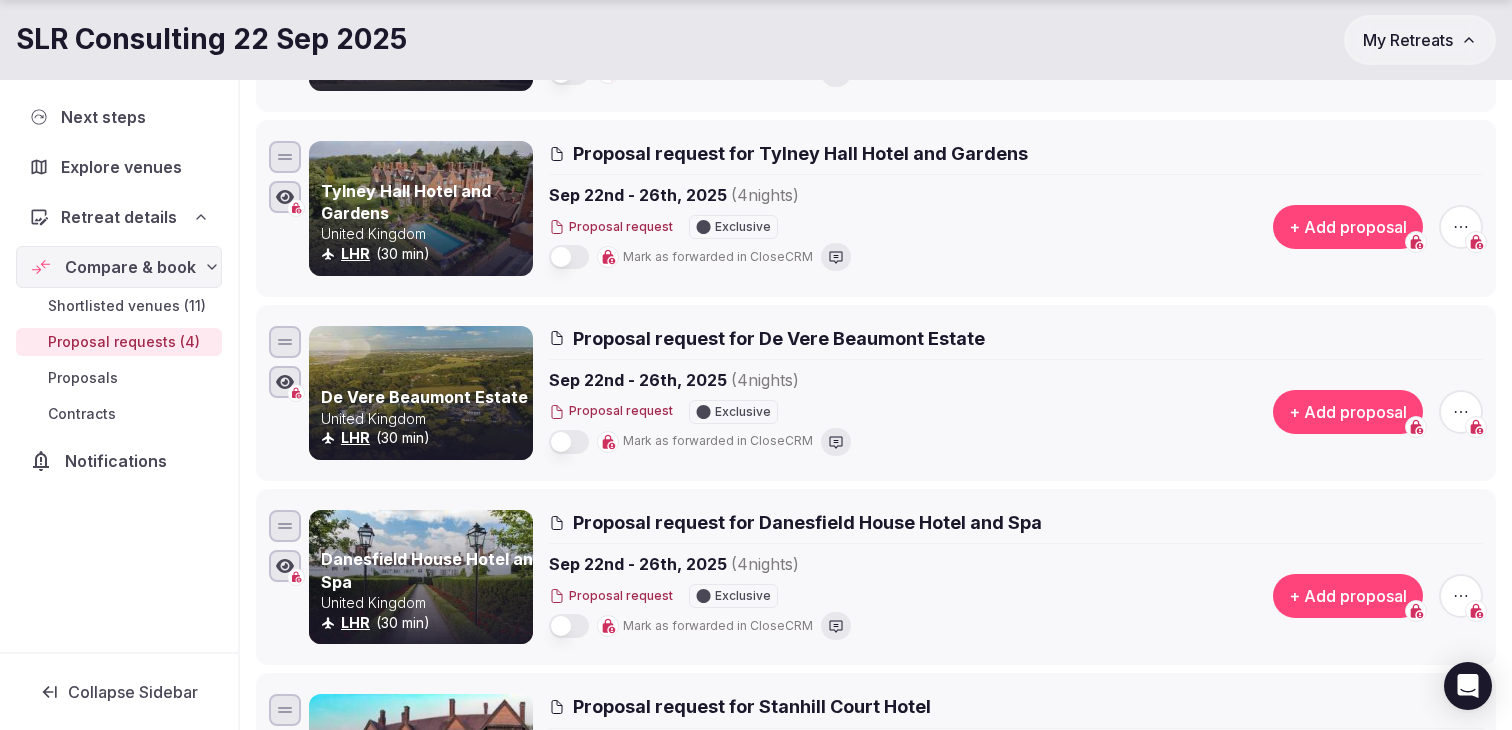 scroll, scrollTop: 437, scrollLeft: 0, axis: vertical 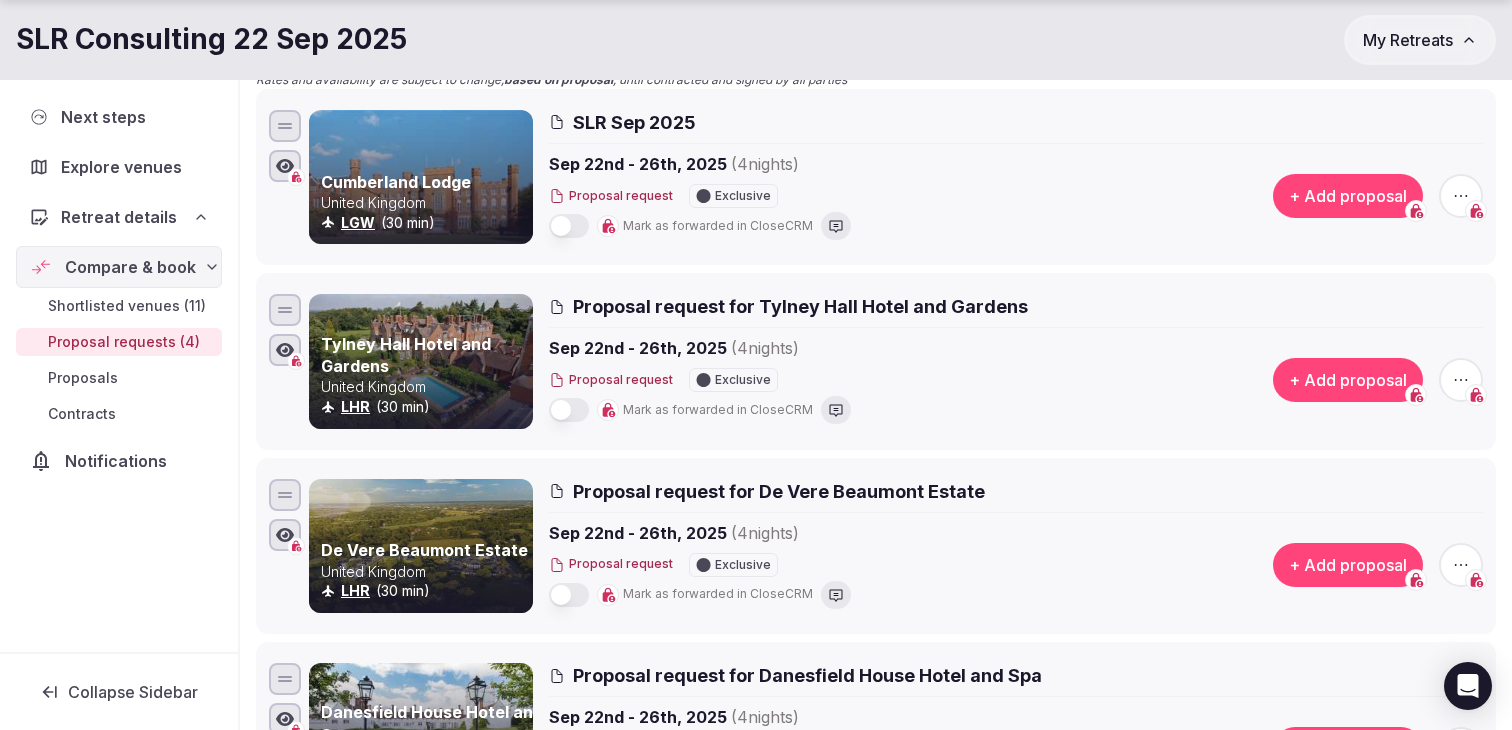 drag, startPoint x: 1033, startPoint y: 308, endPoint x: 761, endPoint y: 302, distance: 272.06616 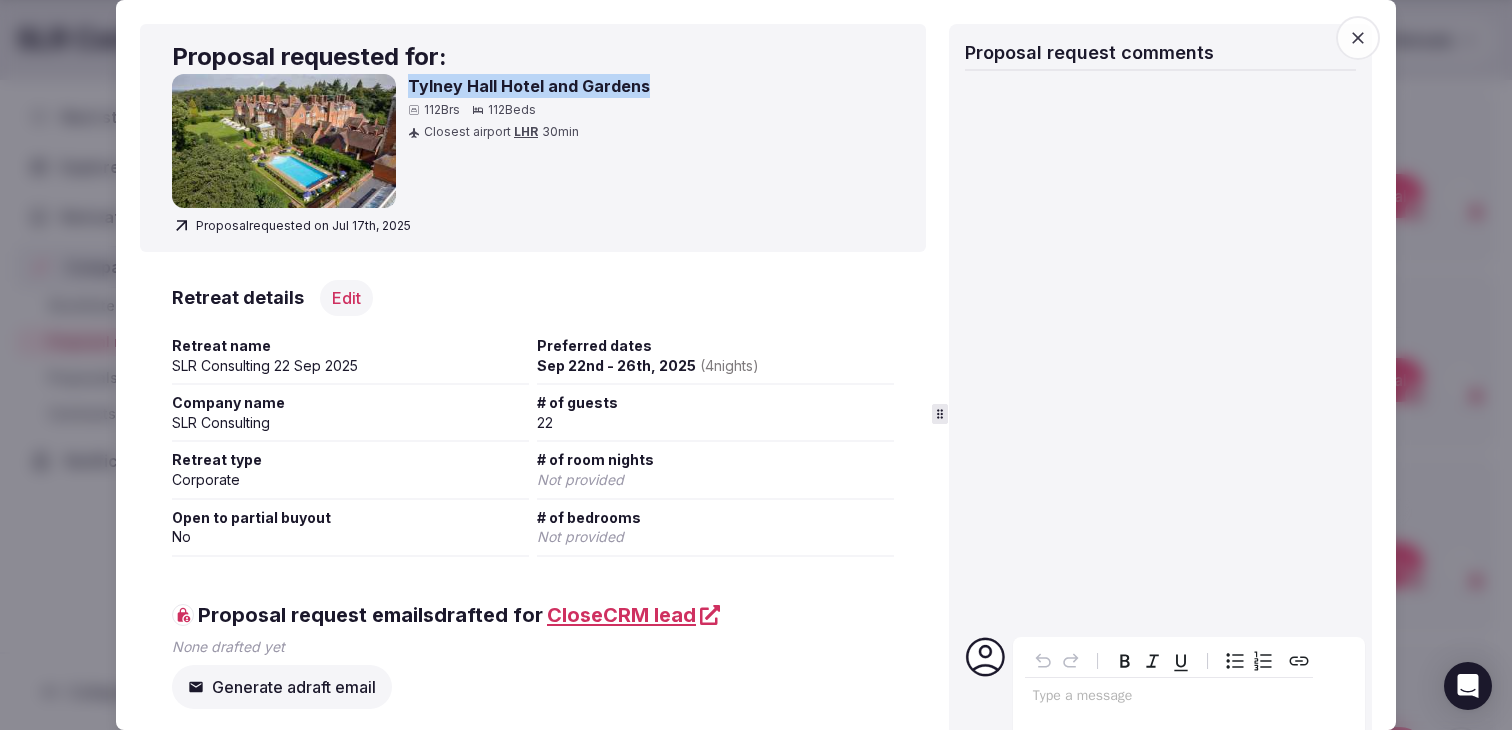 drag, startPoint x: 652, startPoint y: 88, endPoint x: 410, endPoint y: 81, distance: 242.10121 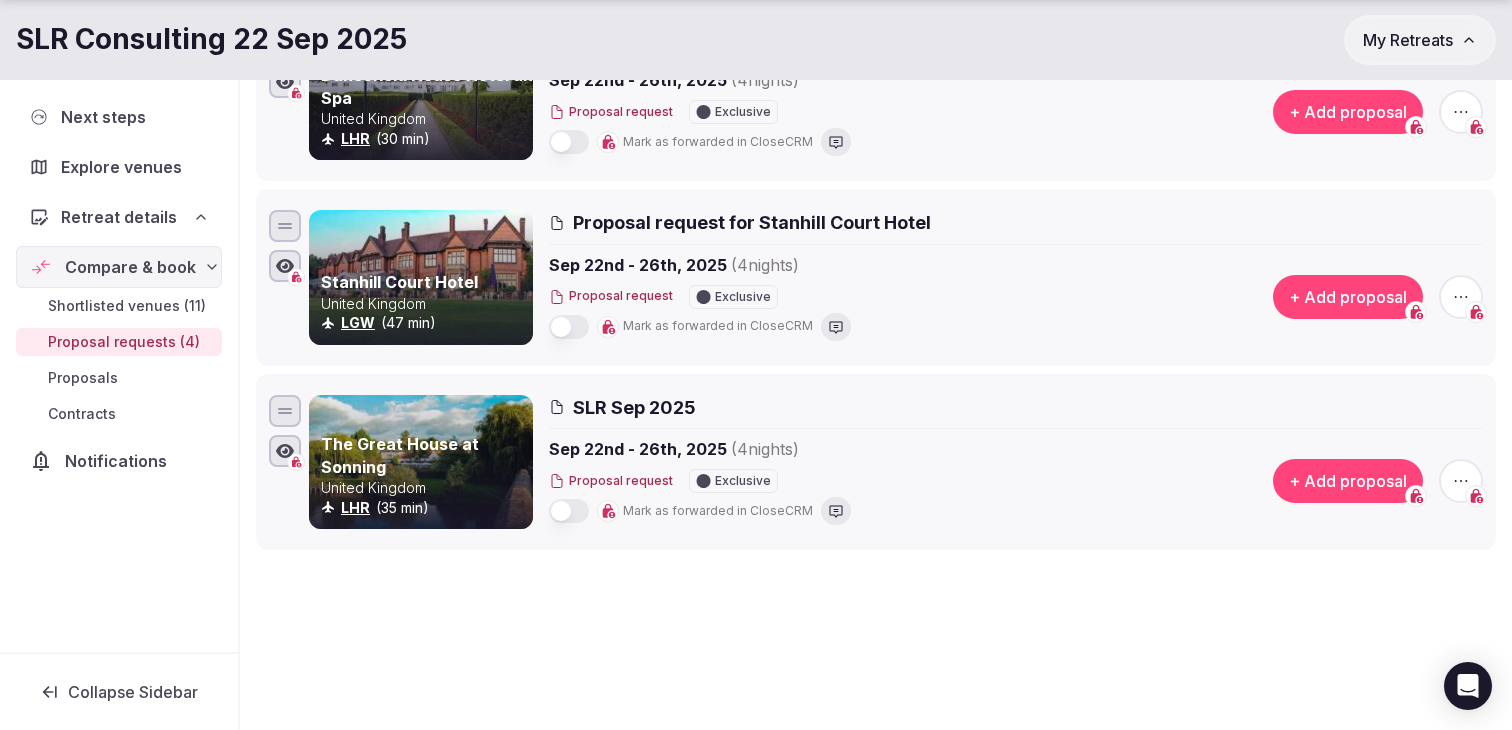 scroll, scrollTop: 941, scrollLeft: 0, axis: vertical 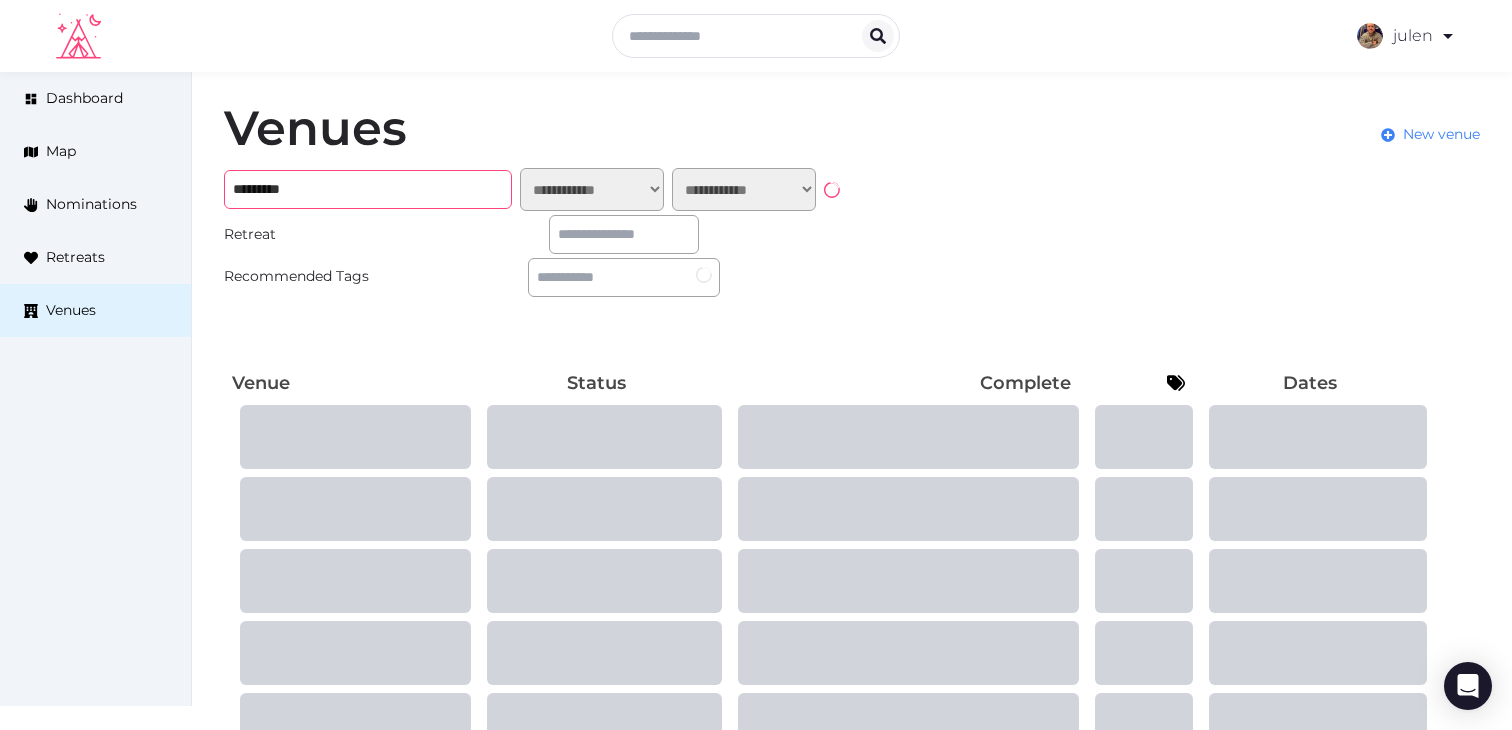 click on "********" at bounding box center [368, 189] 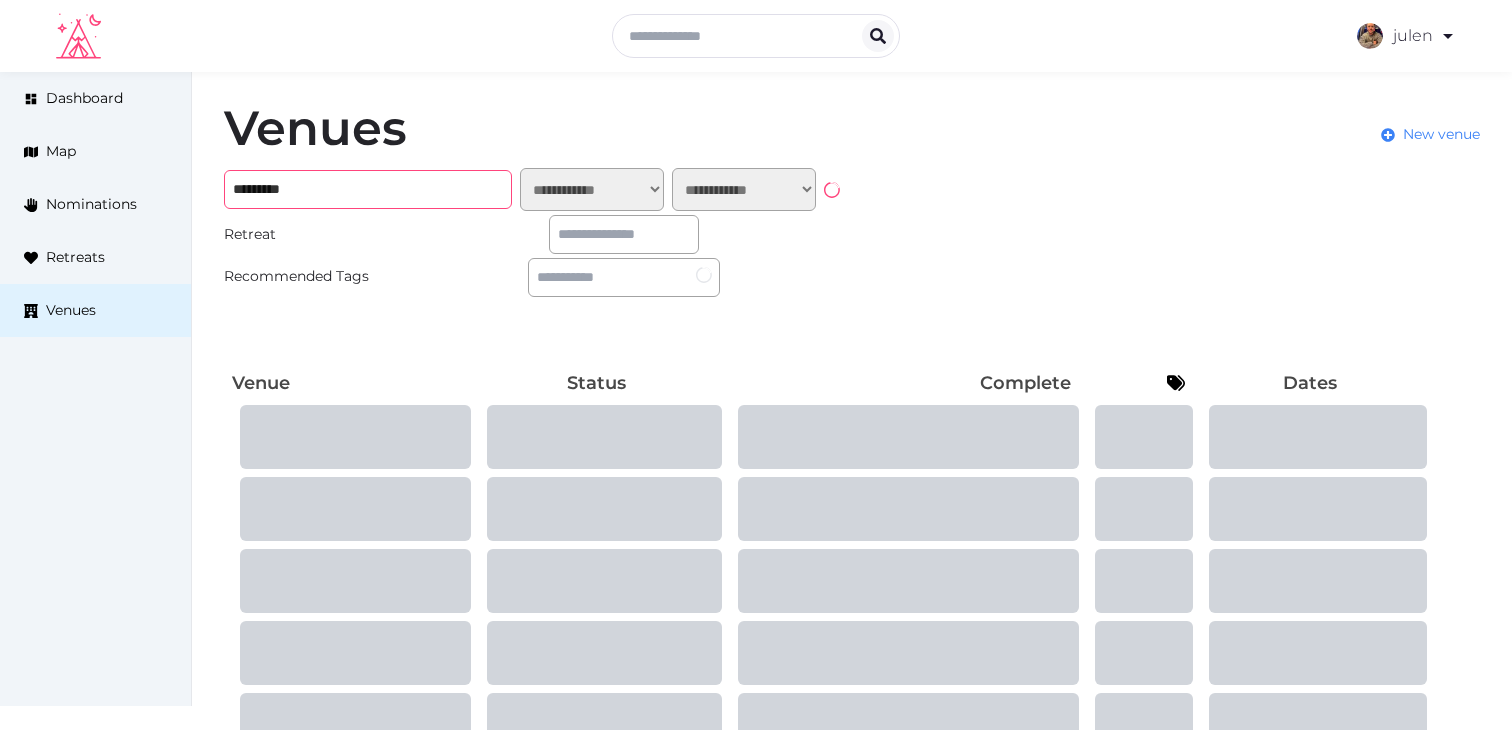click on "********" at bounding box center [368, 189] 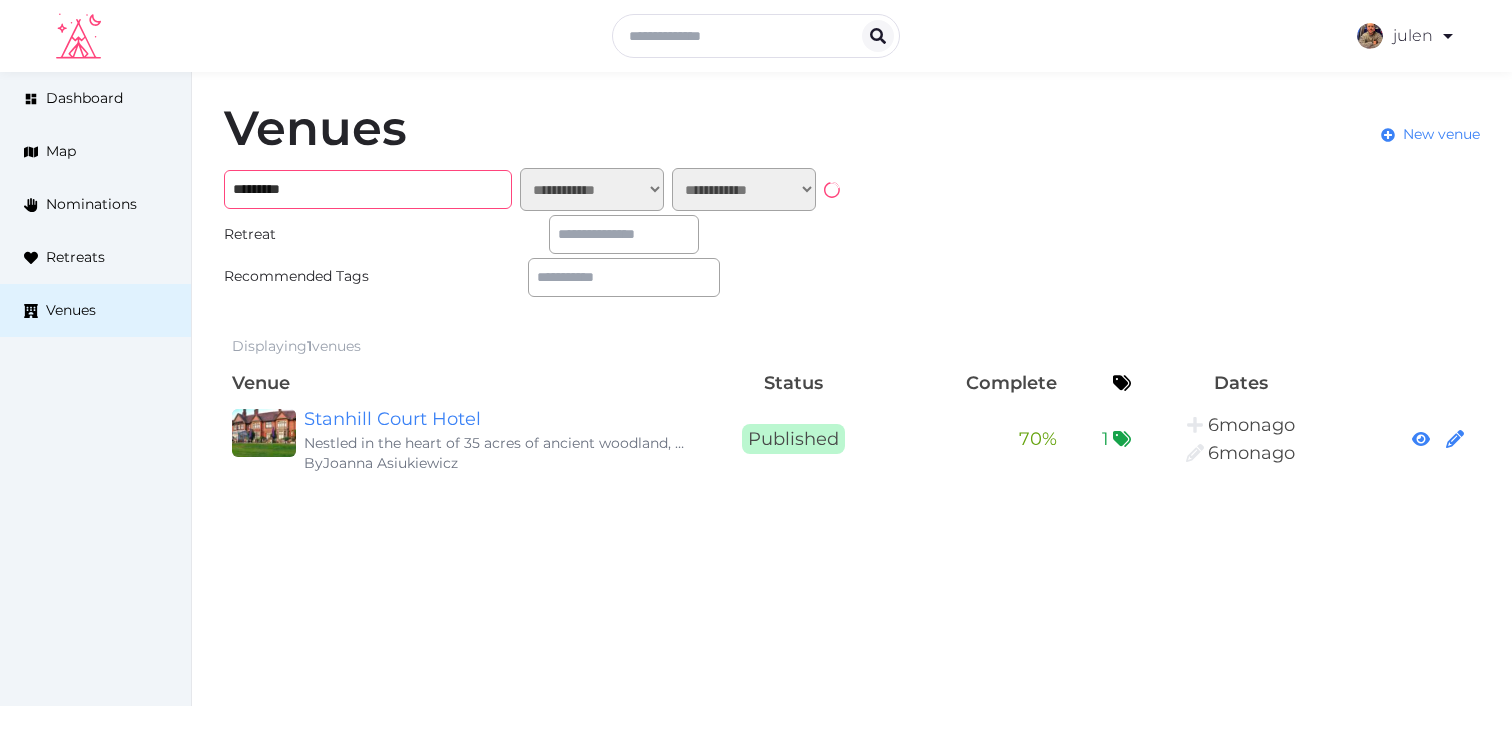 click on "********" at bounding box center (368, 189) 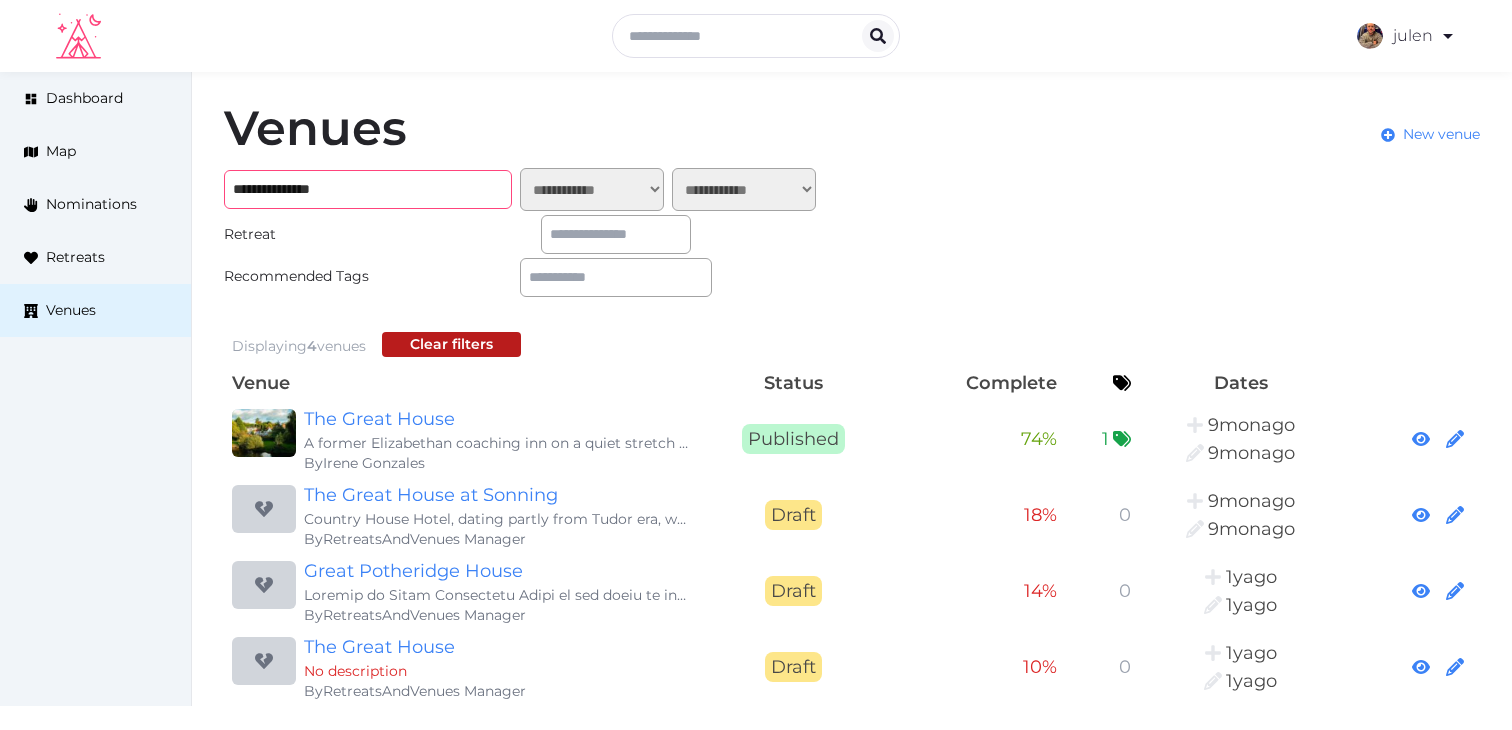 scroll, scrollTop: 7, scrollLeft: 0, axis: vertical 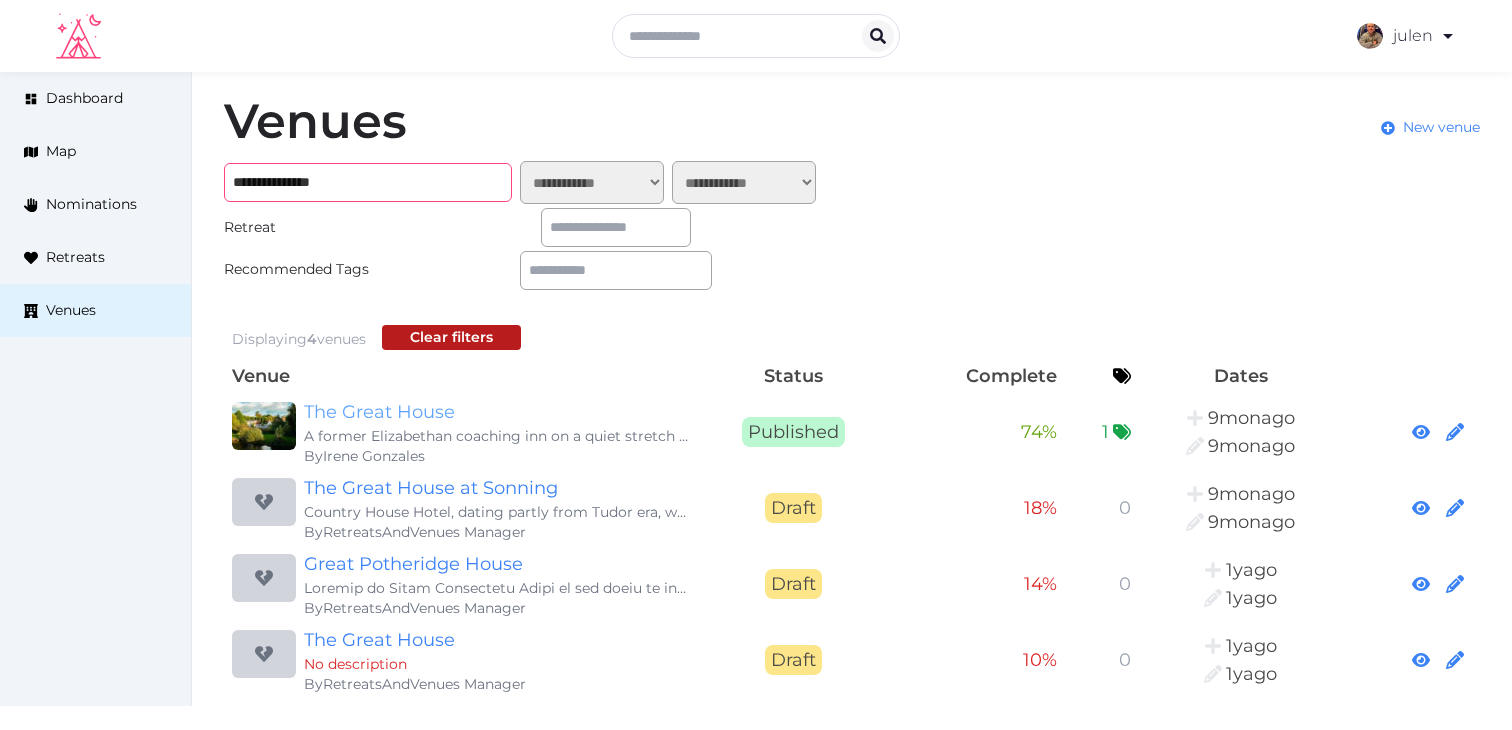 type on "**********" 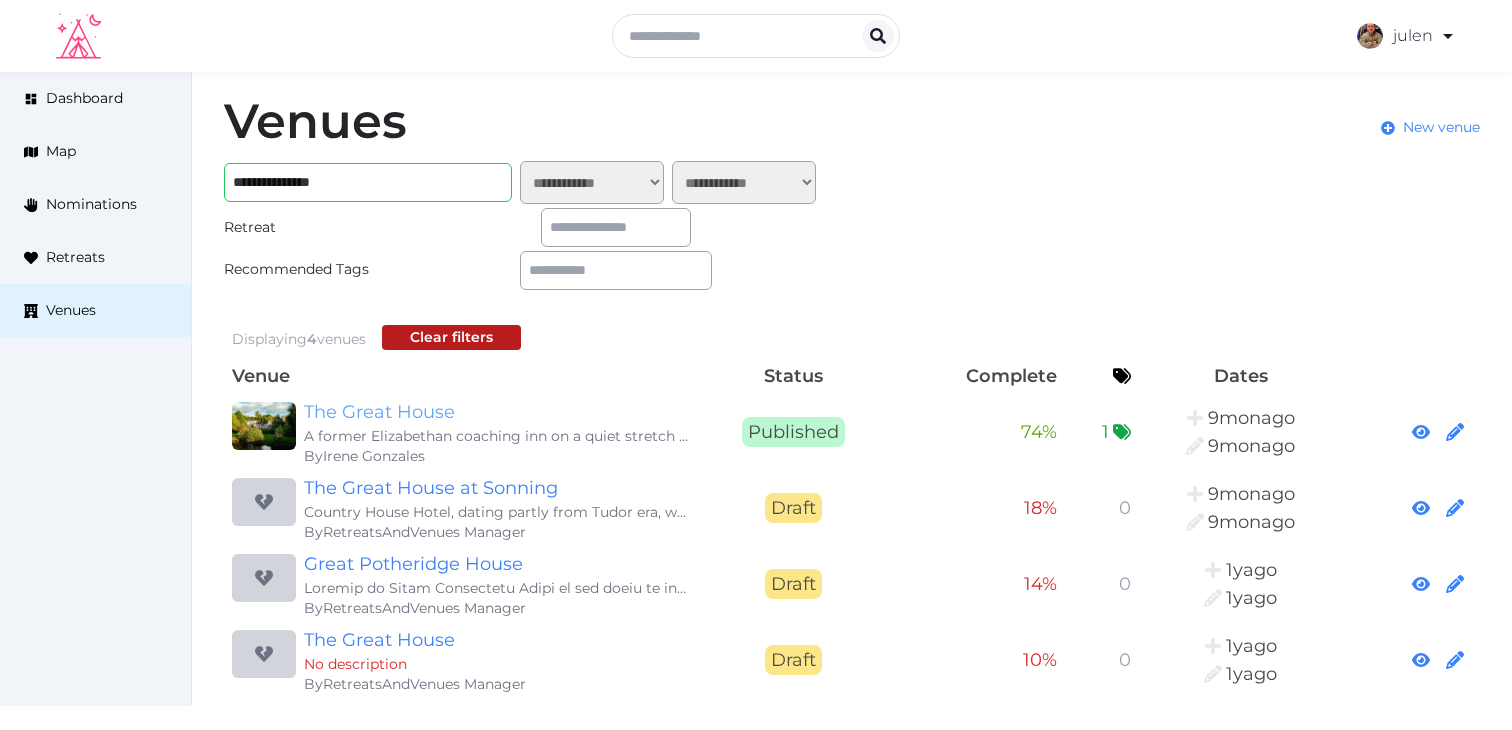click on "The Great House" at bounding box center [496, 412] 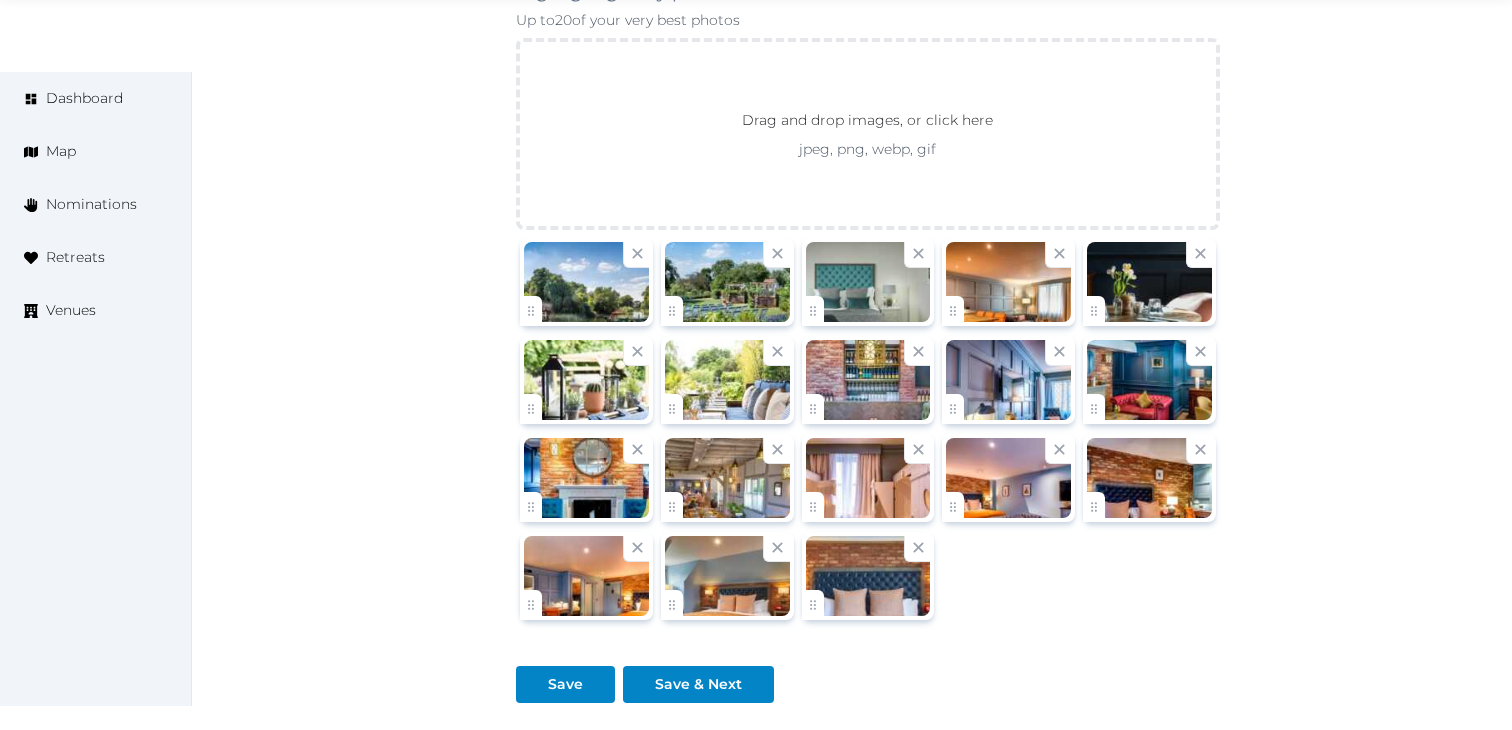 scroll, scrollTop: 2252, scrollLeft: 0, axis: vertical 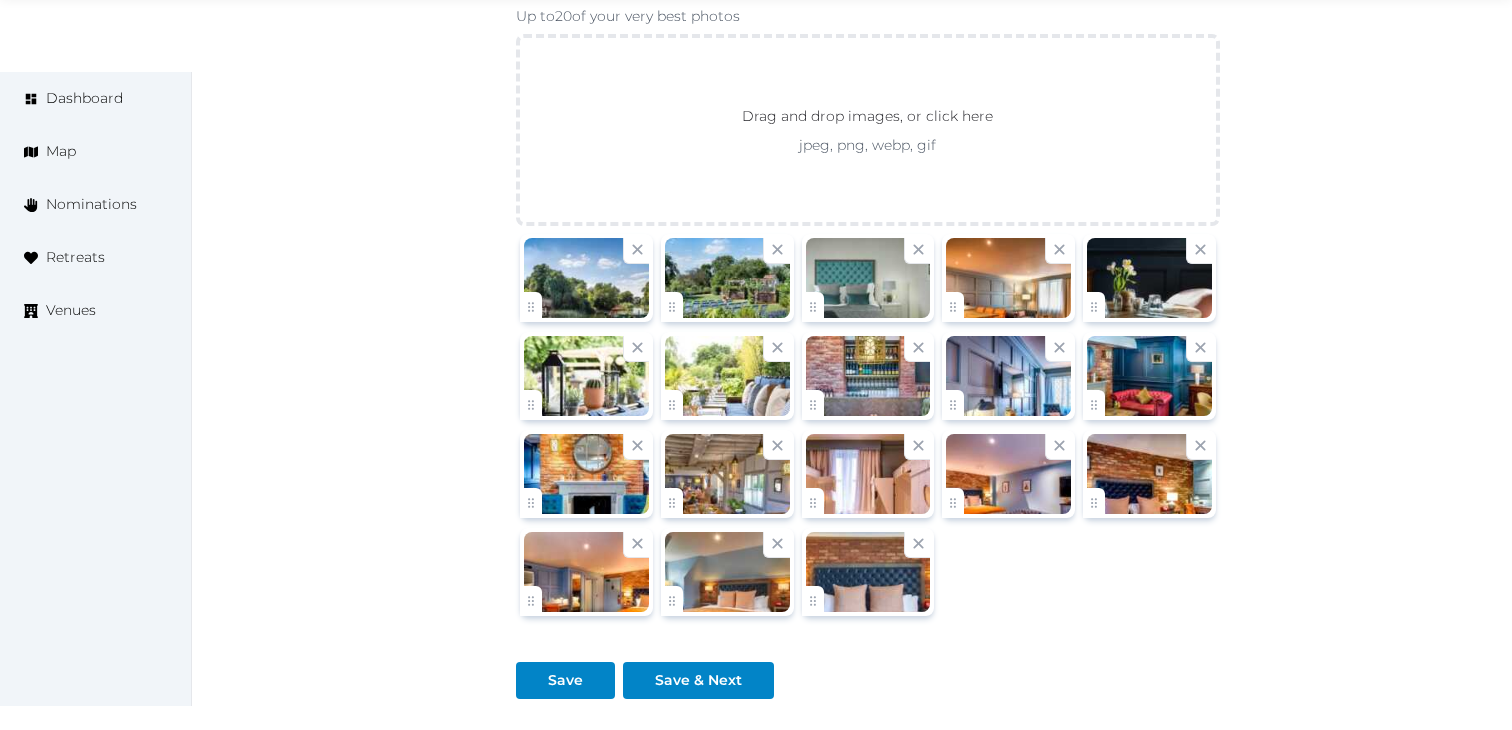 click on "**********" at bounding box center (852, -580) 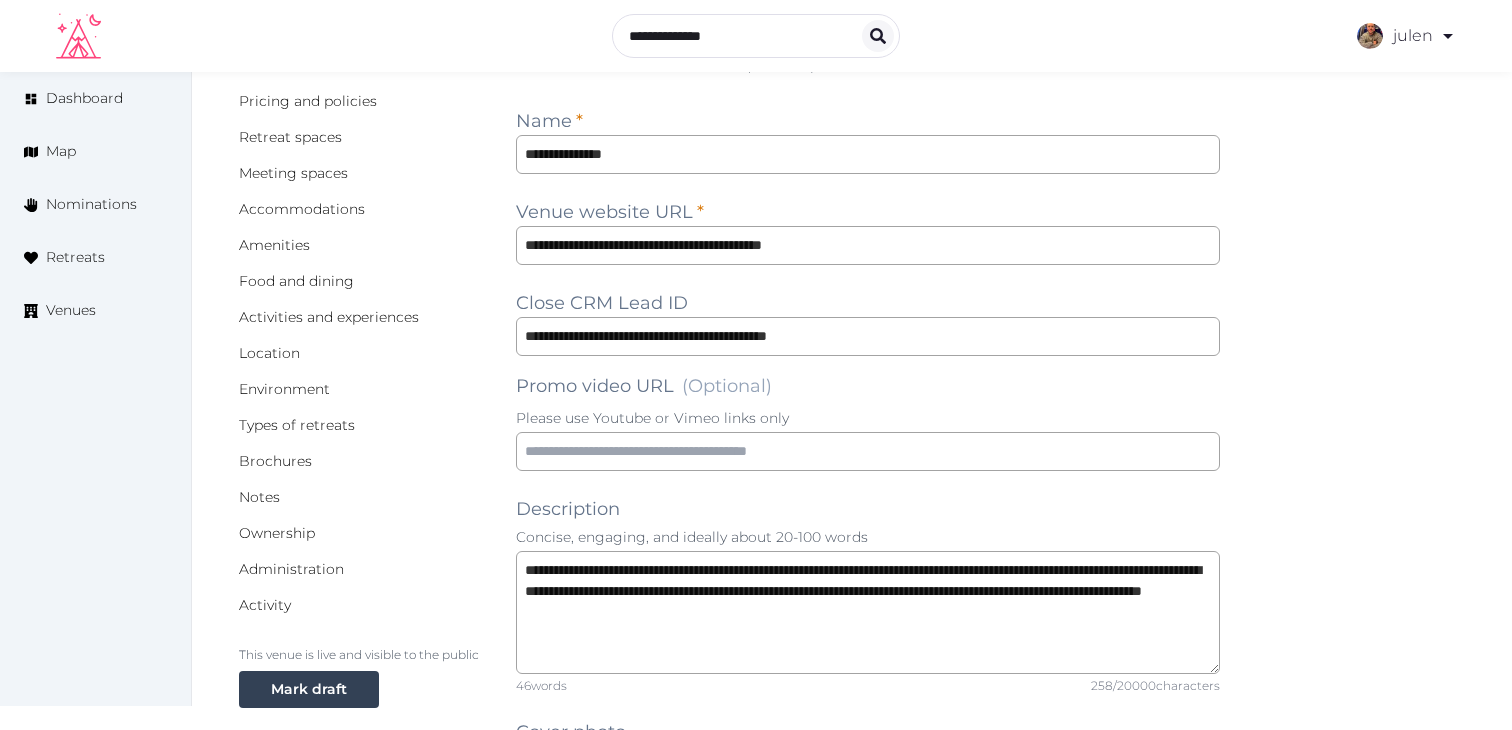 scroll, scrollTop: 0, scrollLeft: 0, axis: both 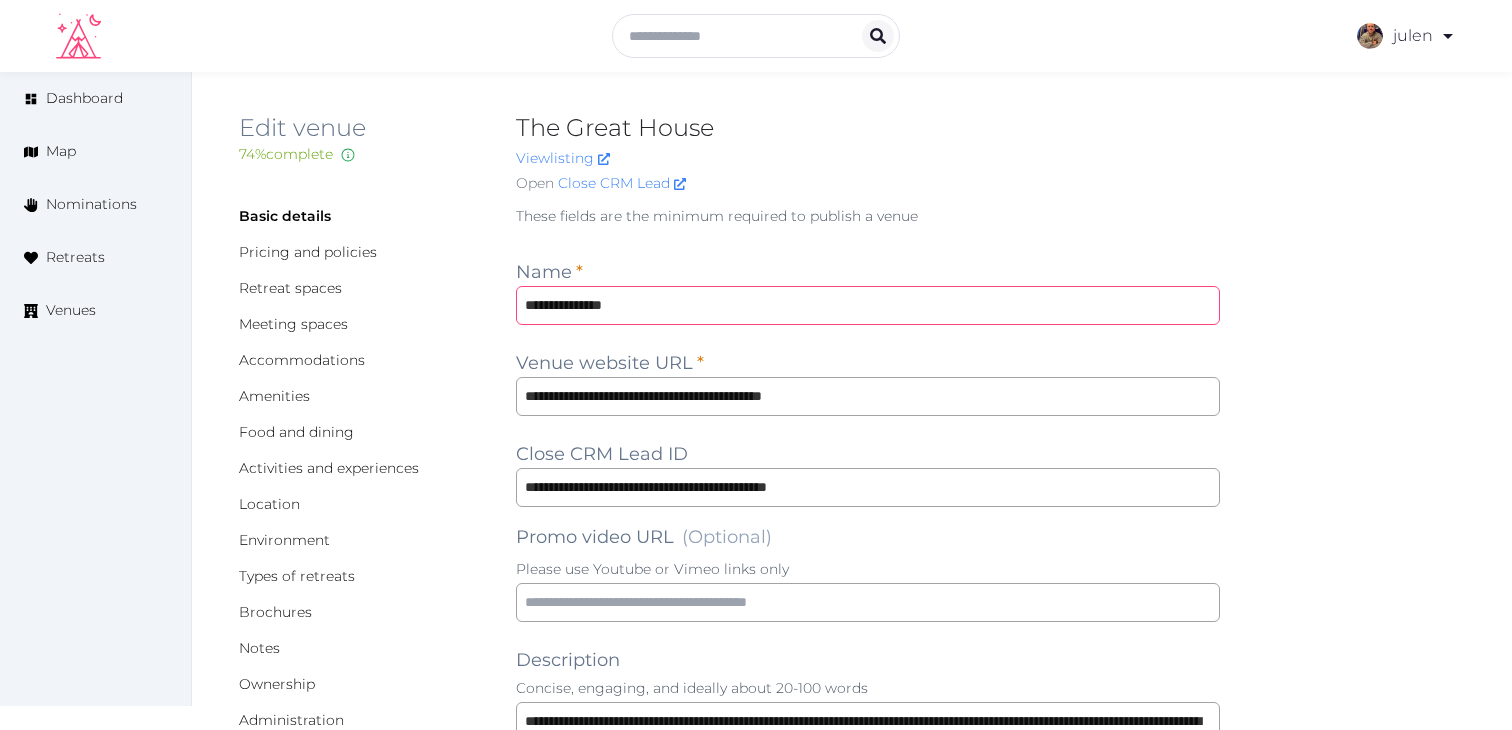 click on "**********" at bounding box center [868, 305] 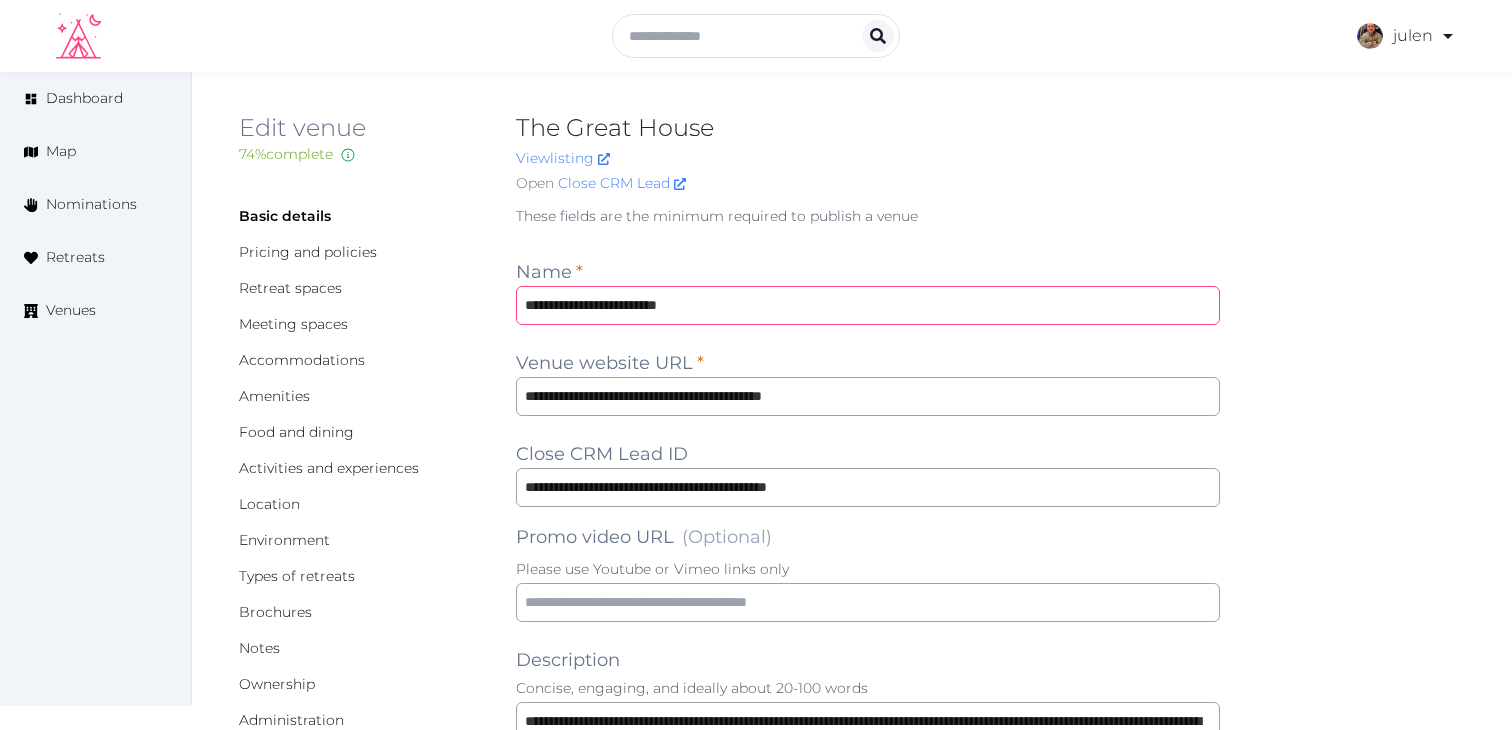 type on "**********" 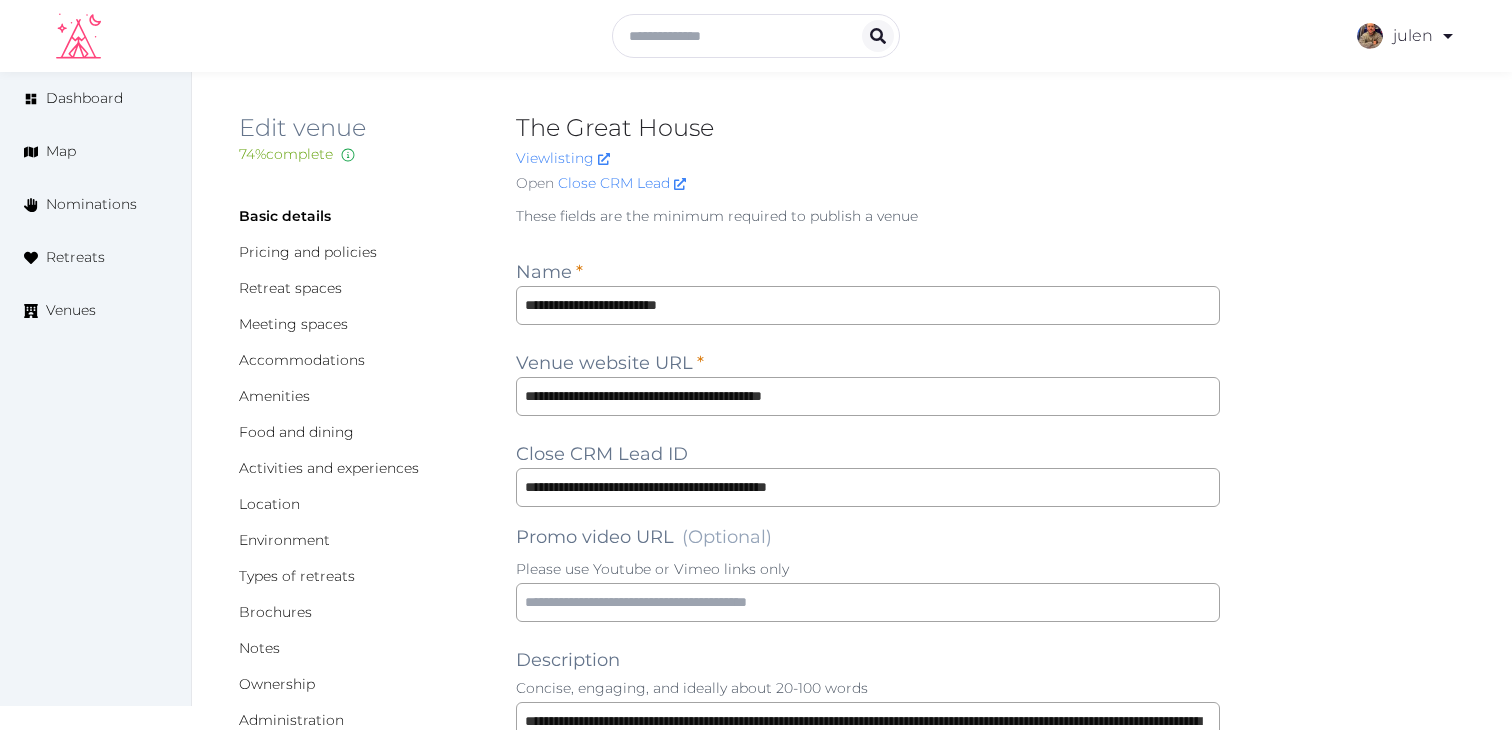 click on "**********" at bounding box center (868, 1578) 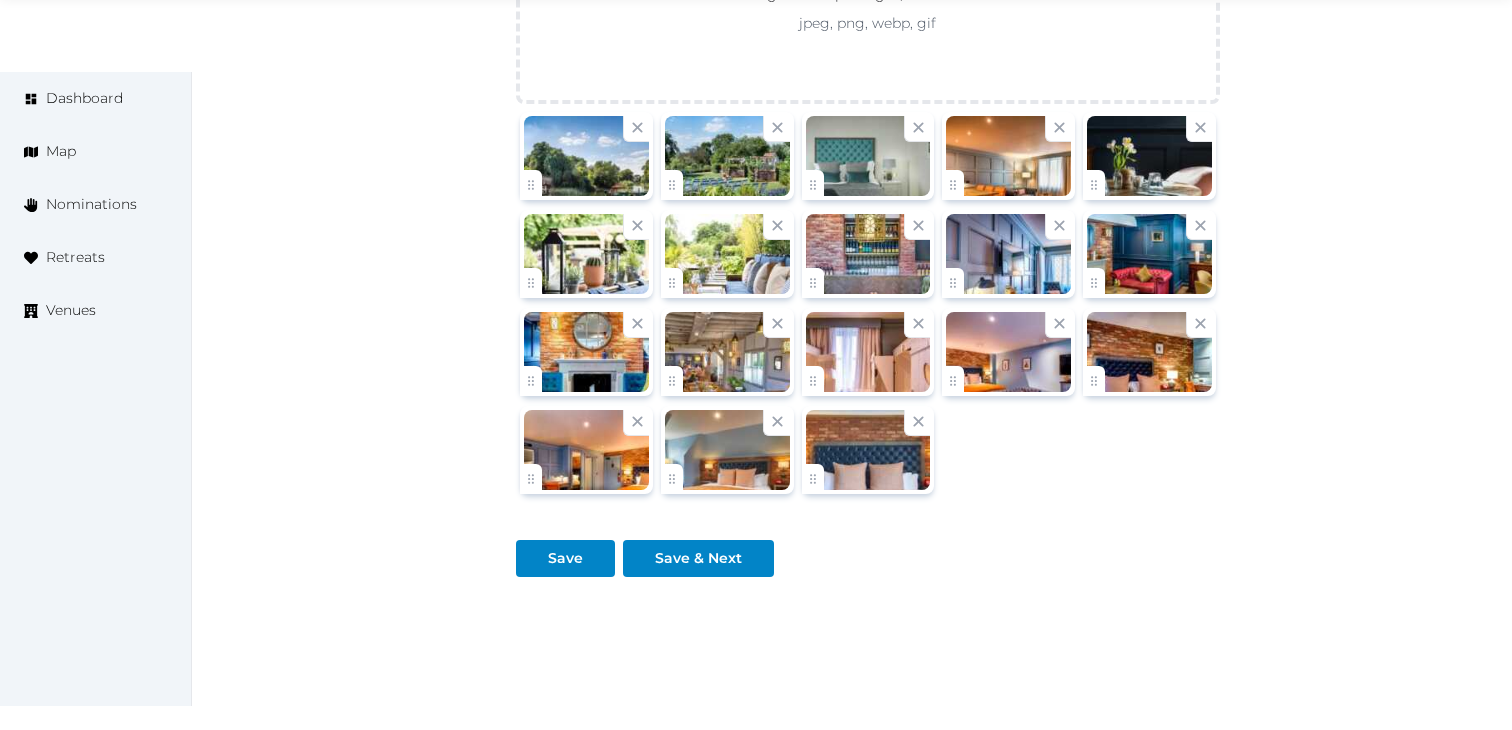 scroll, scrollTop: 2442, scrollLeft: 0, axis: vertical 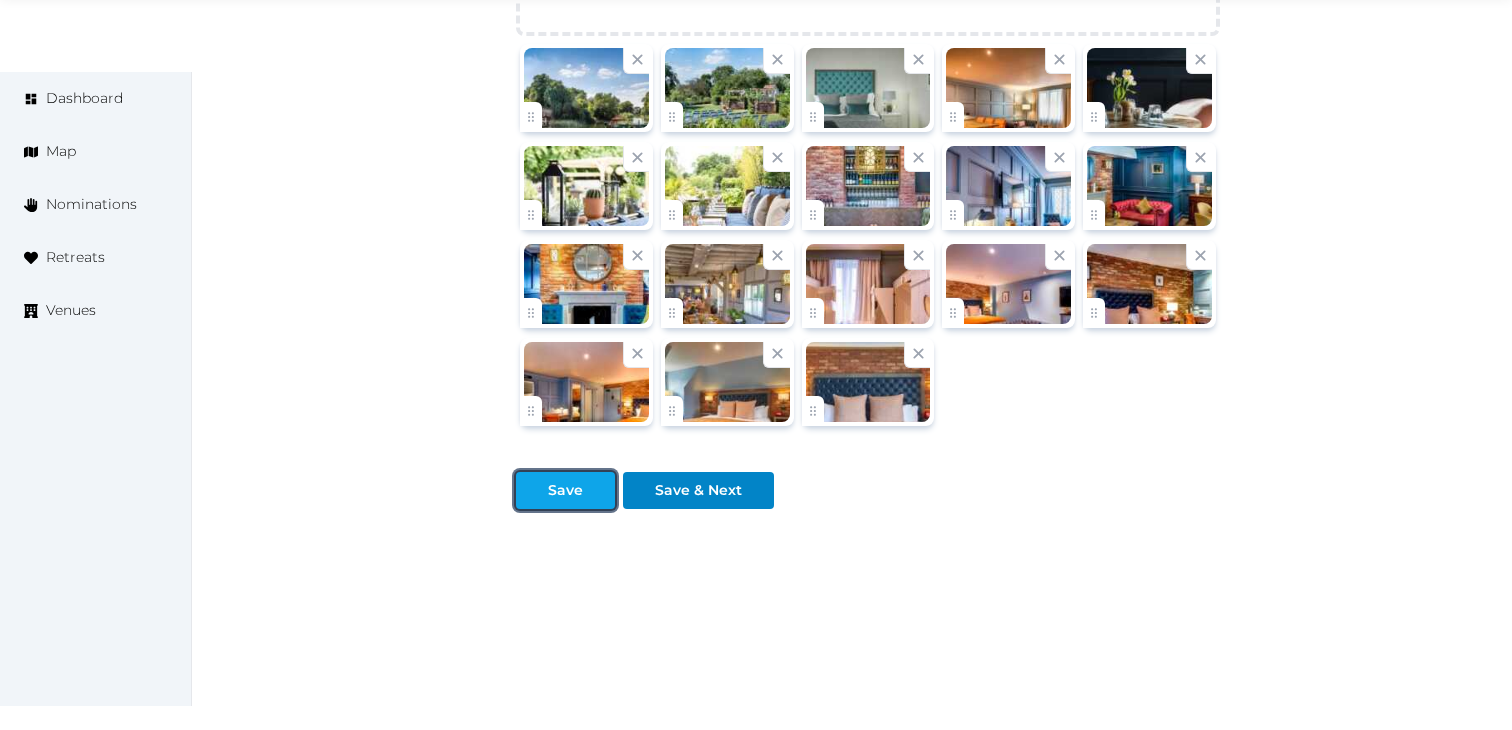 click on "Save" at bounding box center [565, 490] 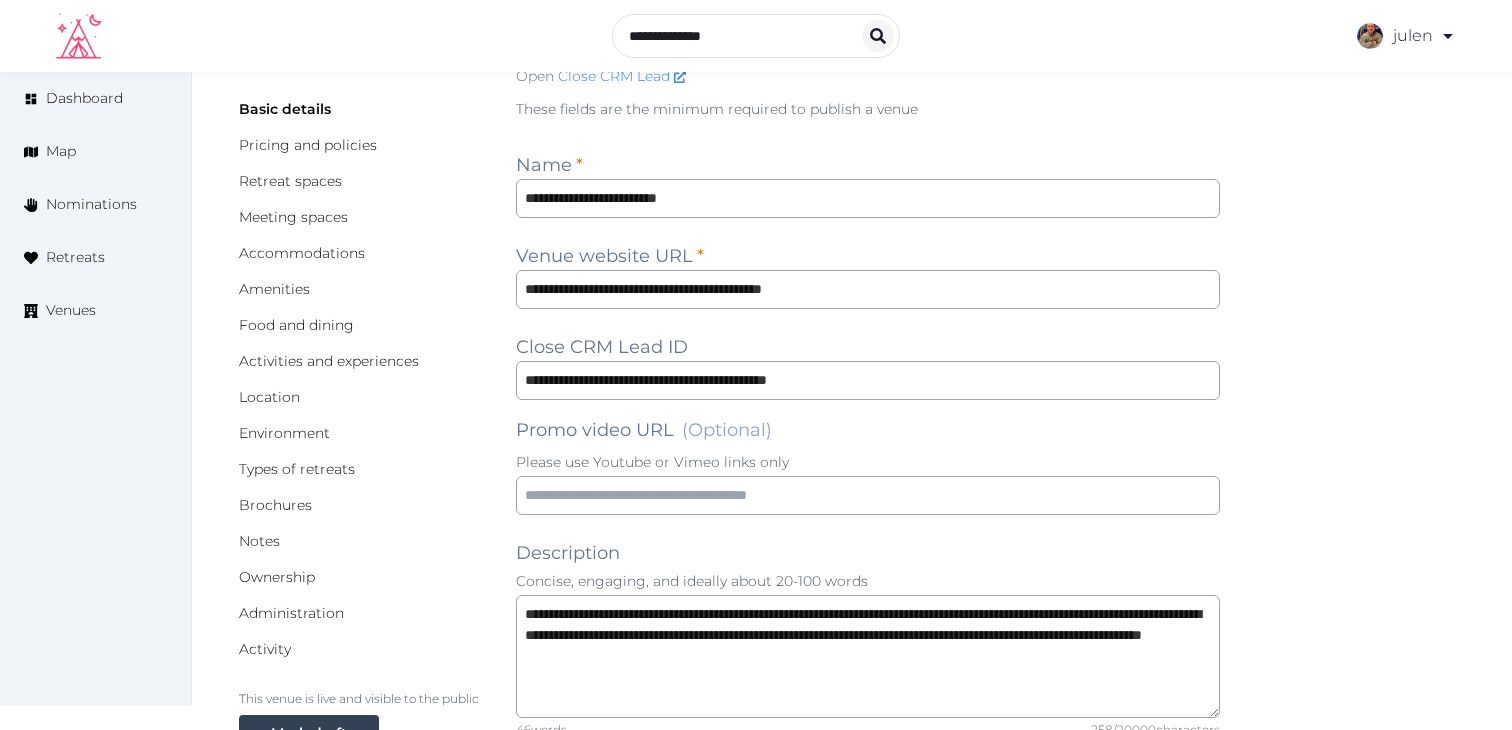 scroll, scrollTop: 0, scrollLeft: 0, axis: both 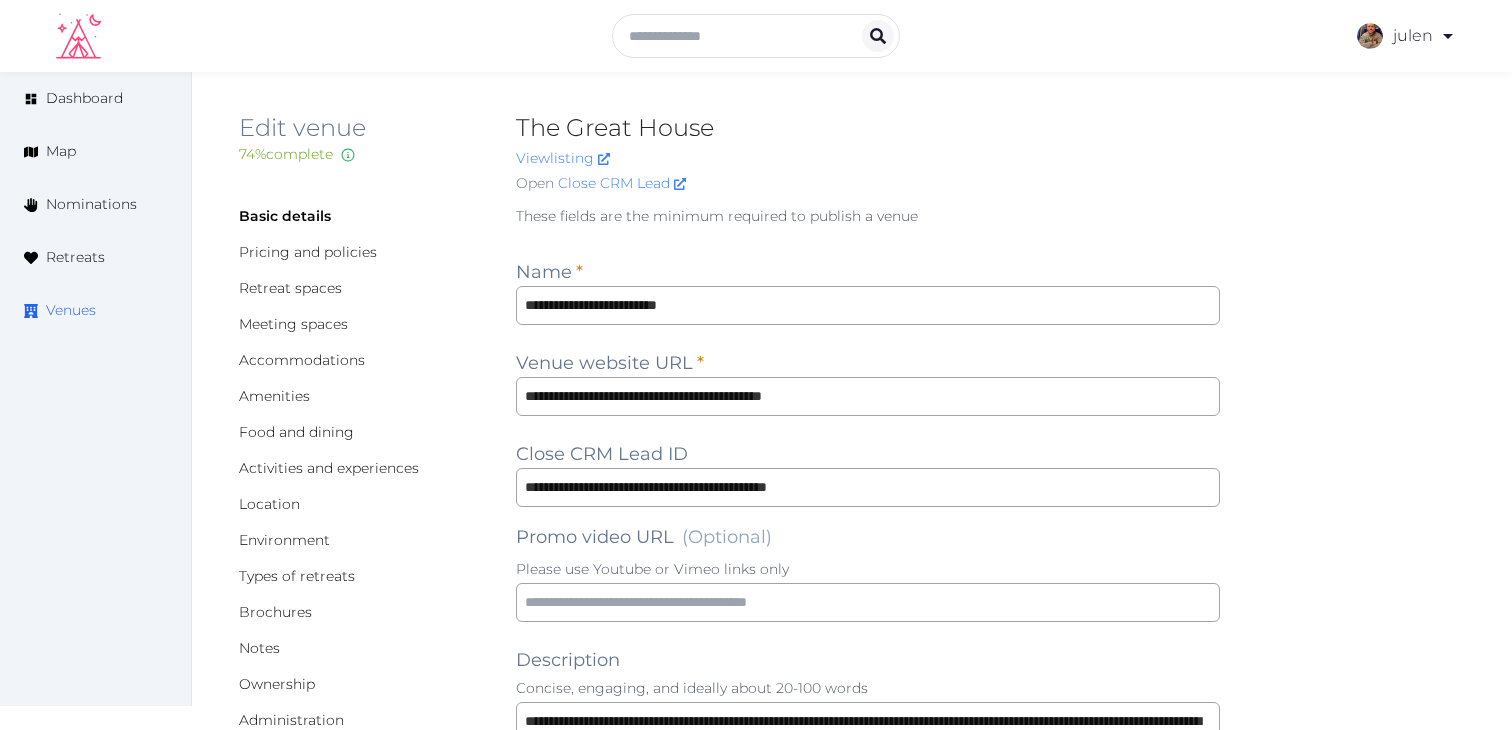 click on "Venues" at bounding box center [95, 310] 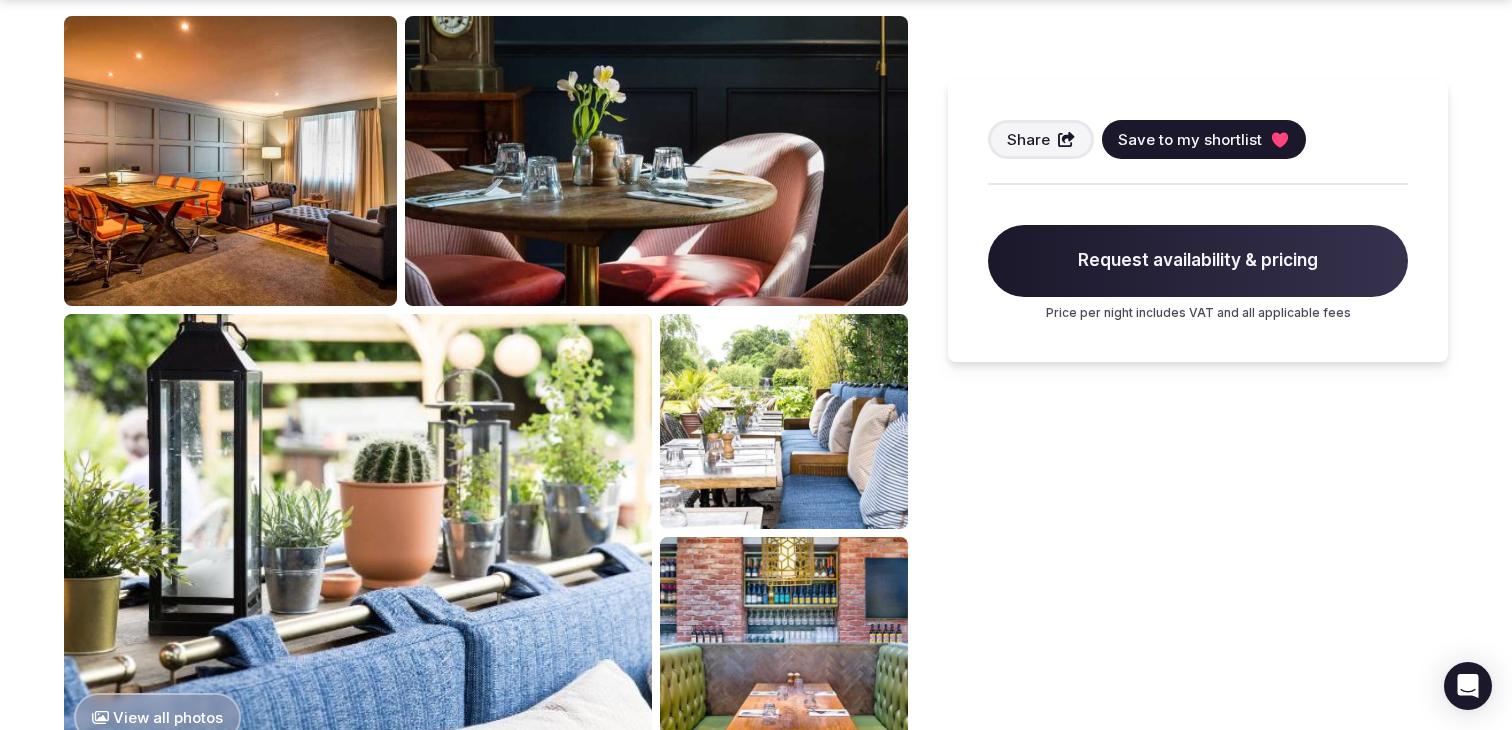scroll, scrollTop: 1188, scrollLeft: 0, axis: vertical 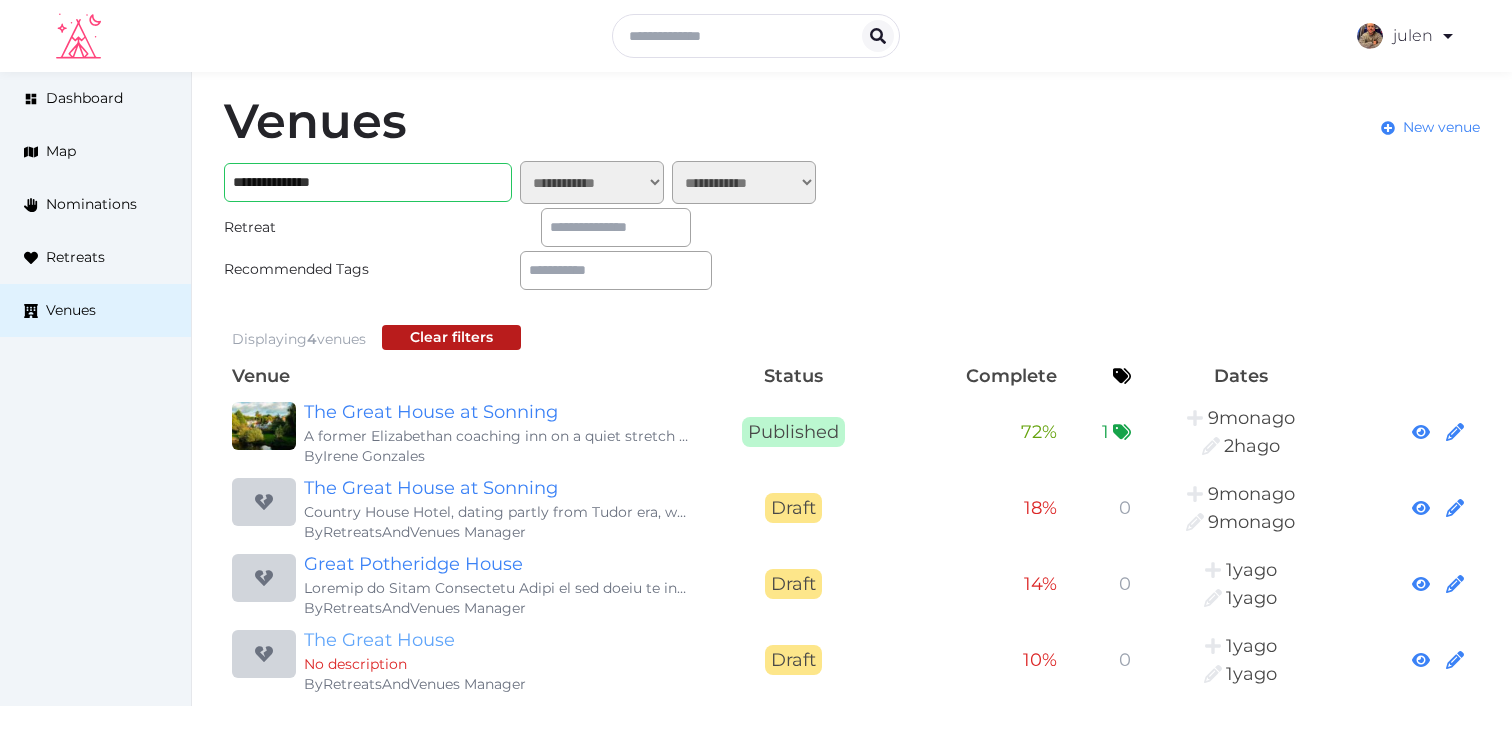 click on "The Great House" at bounding box center [496, 640] 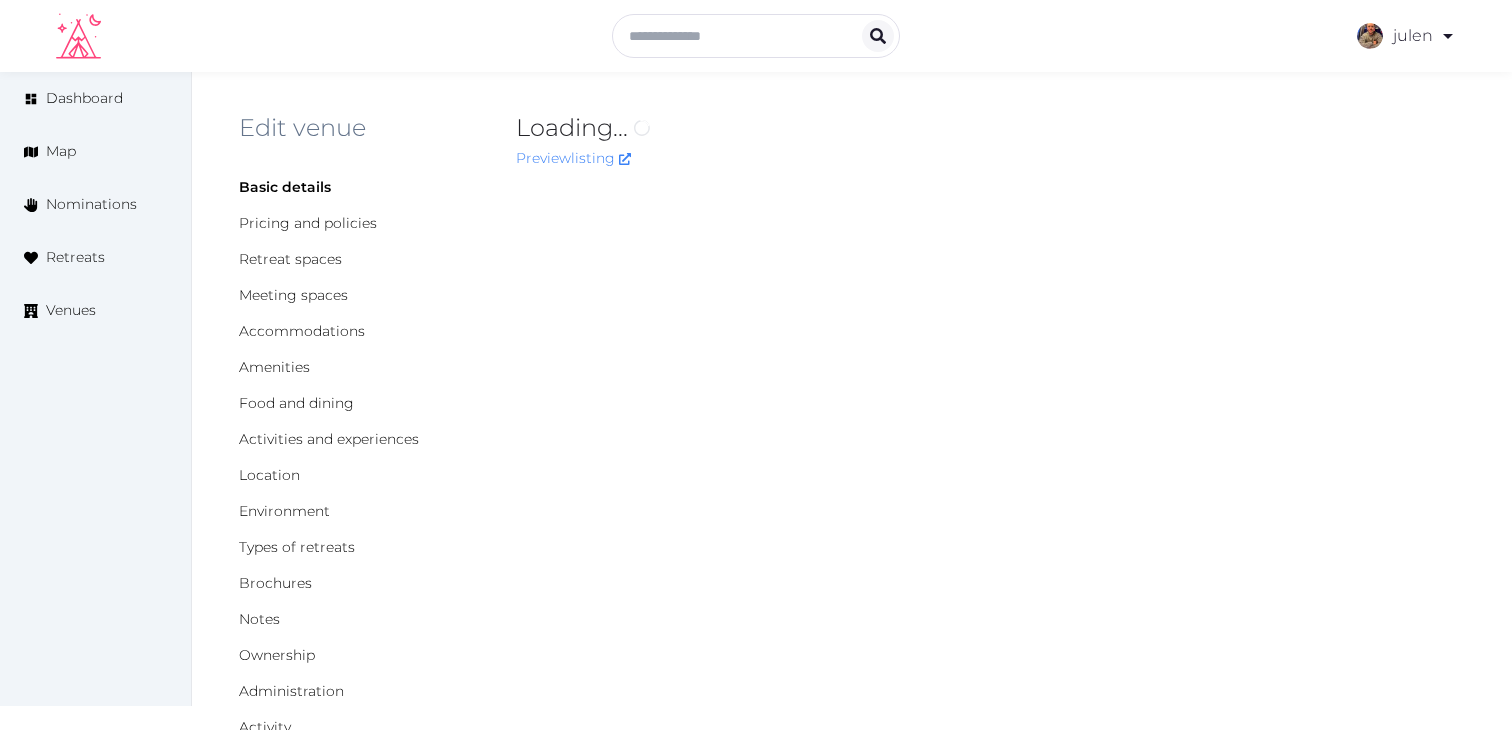 scroll, scrollTop: 0, scrollLeft: 0, axis: both 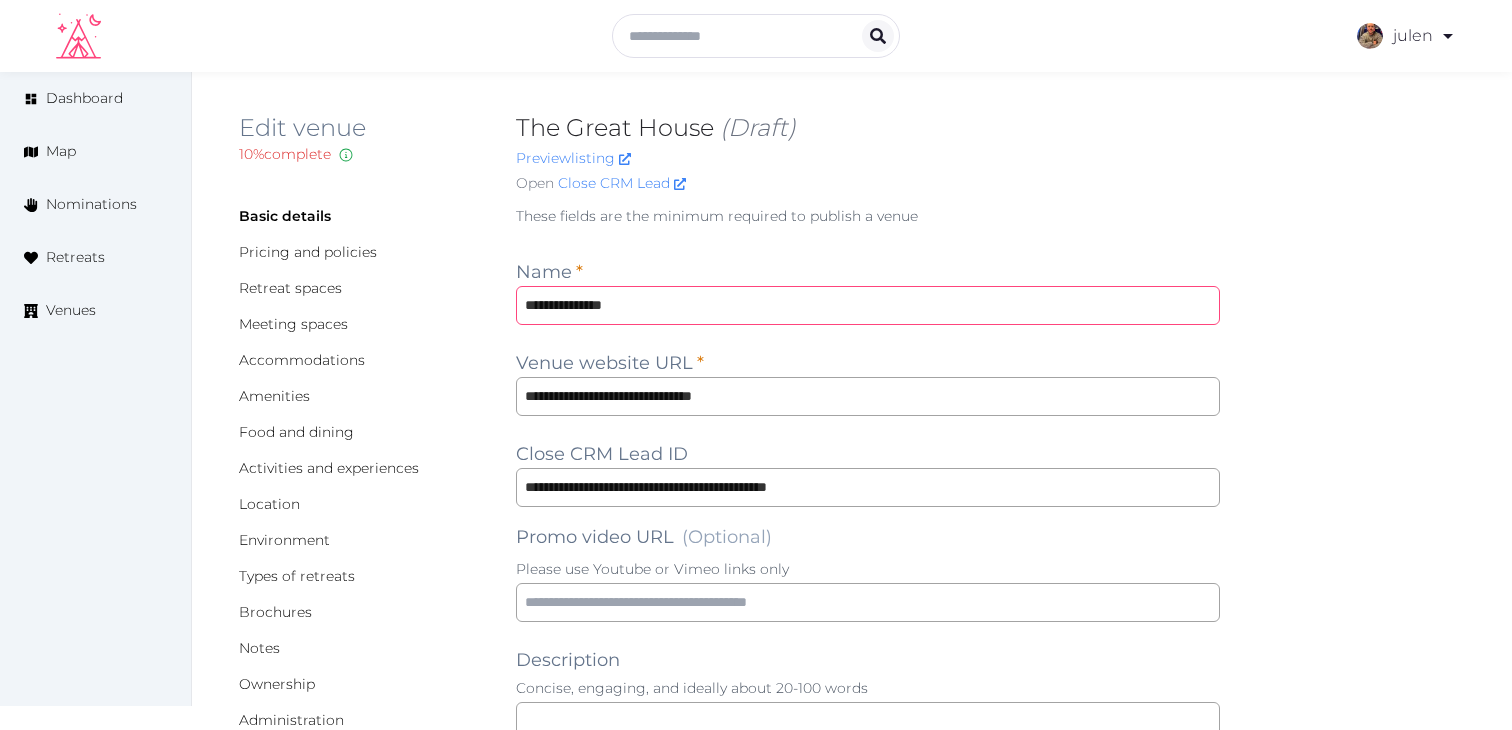 click on "**********" at bounding box center (868, 305) 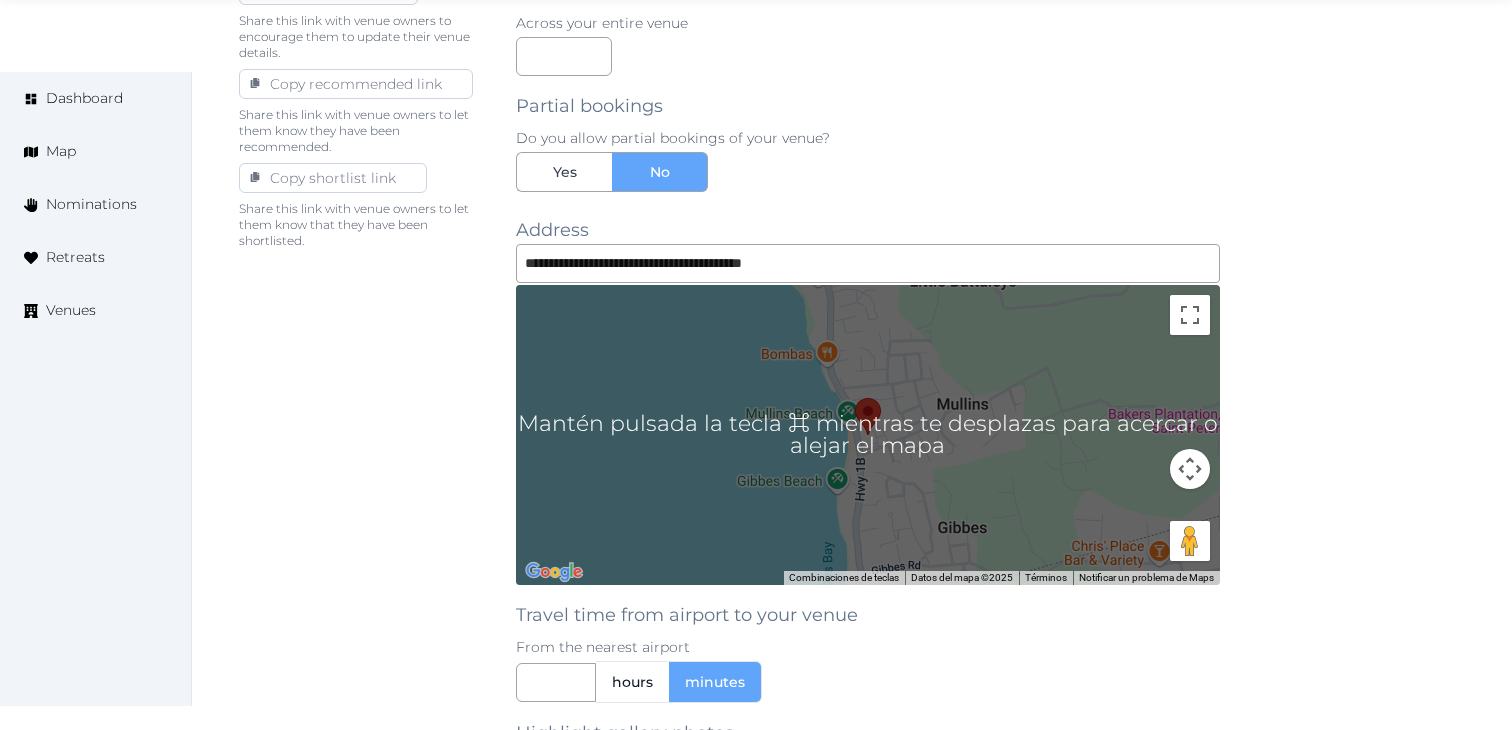 scroll, scrollTop: 1763, scrollLeft: 0, axis: vertical 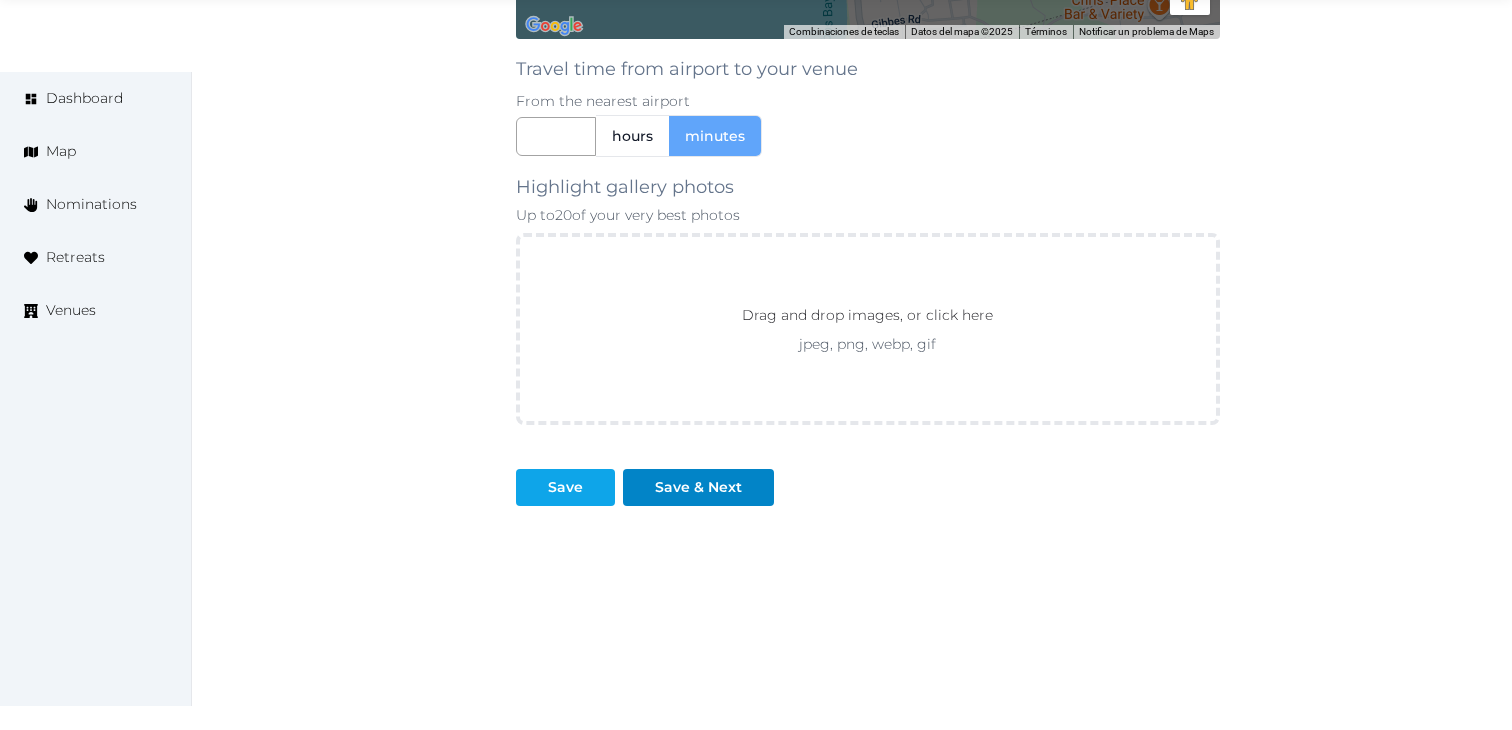 type on "**********" 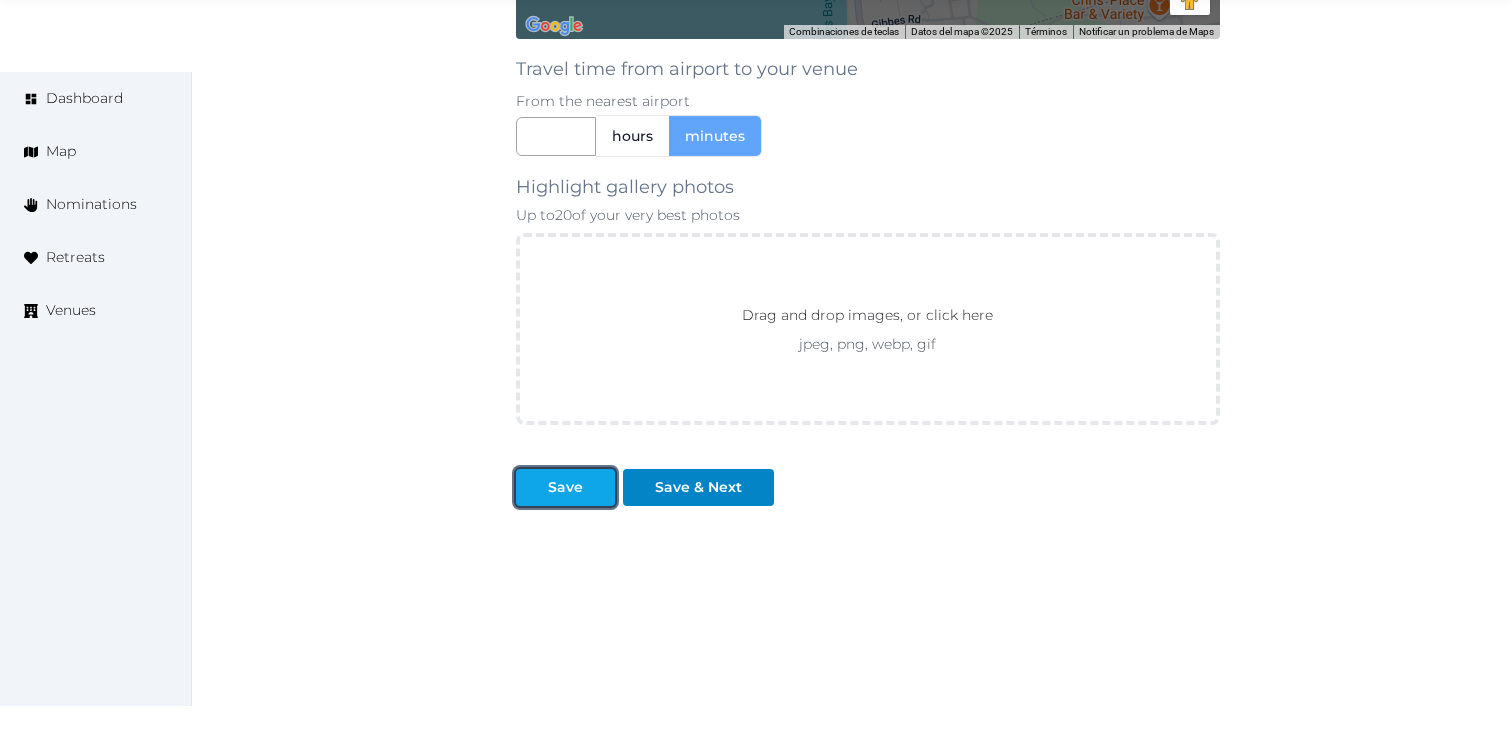 click on "Save" at bounding box center [565, 487] 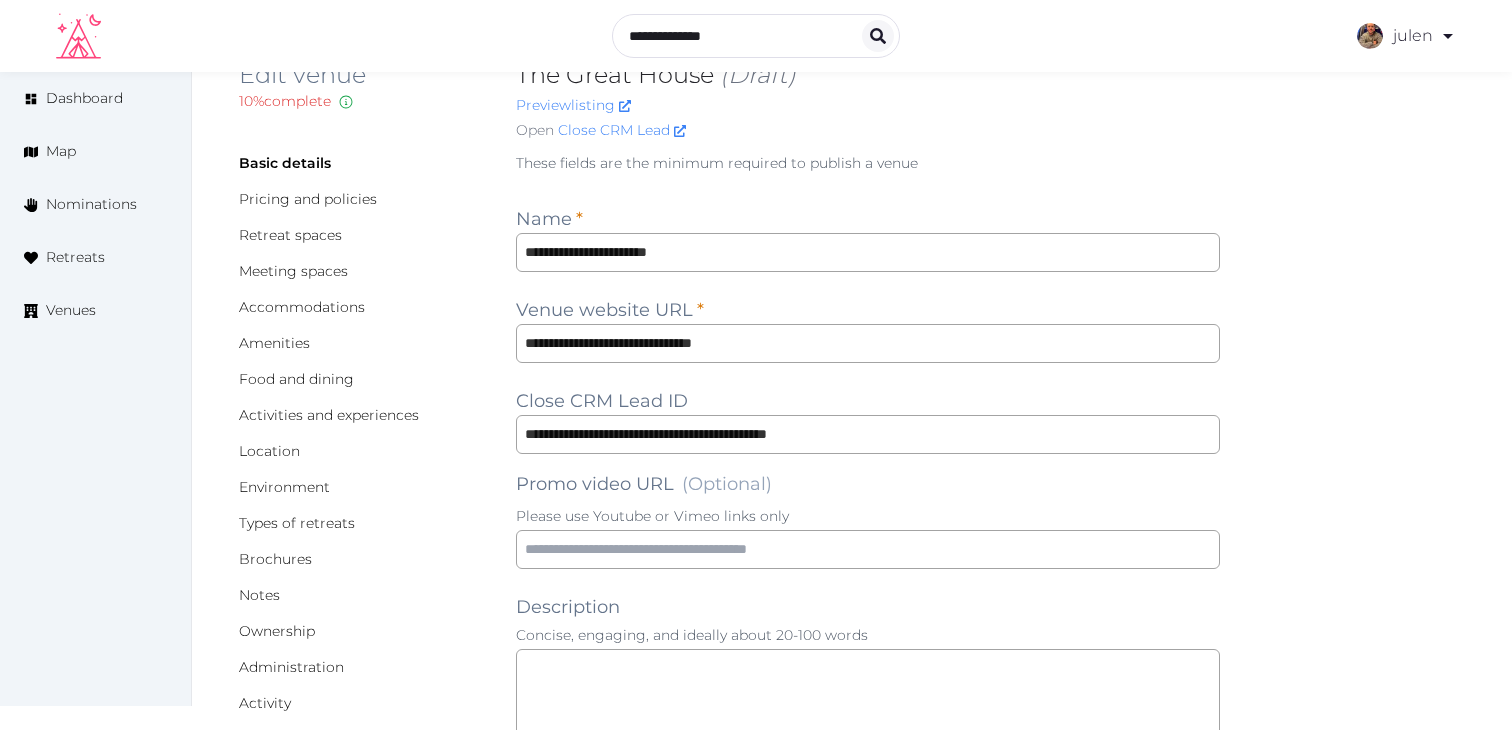 scroll, scrollTop: 0, scrollLeft: 0, axis: both 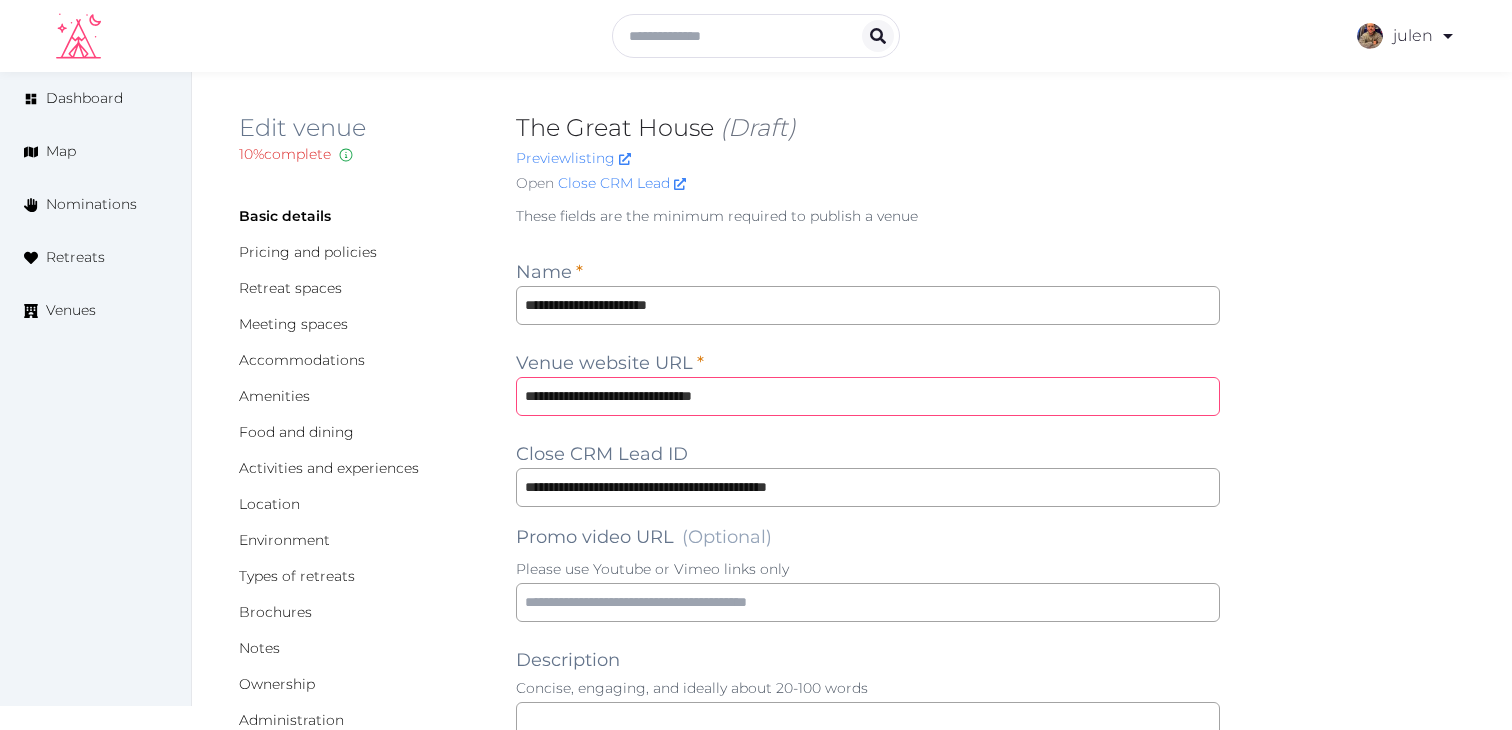 click on "**********" at bounding box center [868, 396] 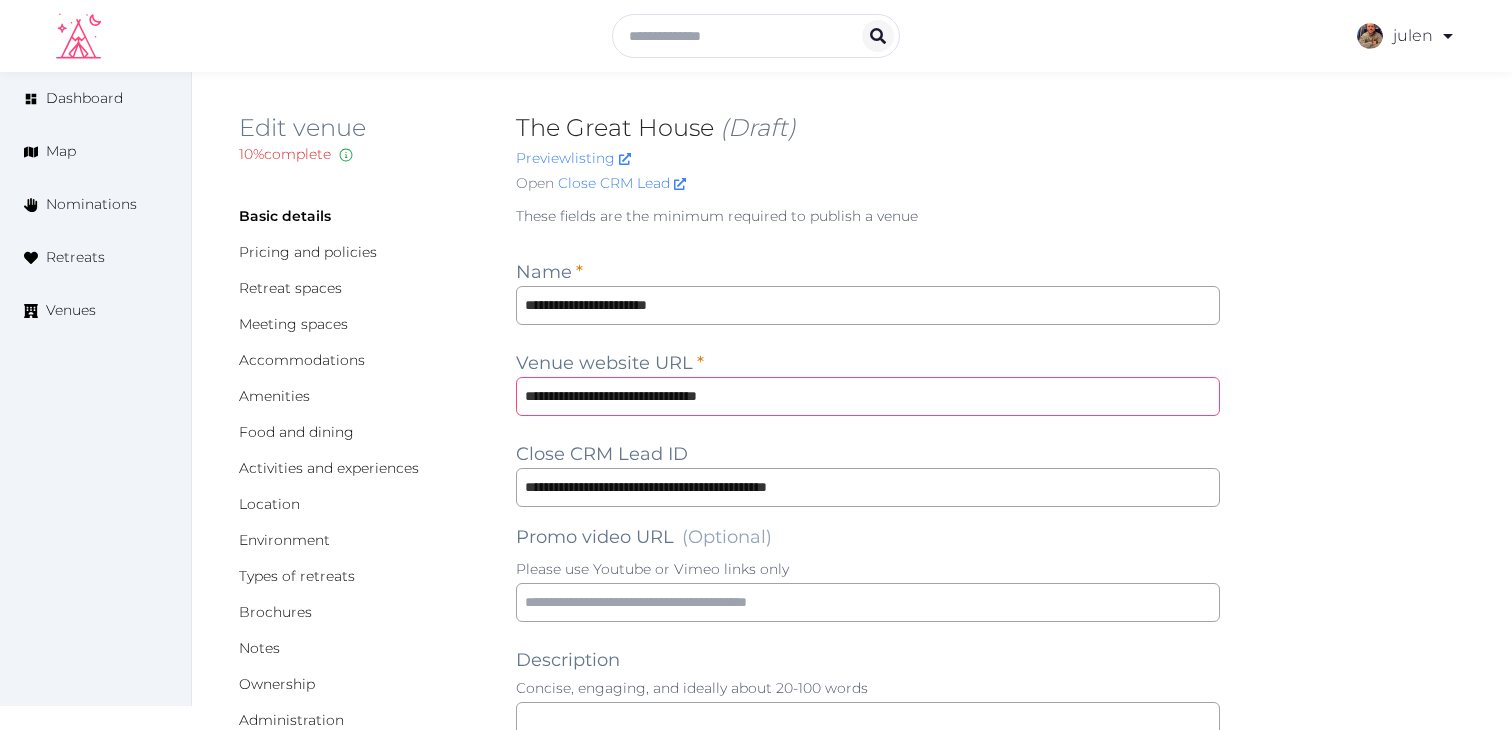 type on "**********" 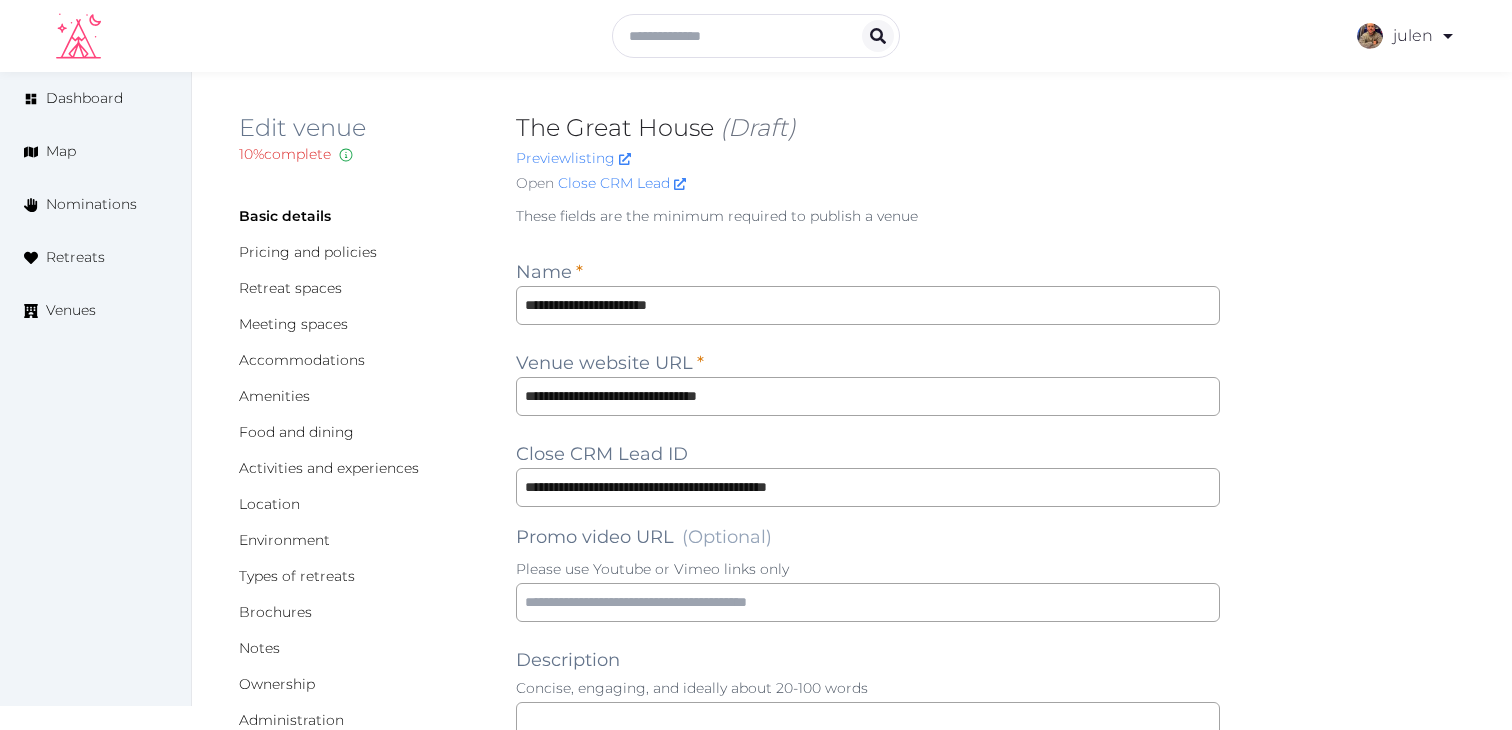 click on "**********" at bounding box center [852, 1350] 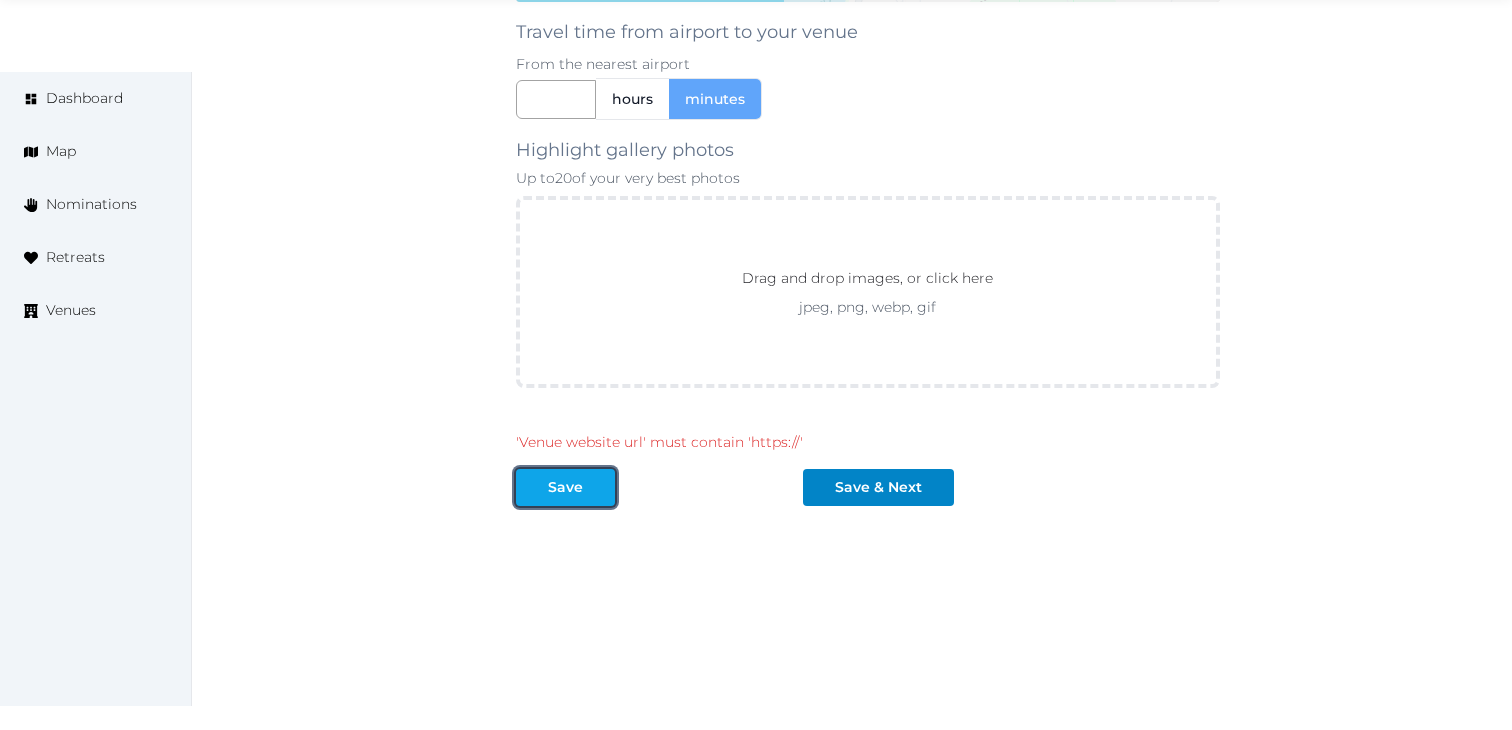 click on "Save" at bounding box center (565, 487) 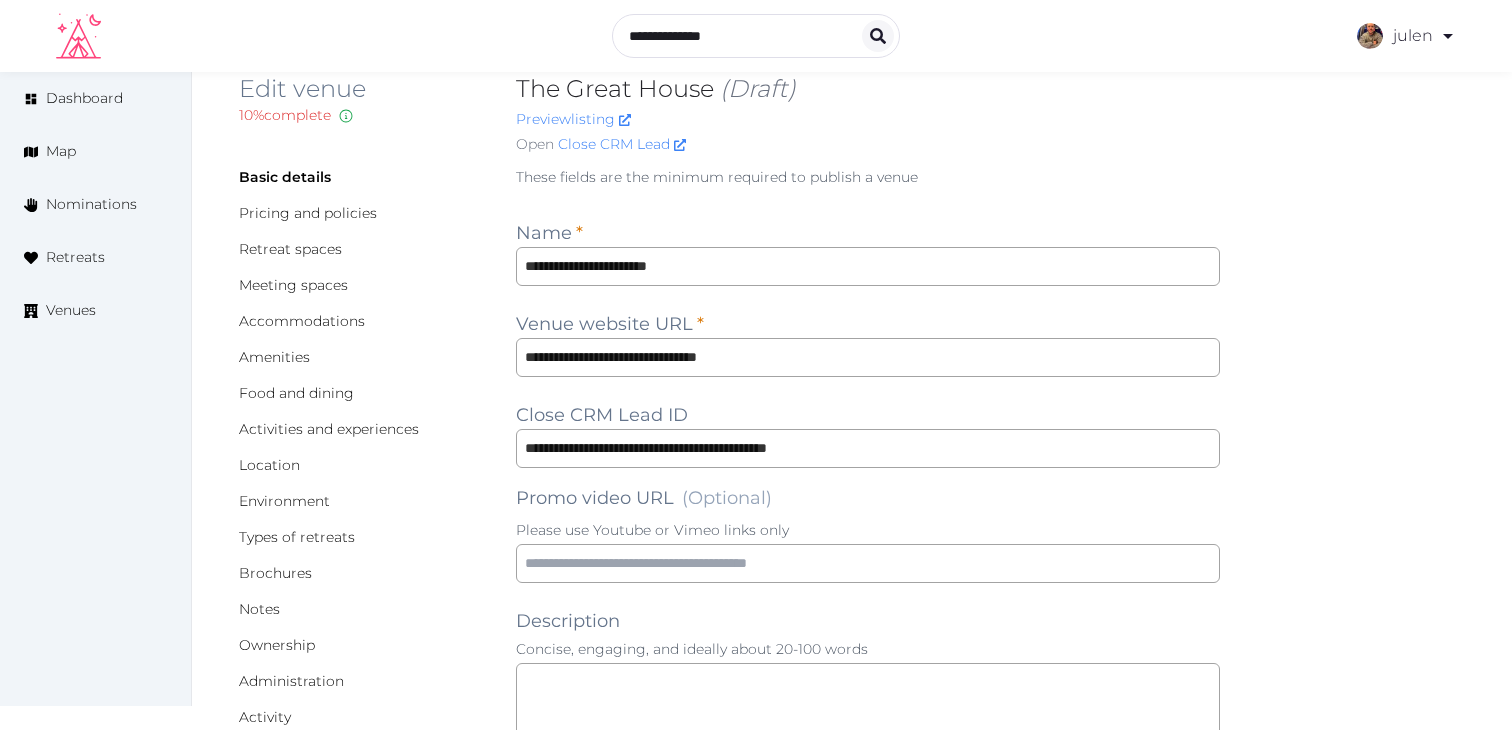 scroll, scrollTop: 0, scrollLeft: 0, axis: both 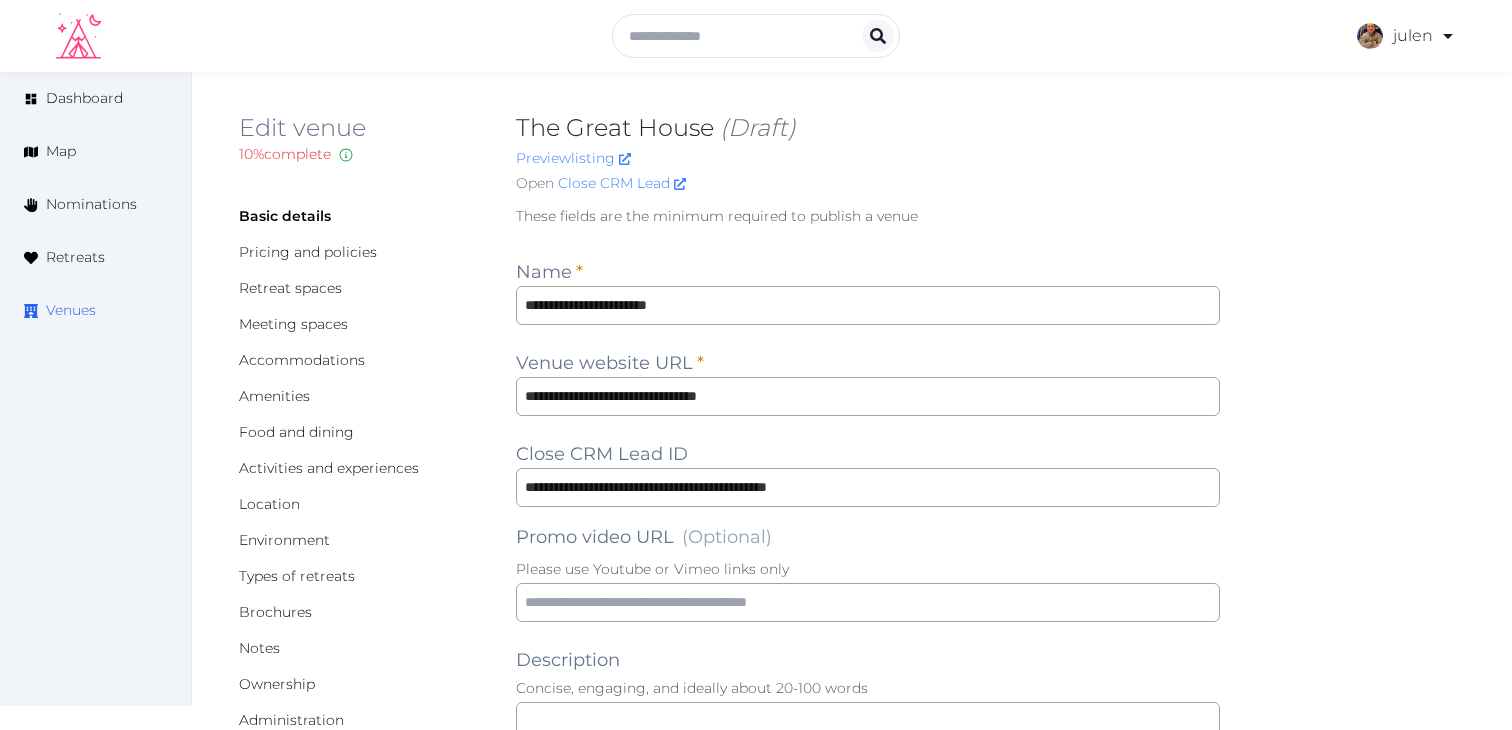 click on "Venues" at bounding box center [71, 310] 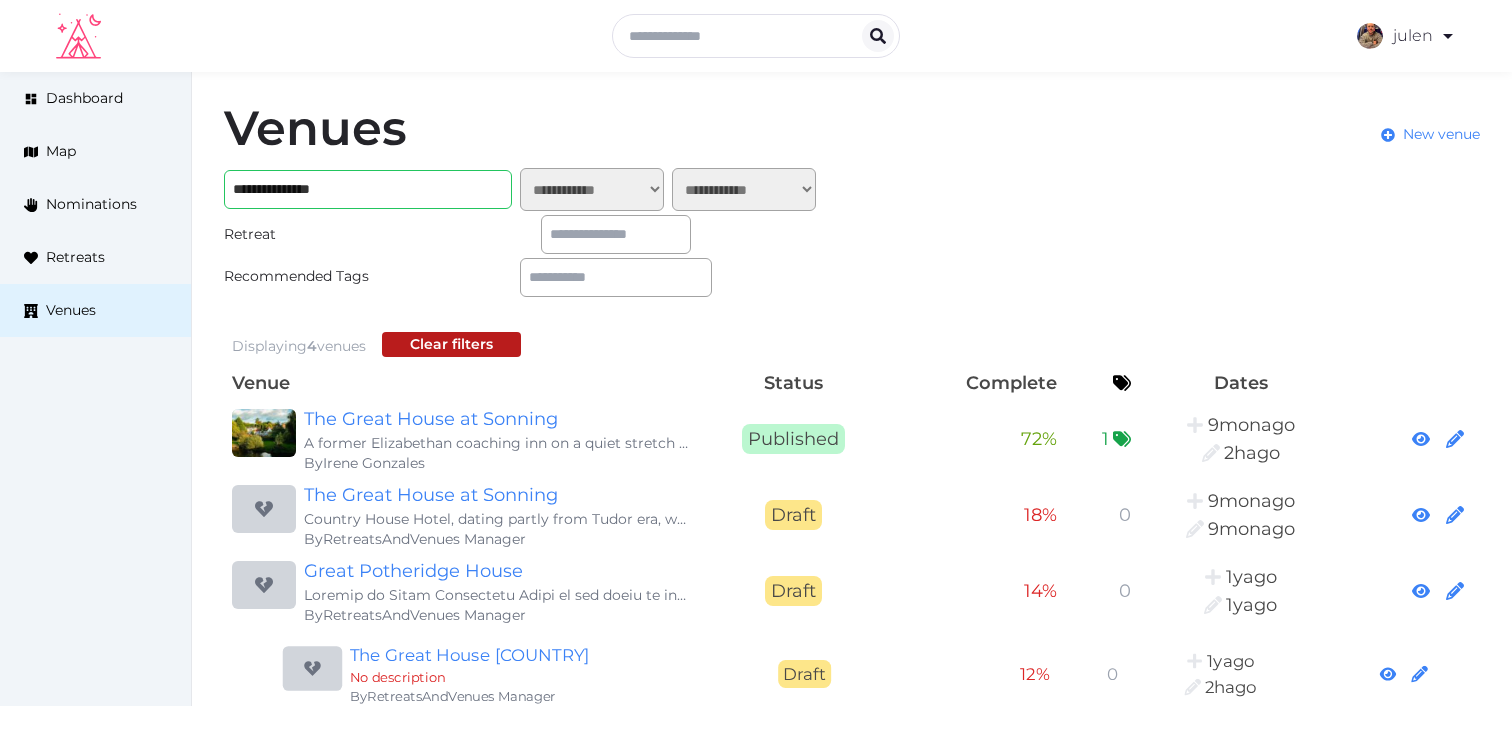 scroll, scrollTop: 7, scrollLeft: 0, axis: vertical 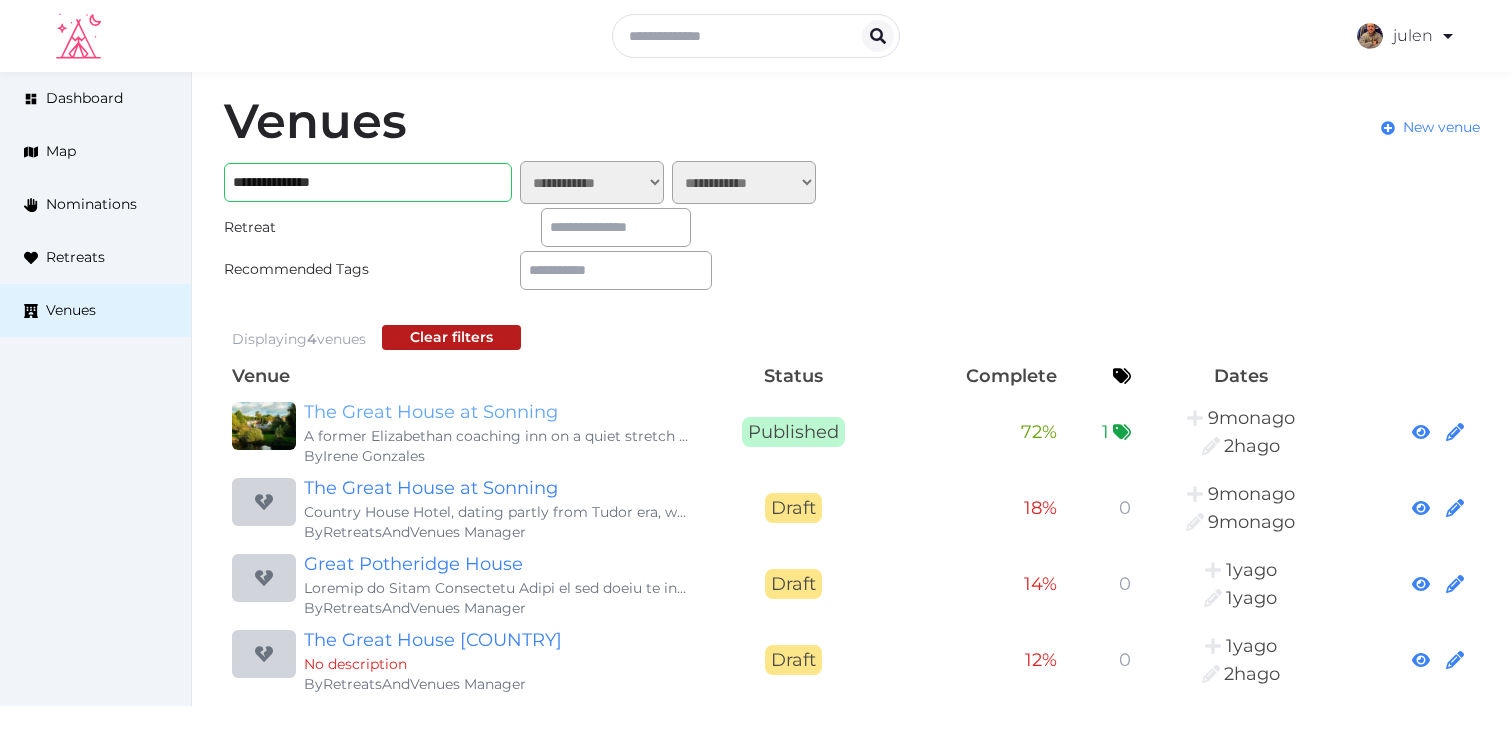 click on "The Great House at Sonning" at bounding box center (496, 412) 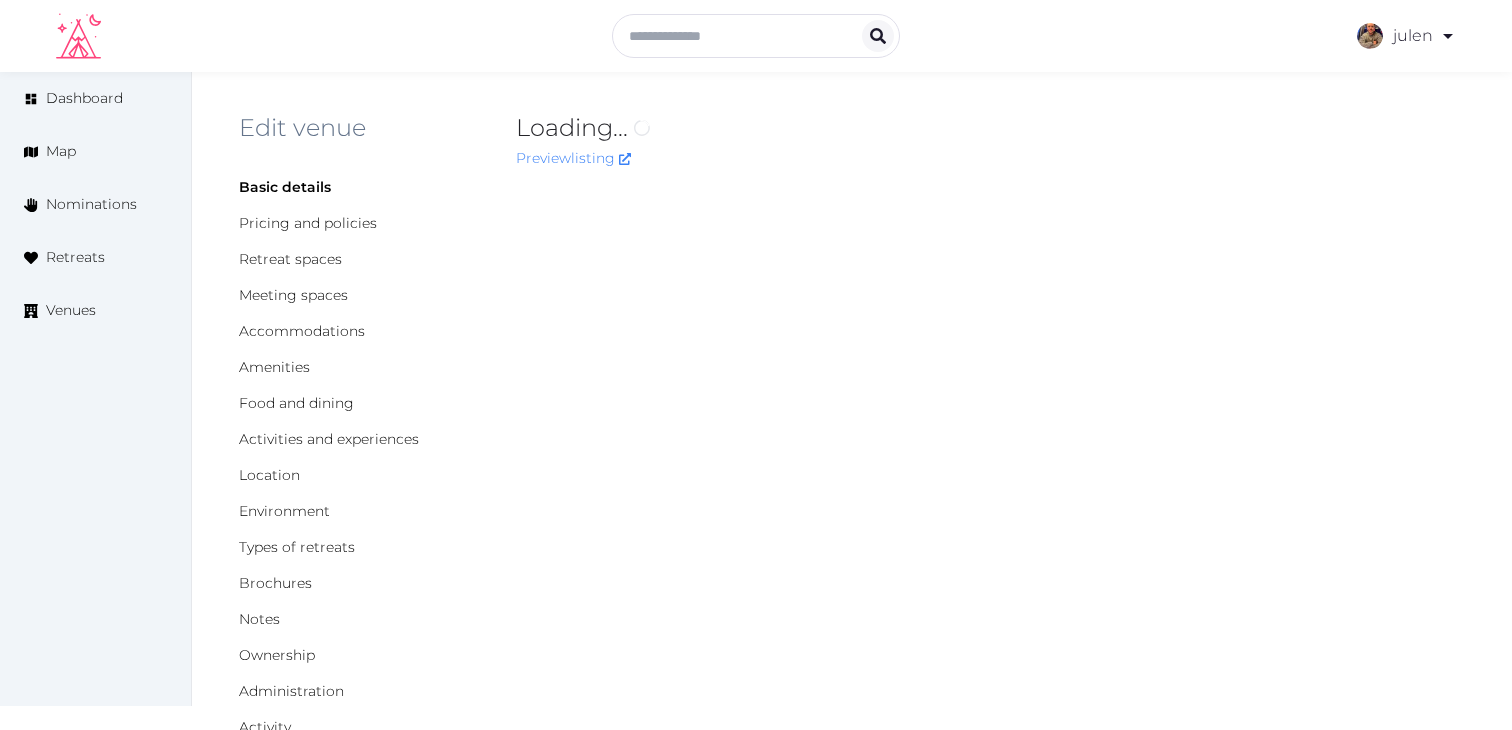scroll, scrollTop: 0, scrollLeft: 0, axis: both 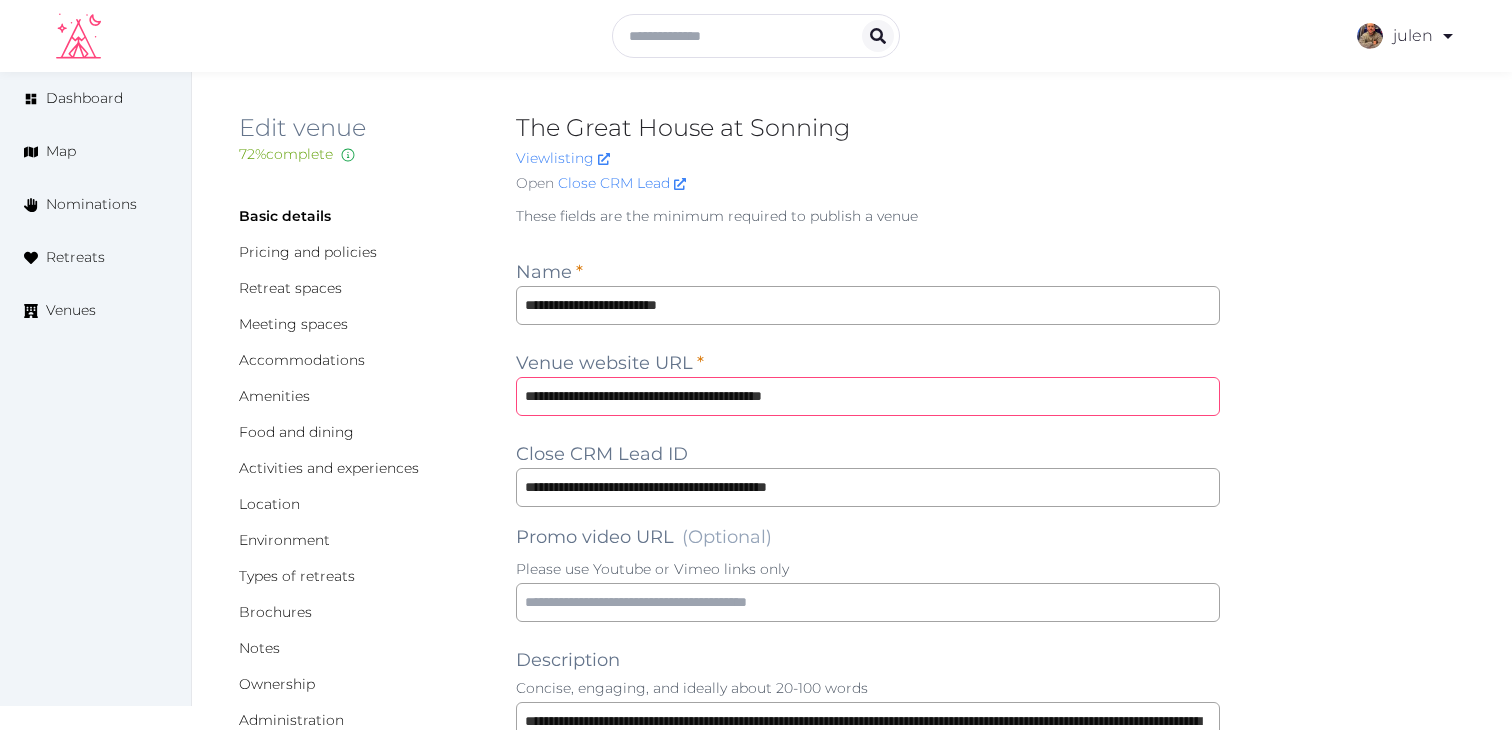 click on "**********" at bounding box center [868, 396] 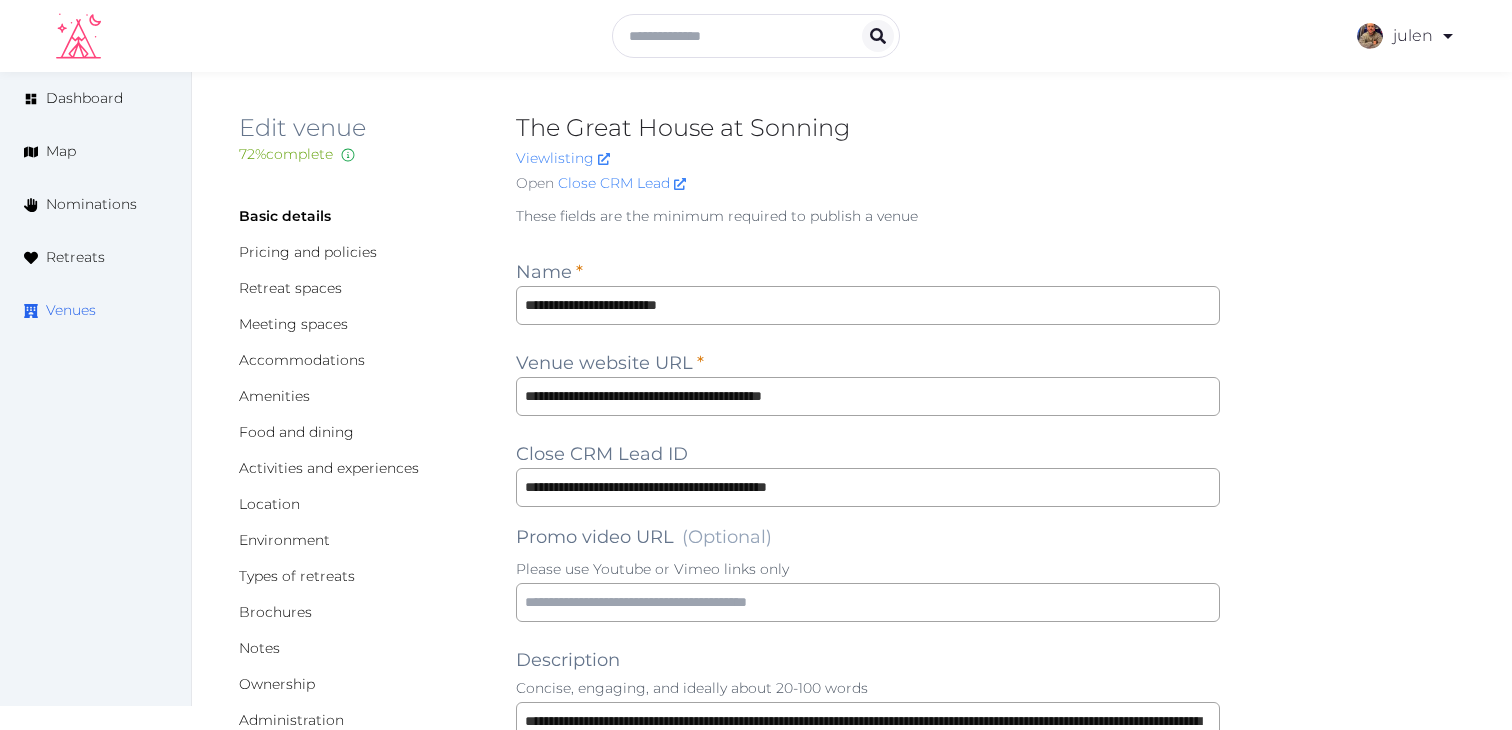 click on "Venues" at bounding box center (95, 310) 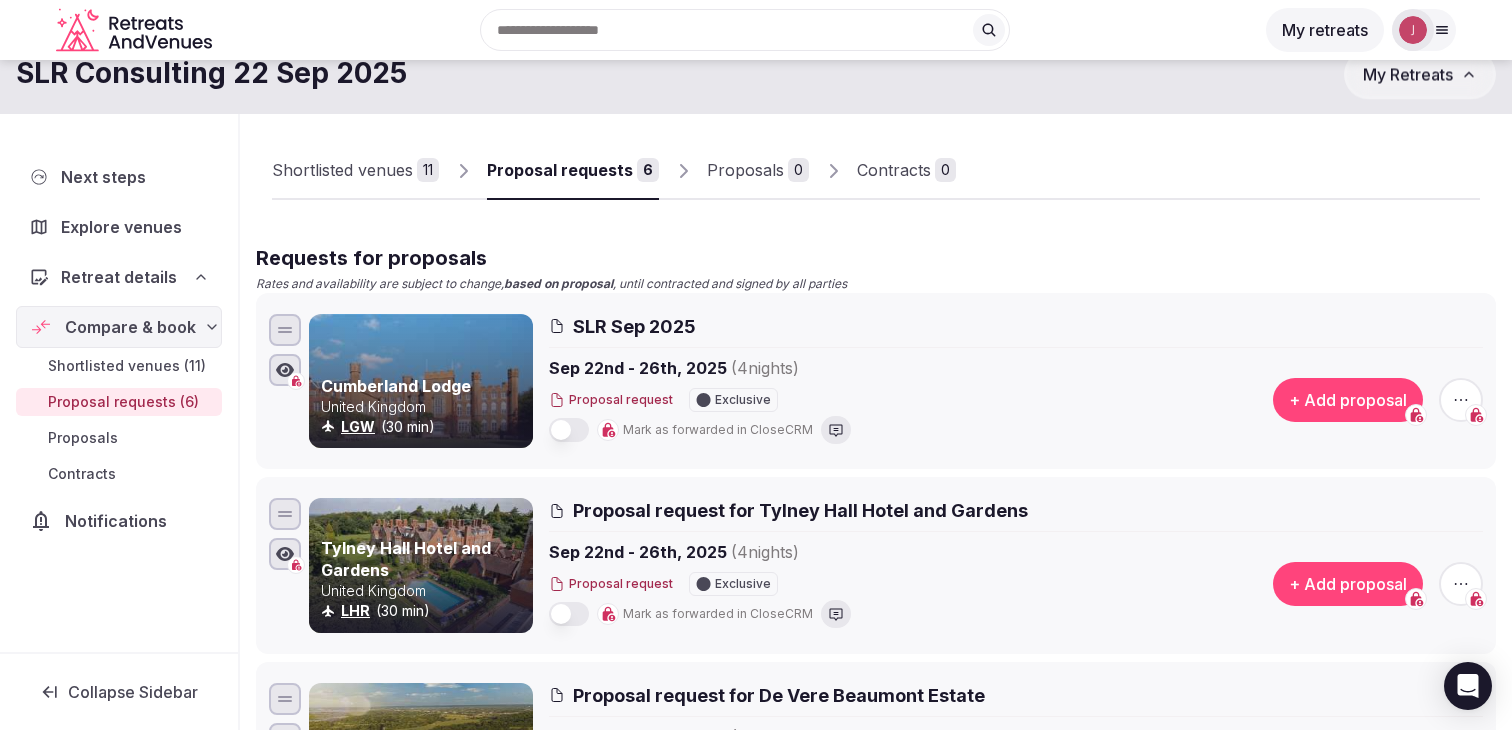 scroll, scrollTop: 0, scrollLeft: 0, axis: both 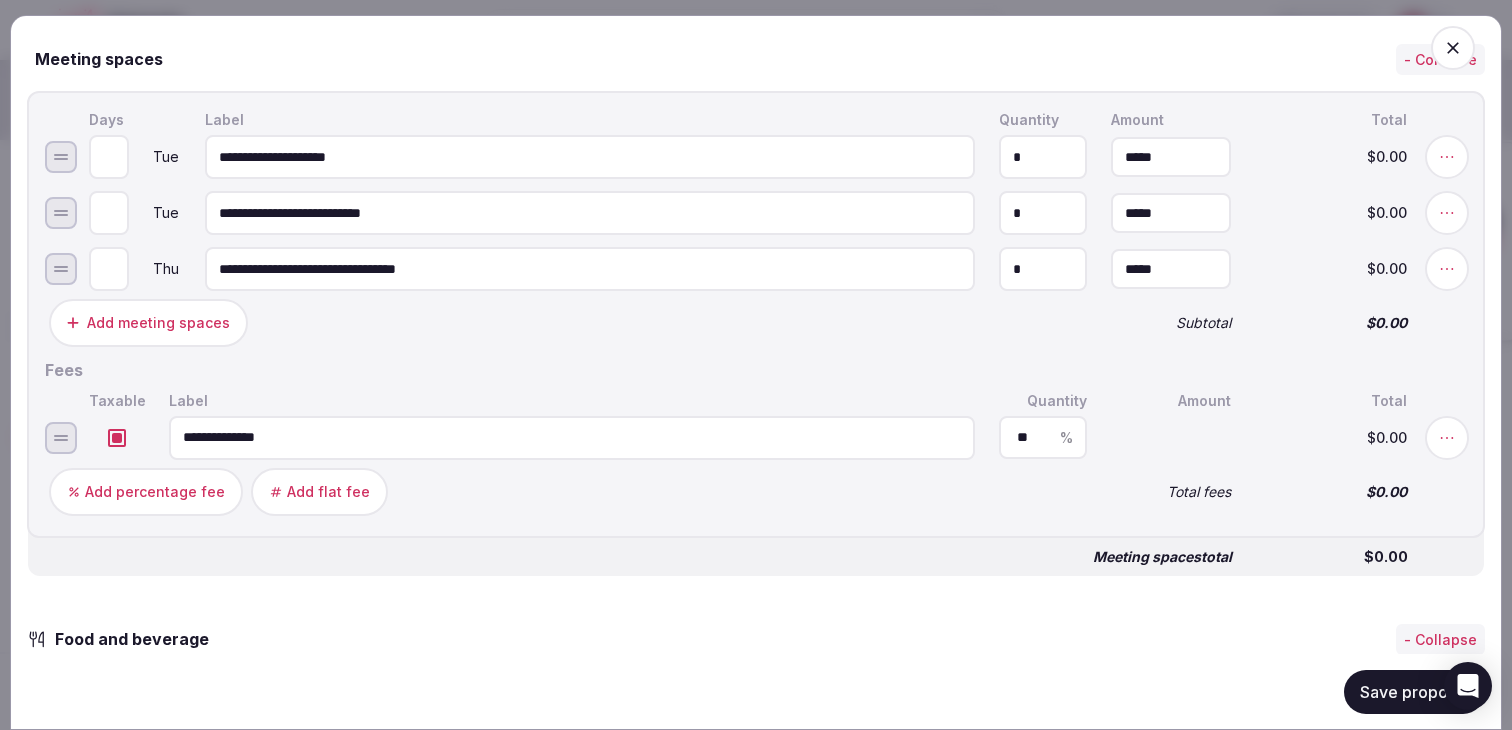 type on "*" 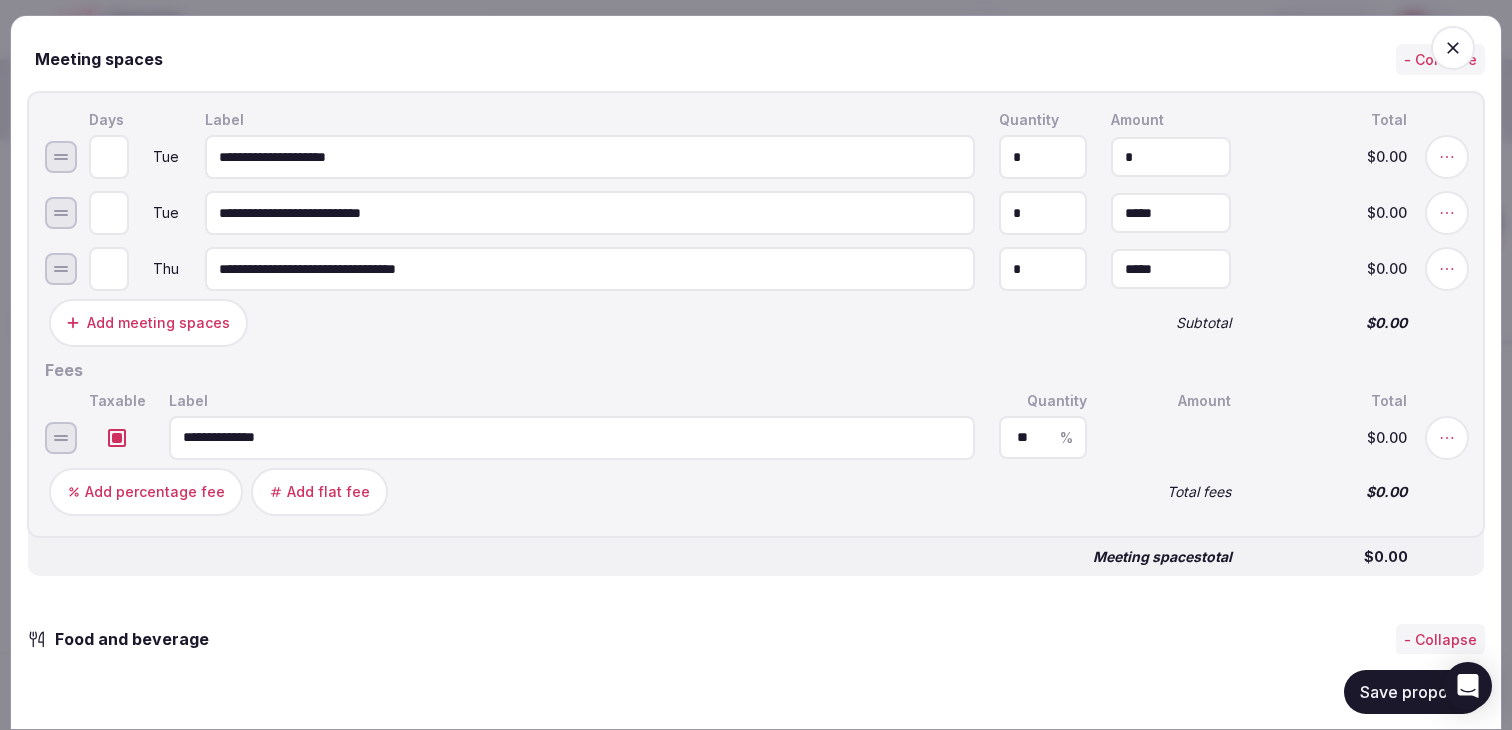 click on "*" at bounding box center [1171, 157] 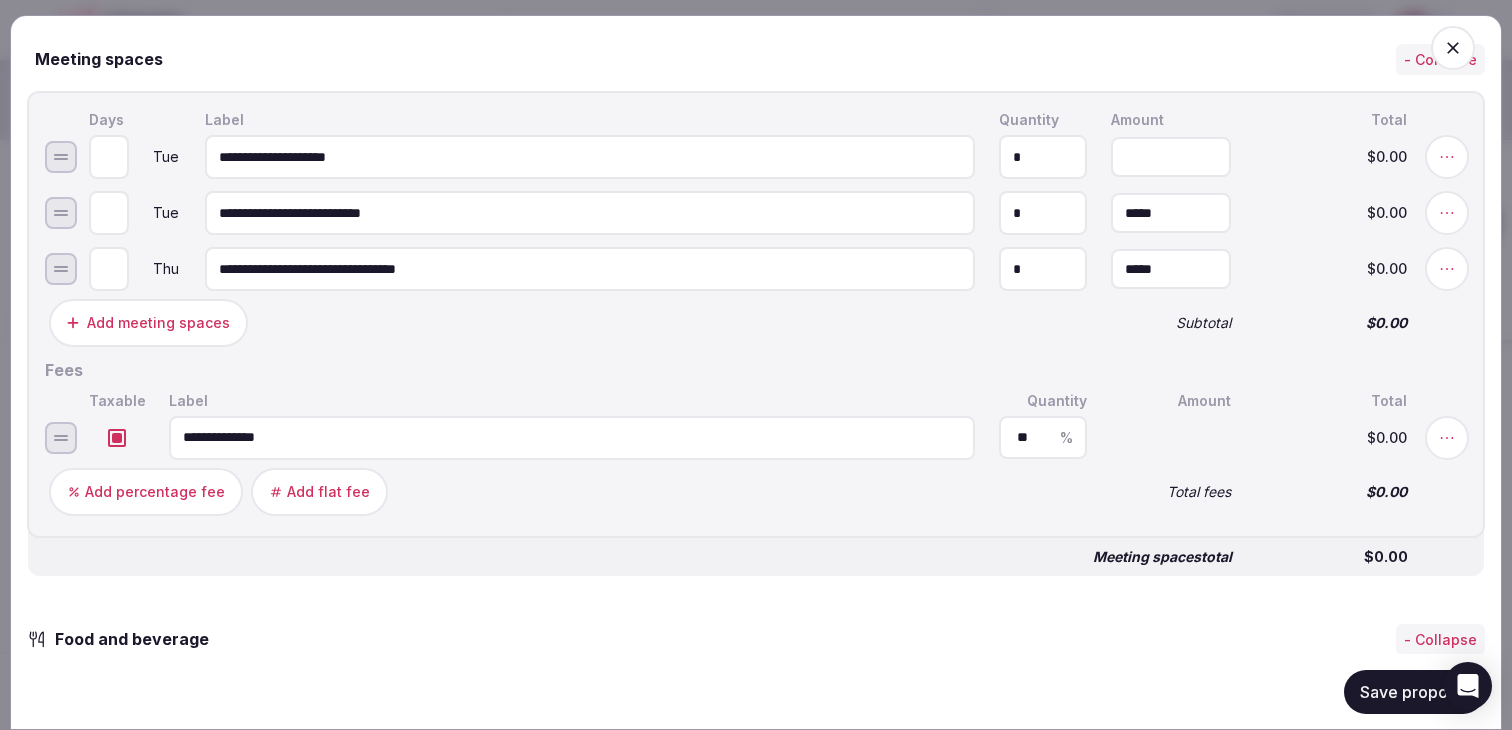 type on "*****" 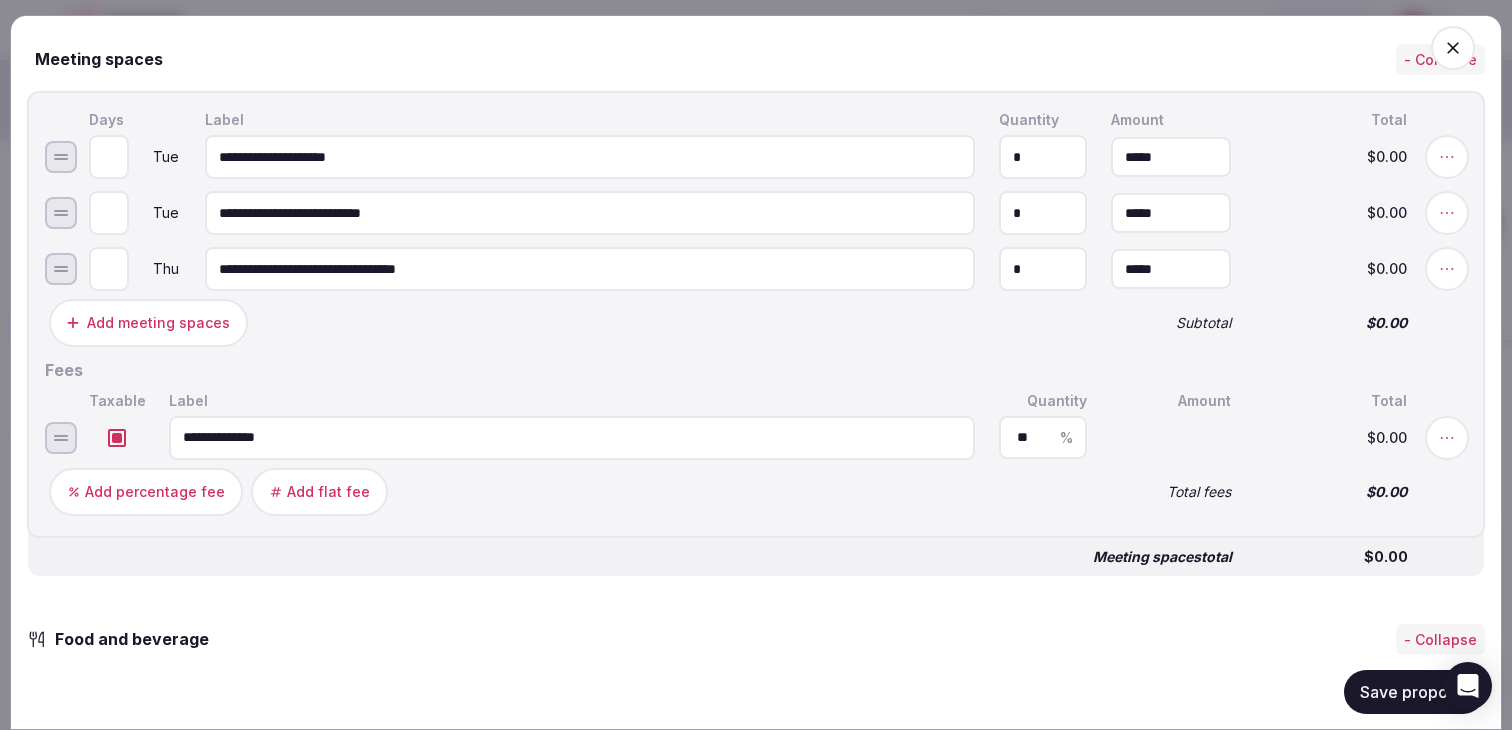 click on "**********" at bounding box center [590, 157] 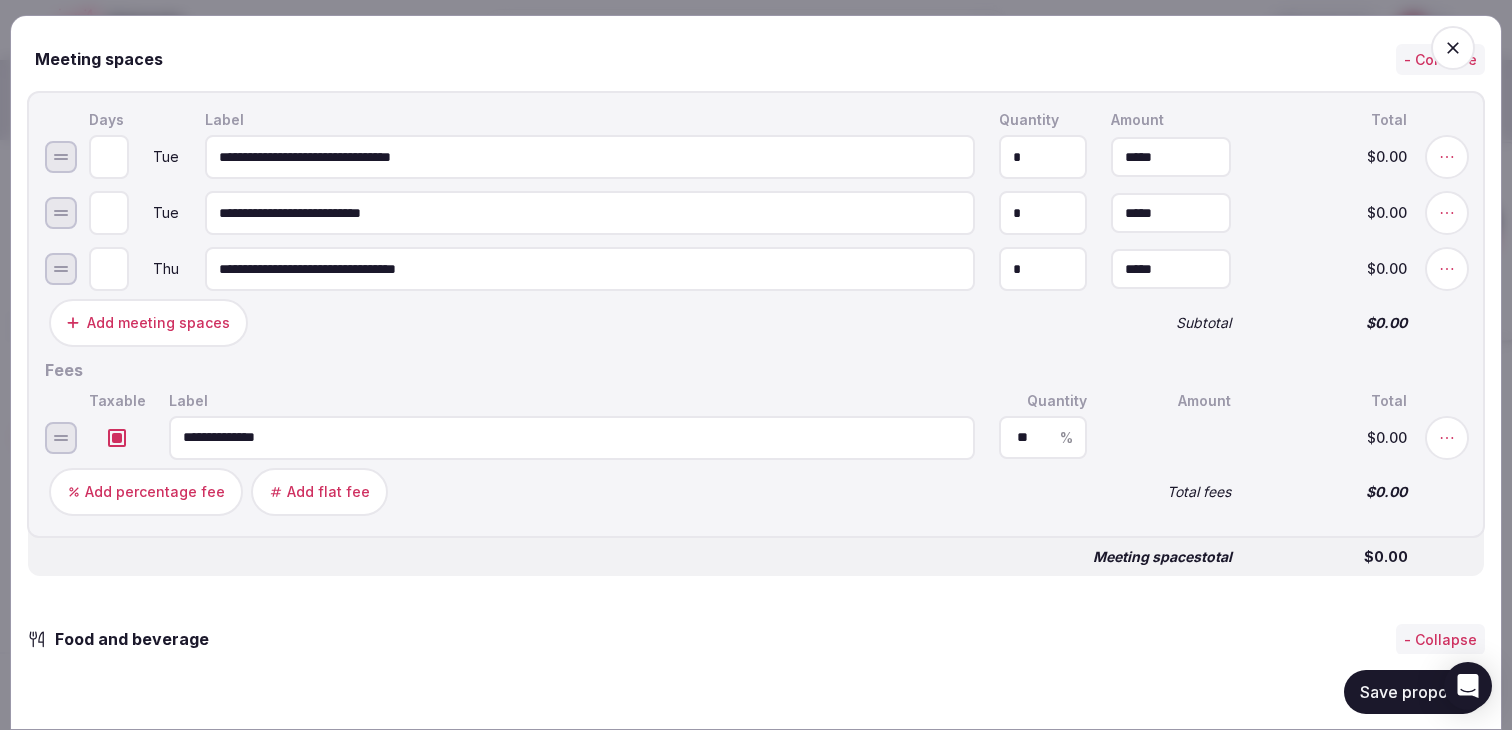 type on "**********" 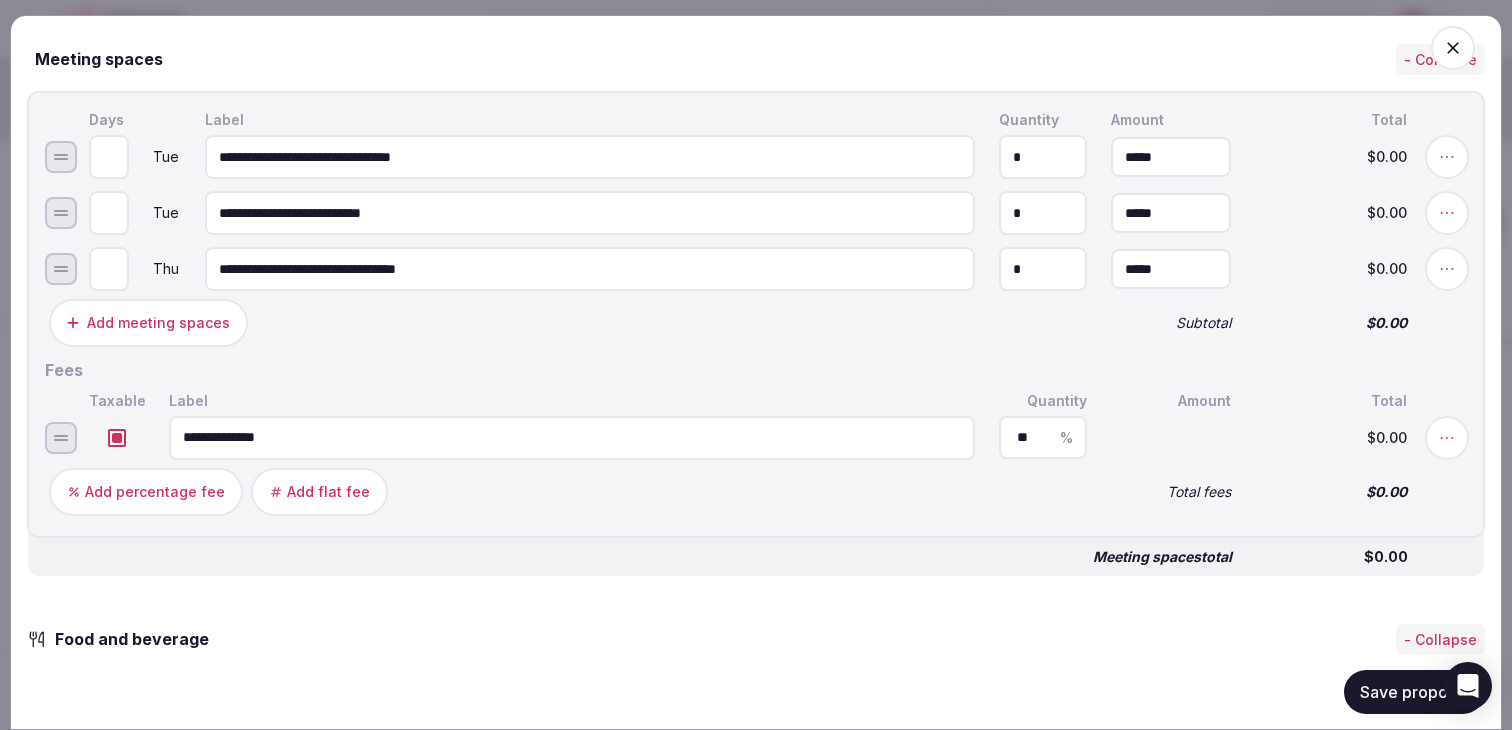 click on "*" at bounding box center (1043, 157) 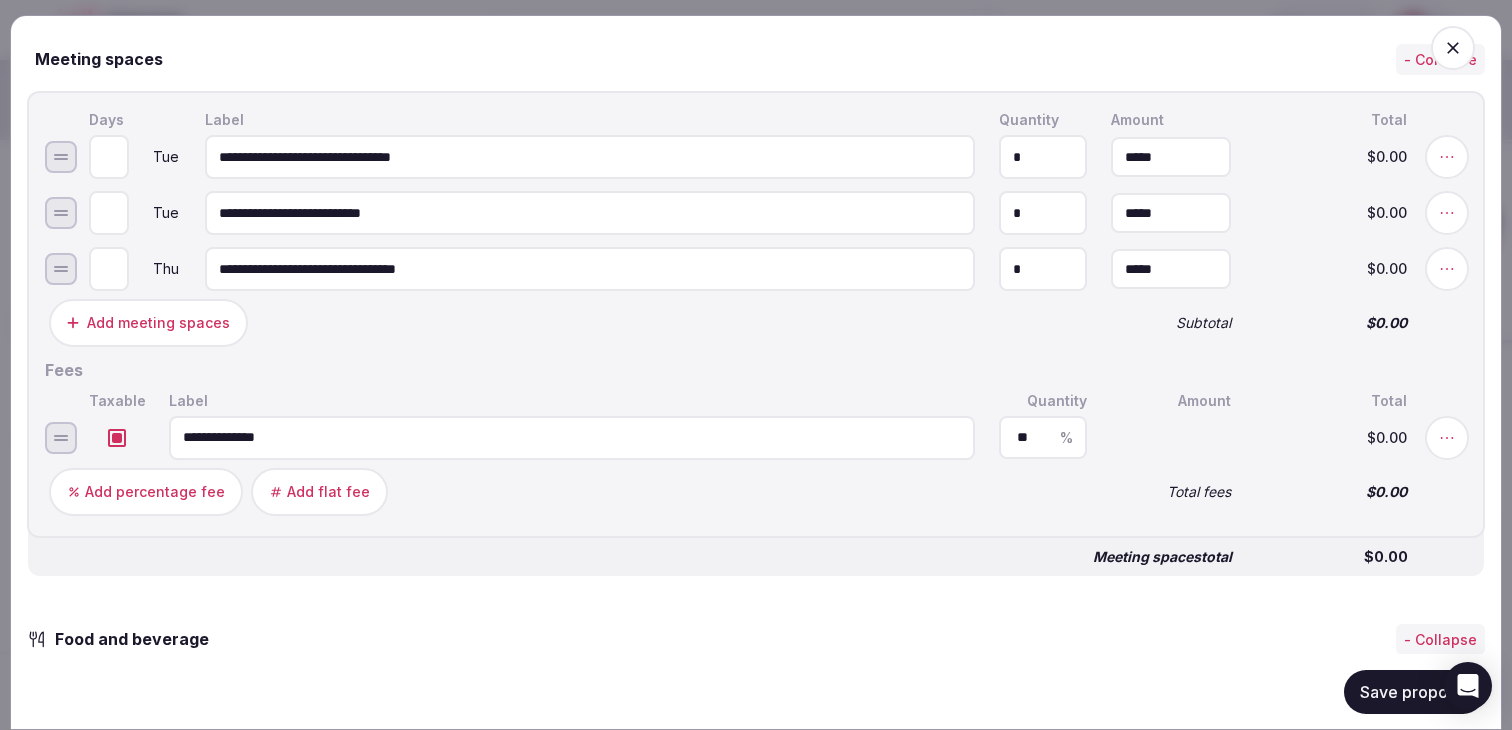 type on "*" 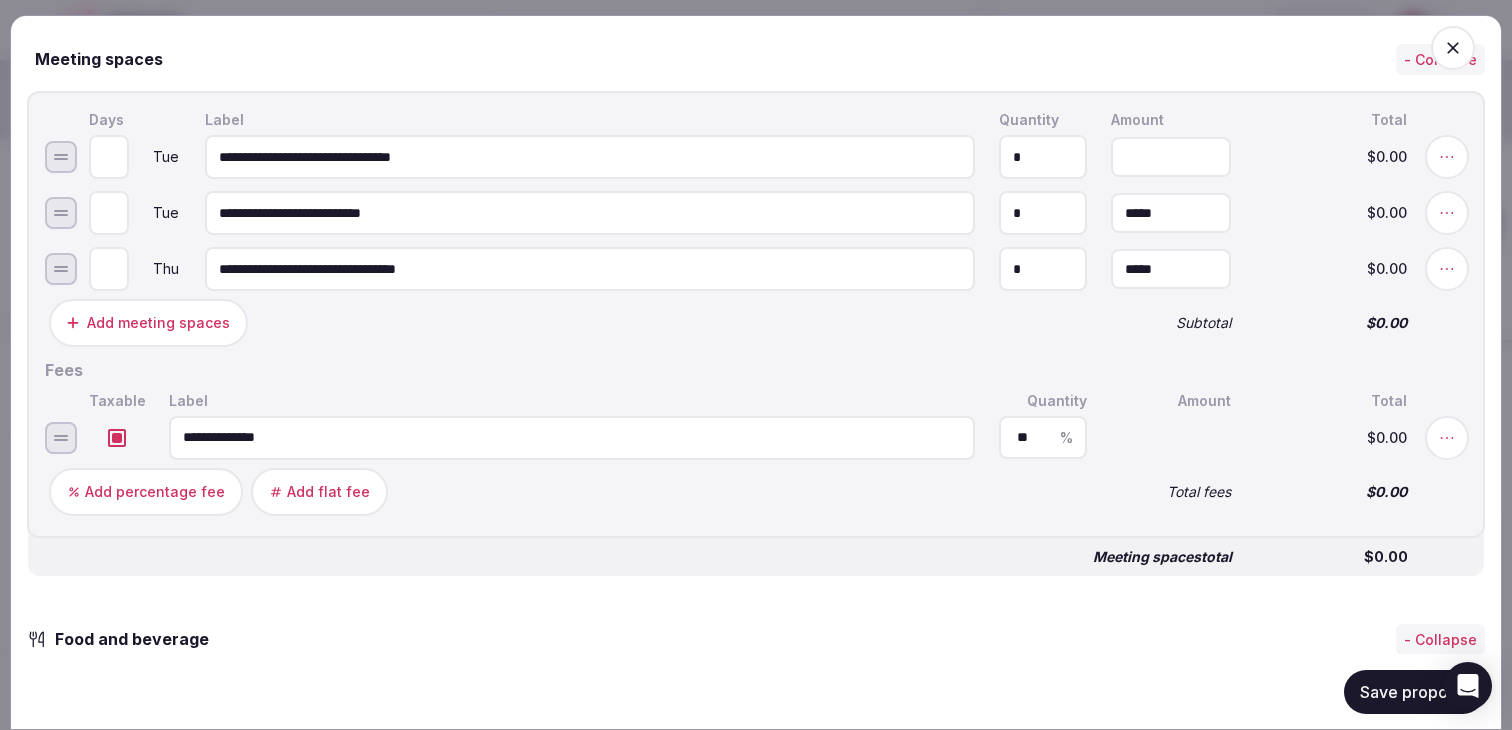 click at bounding box center [1171, 157] 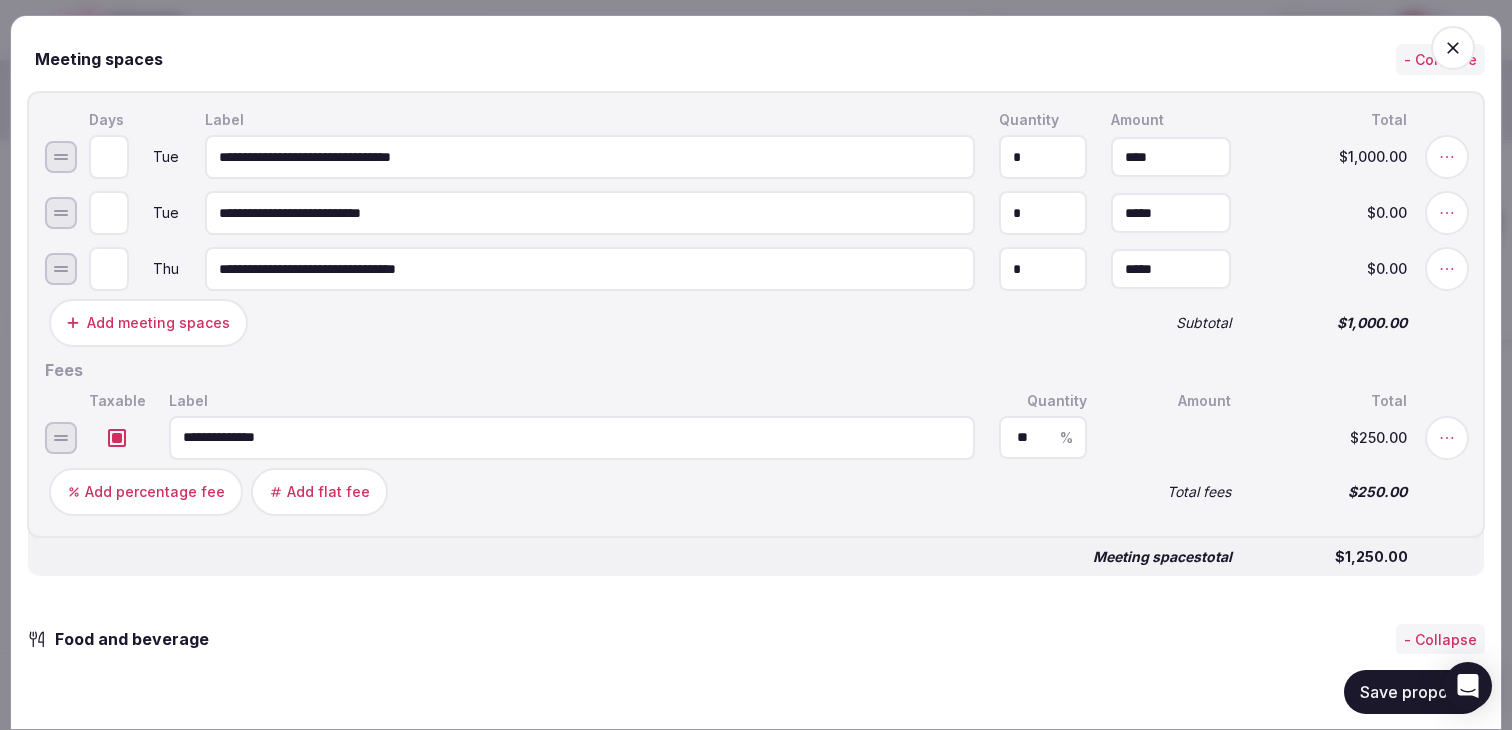 type on "*********" 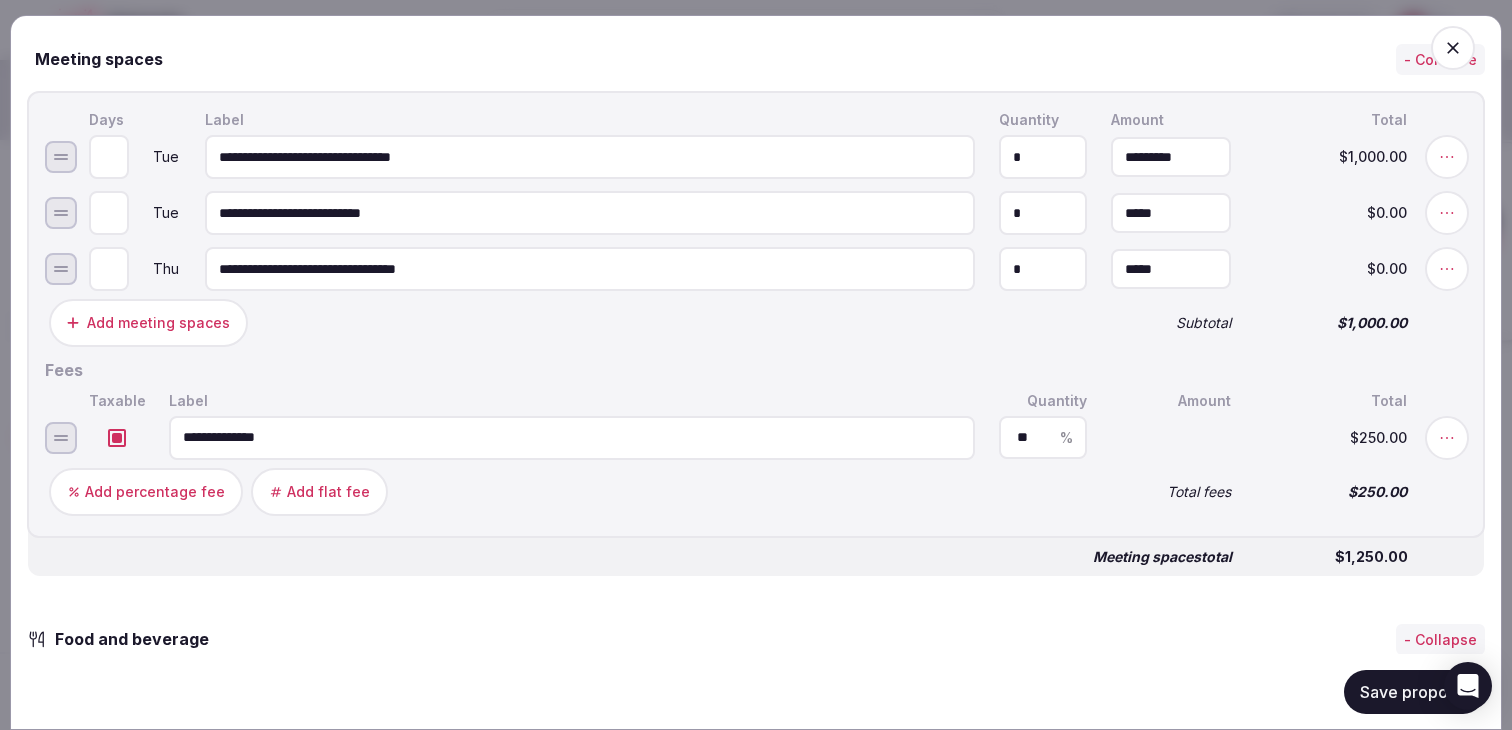 click on "*" at bounding box center (1043, 213) 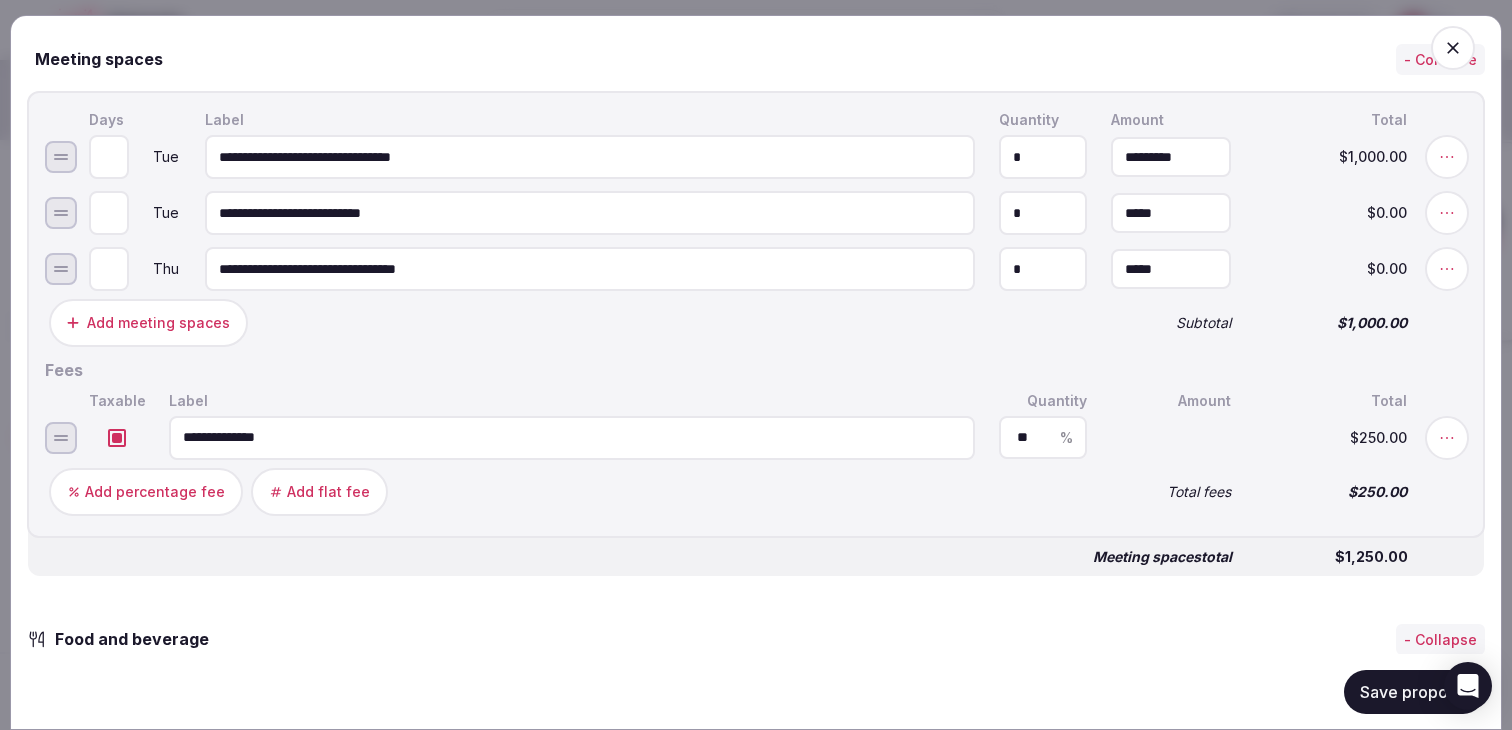 type on "*" 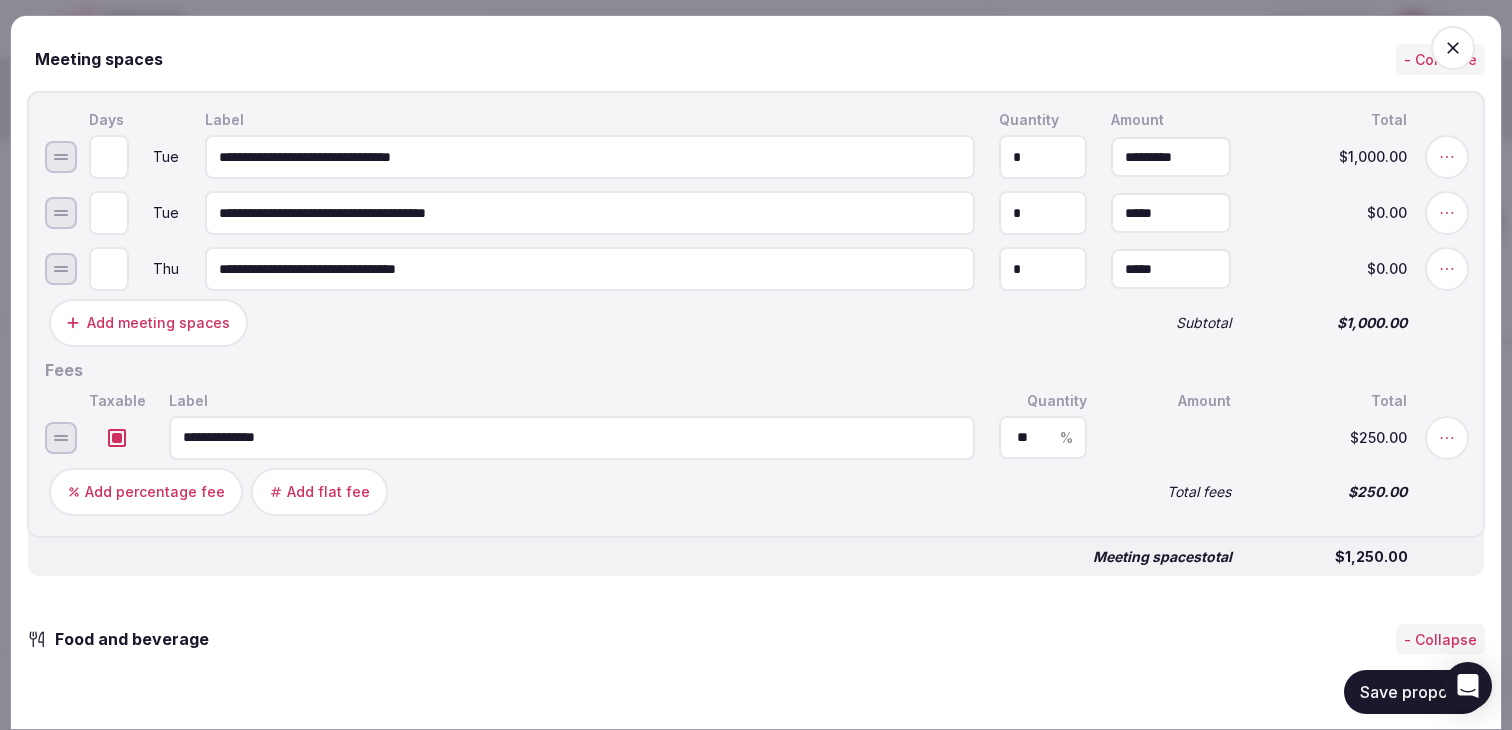 type on "**********" 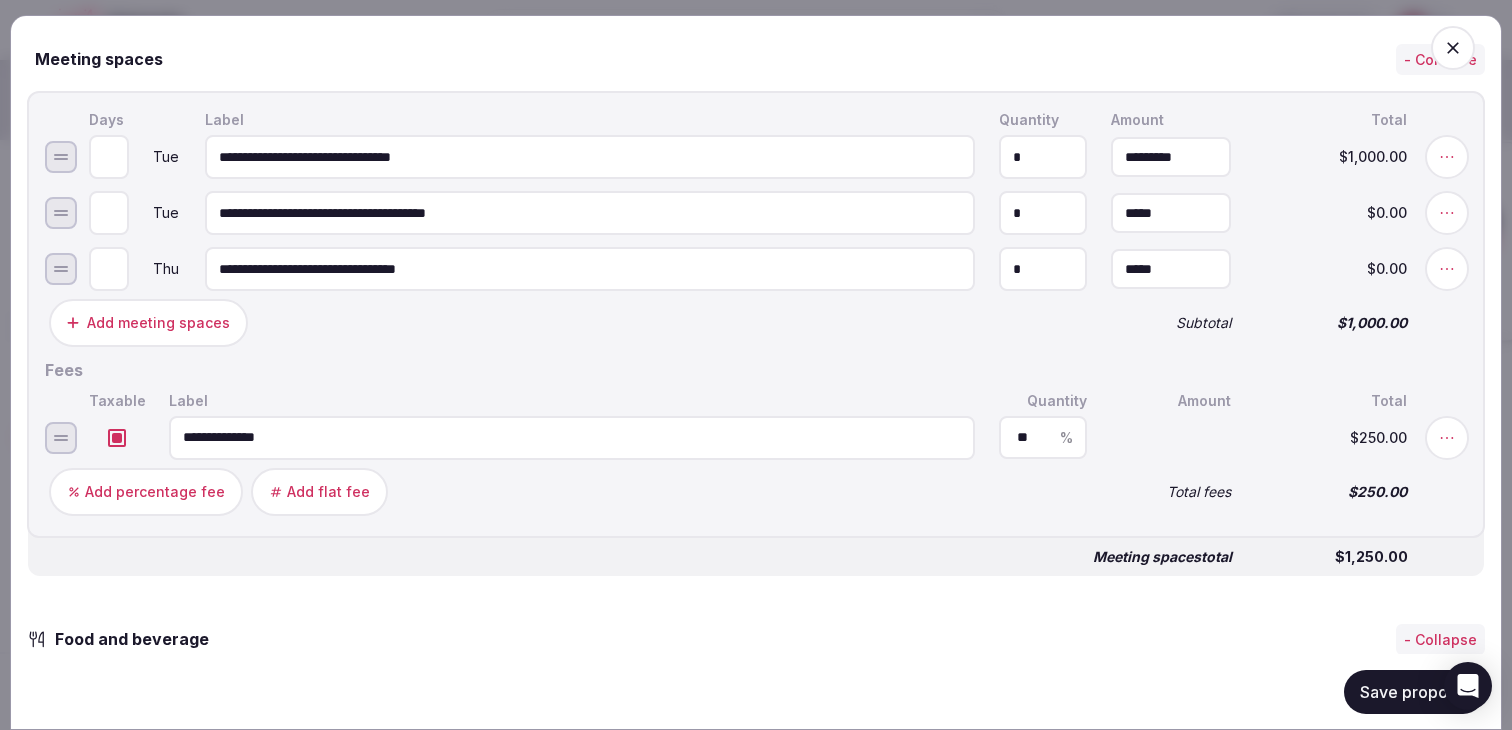 click on "**********" at bounding box center (590, 269) 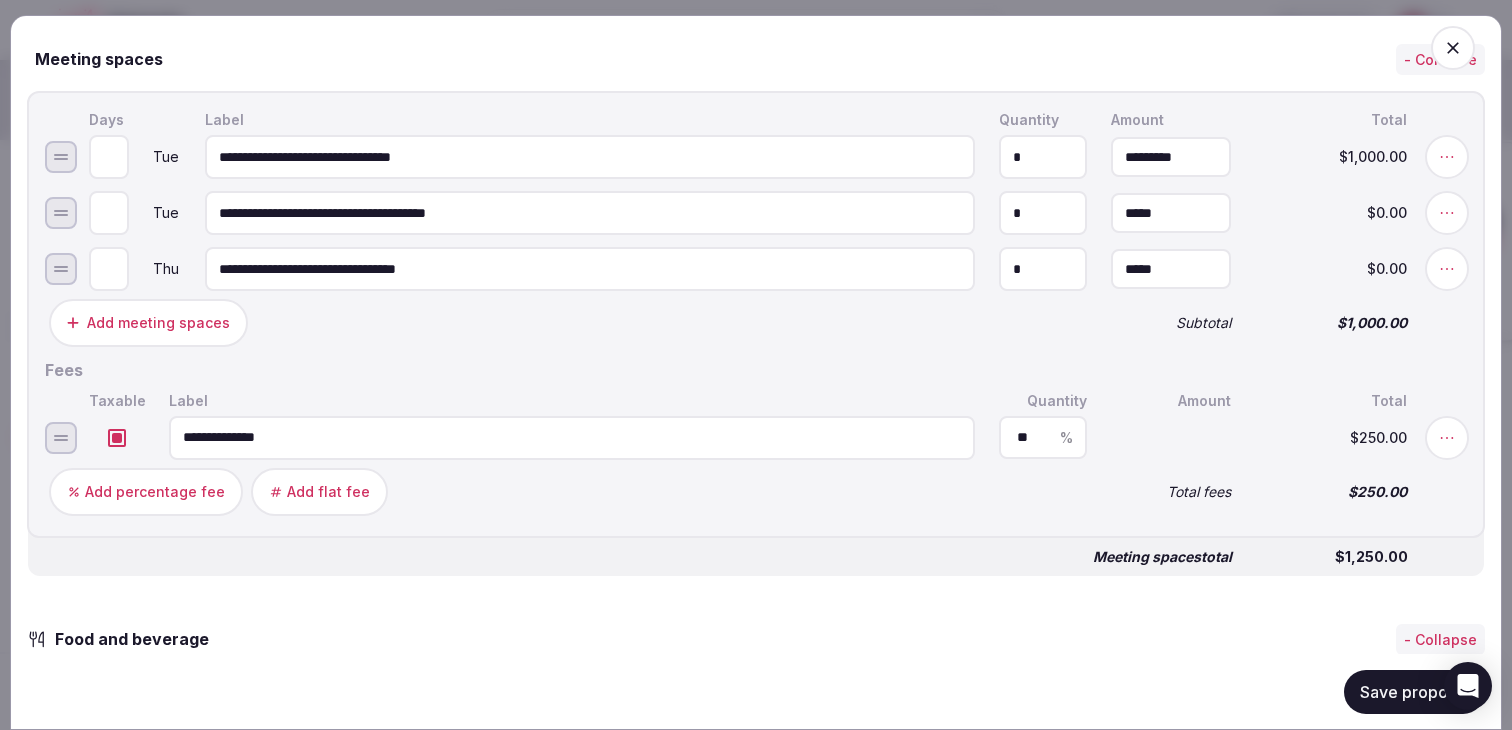 click on "**********" at bounding box center [590, 269] 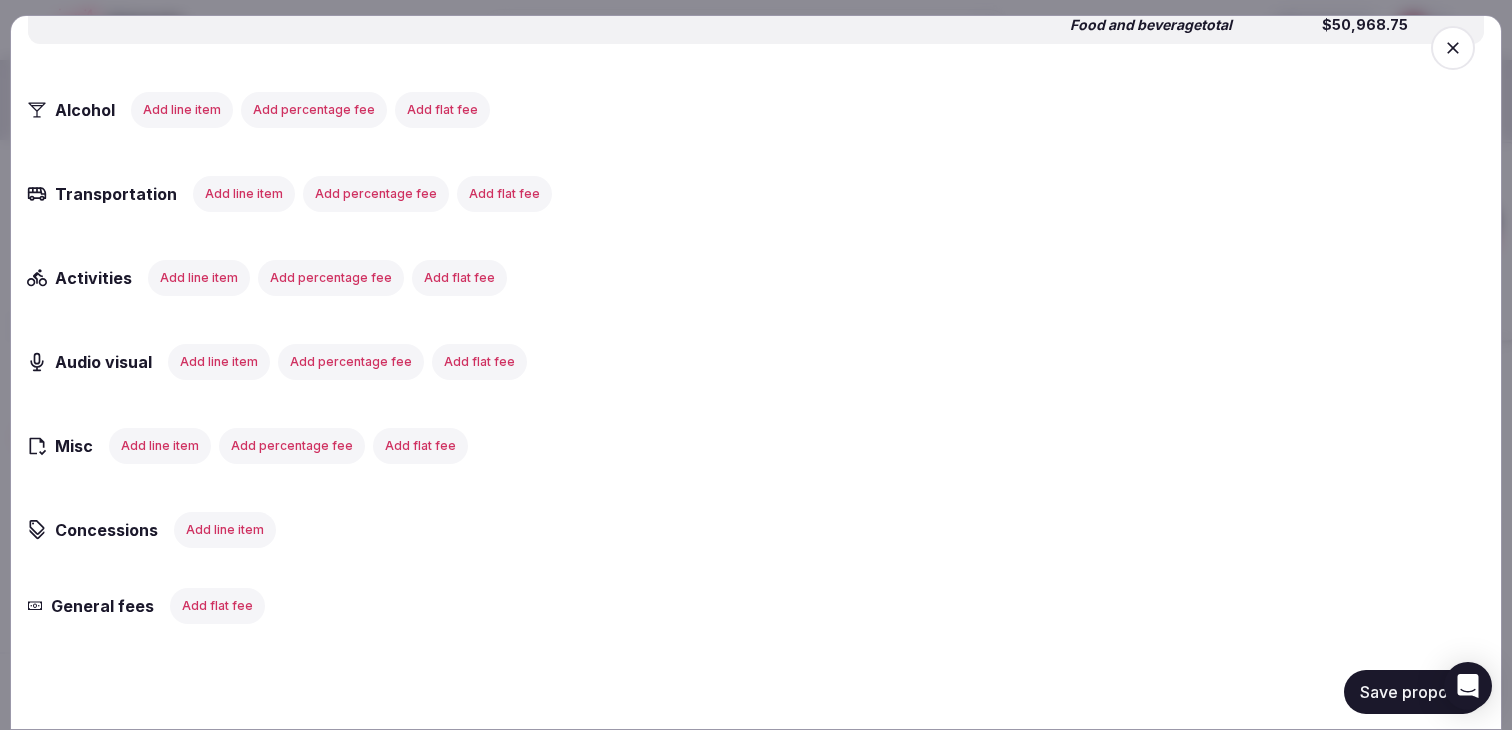 scroll, scrollTop: 2797, scrollLeft: 0, axis: vertical 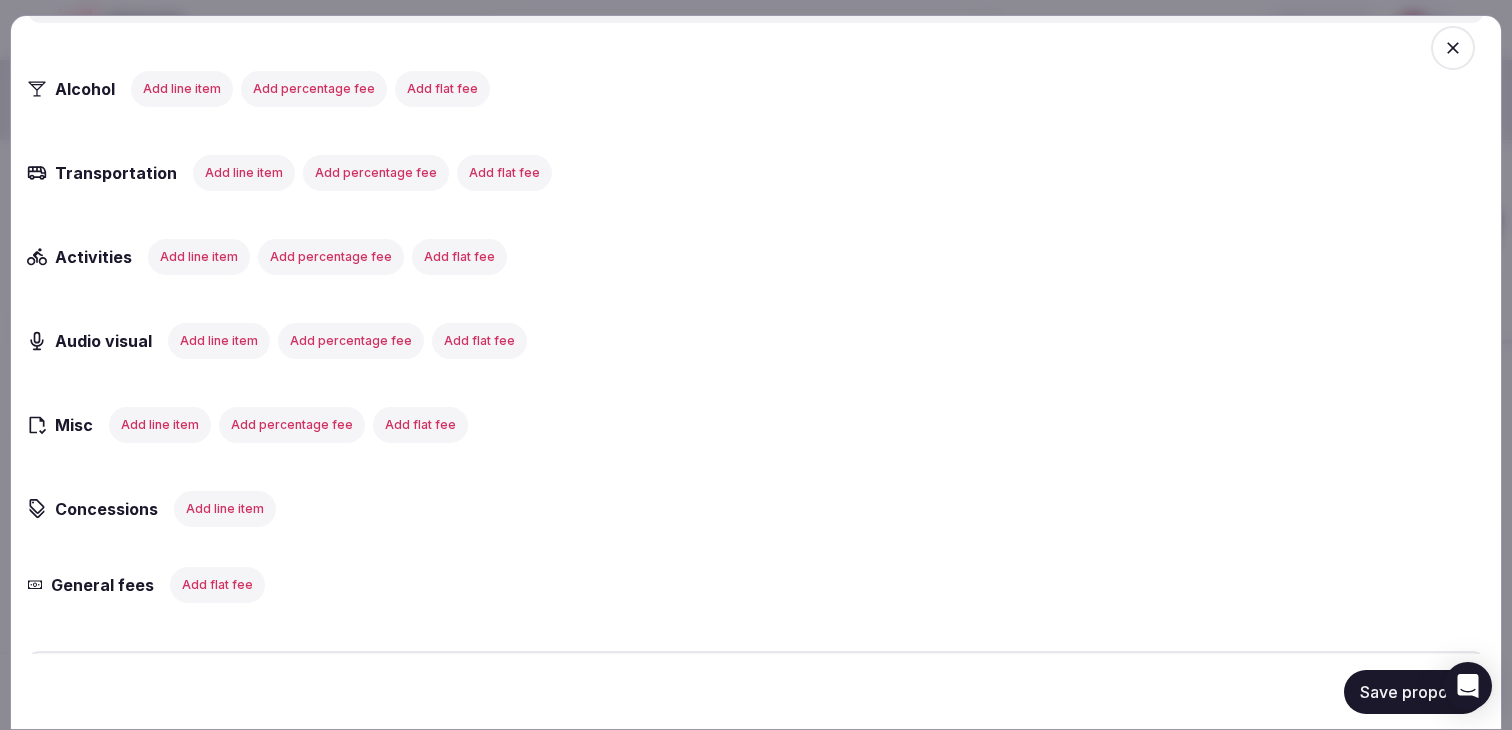 click on "Add line item" at bounding box center [219, 340] 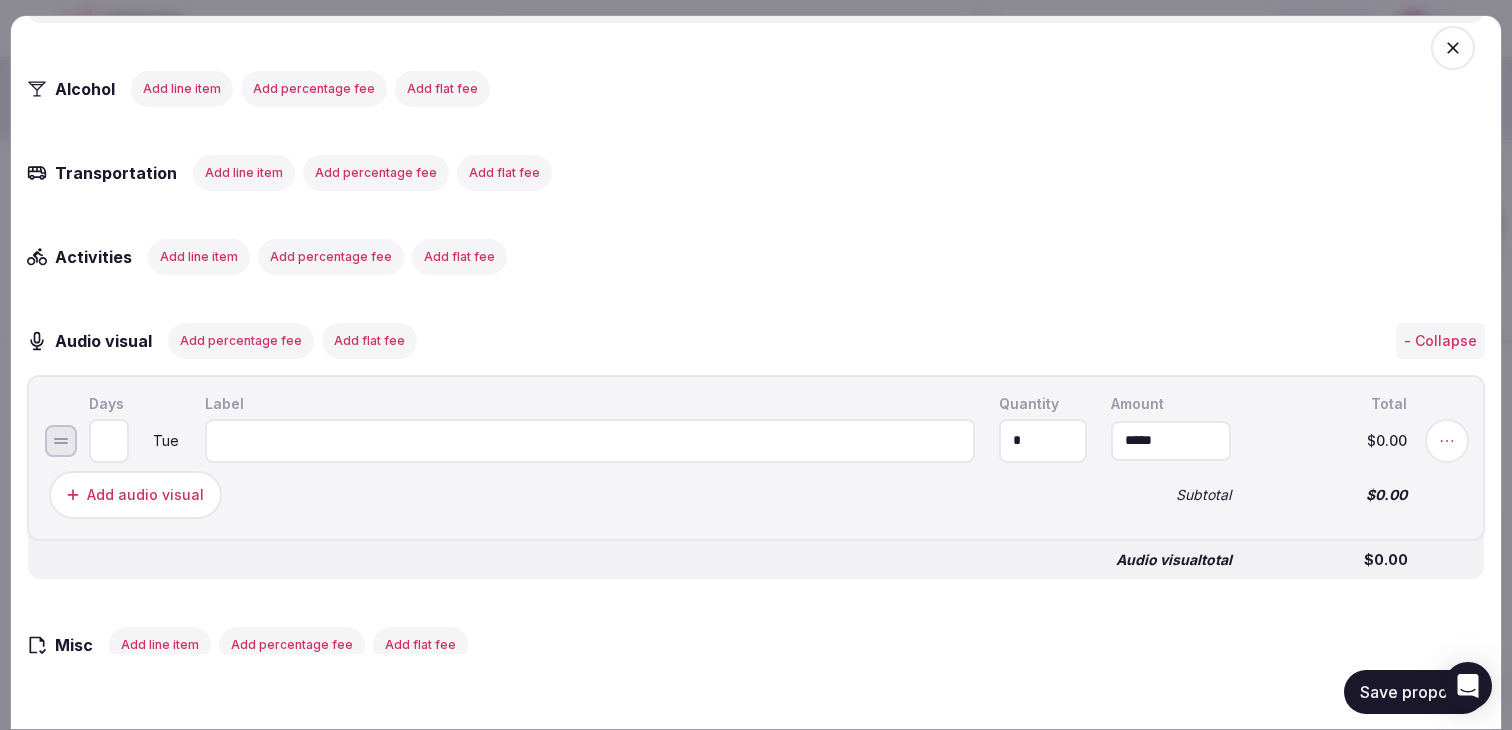 click at bounding box center (590, 440) 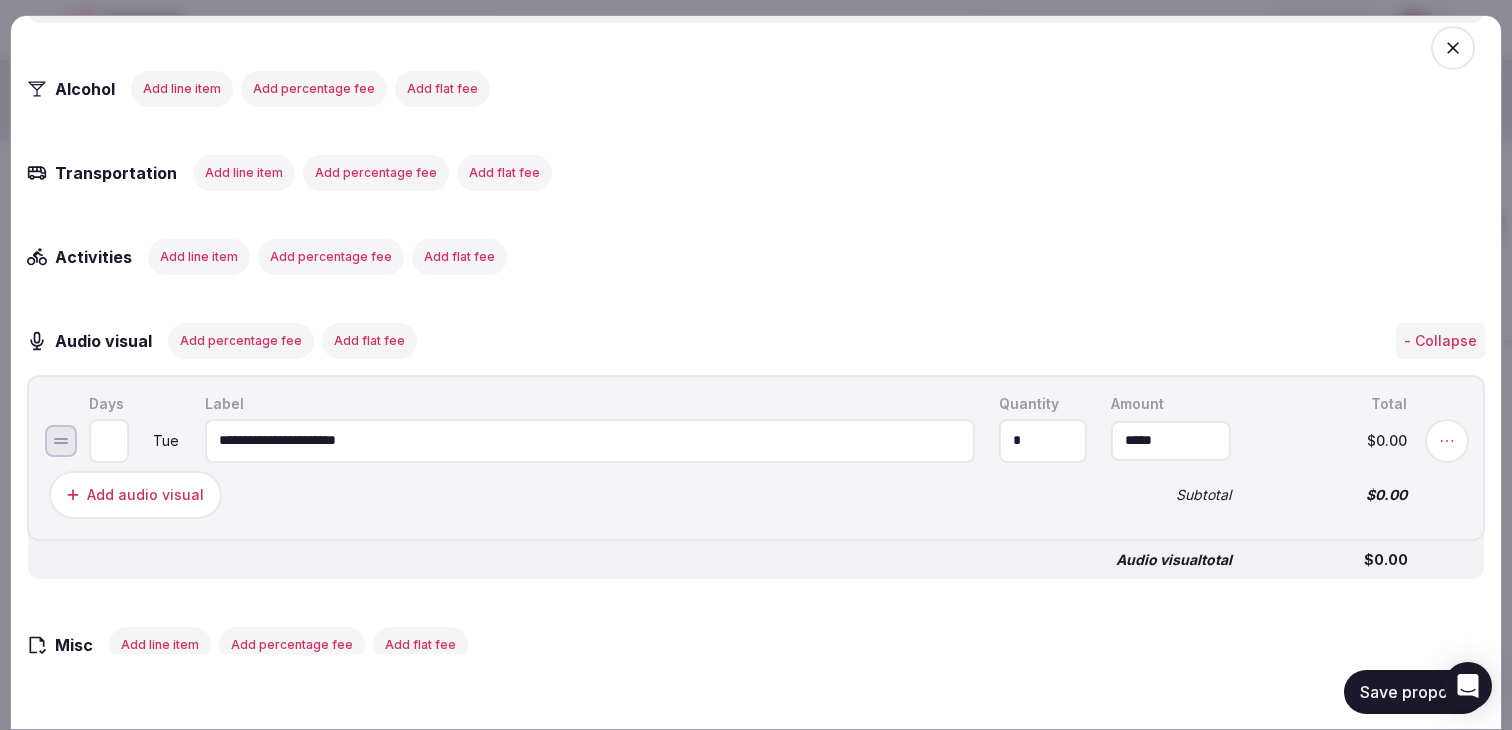 type on "**********" 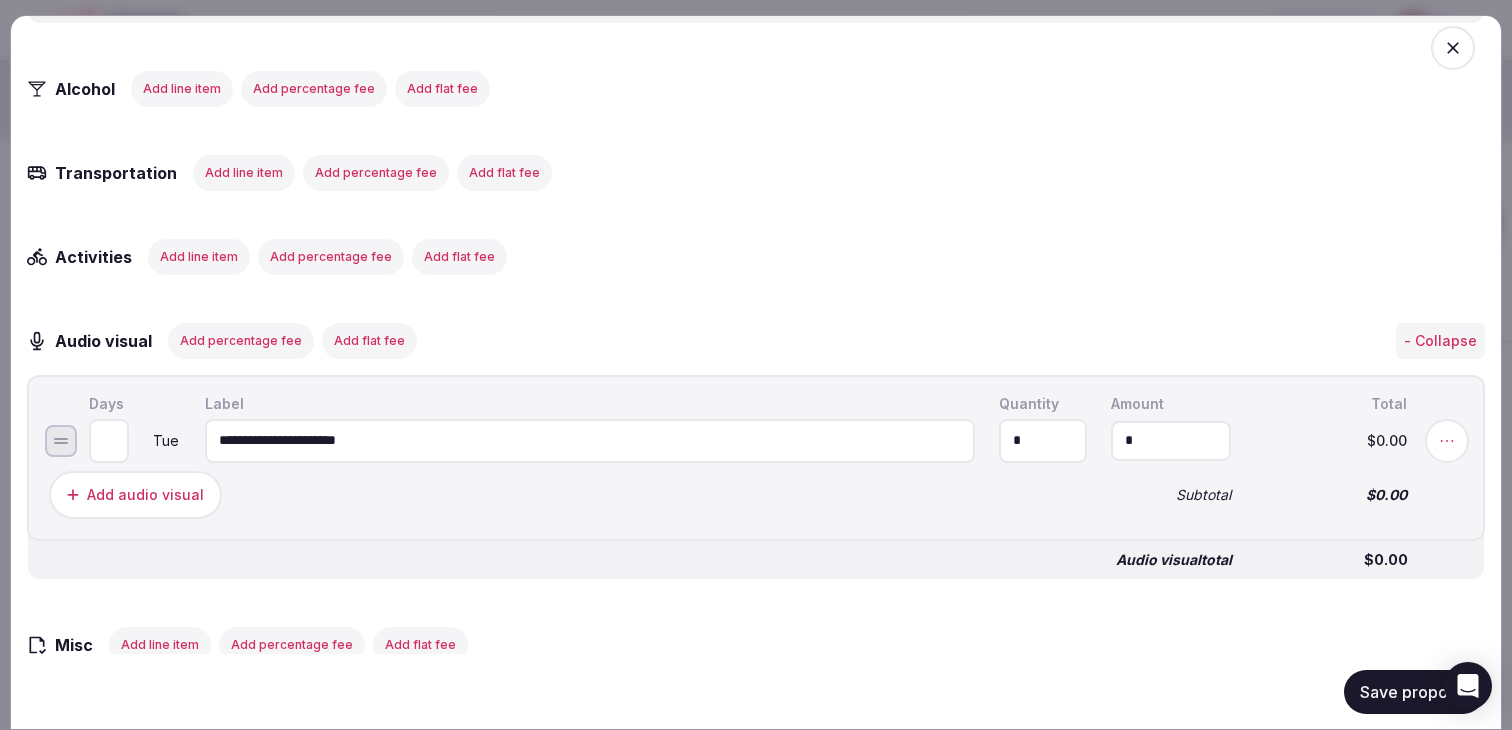 click on "*" at bounding box center (1171, 440) 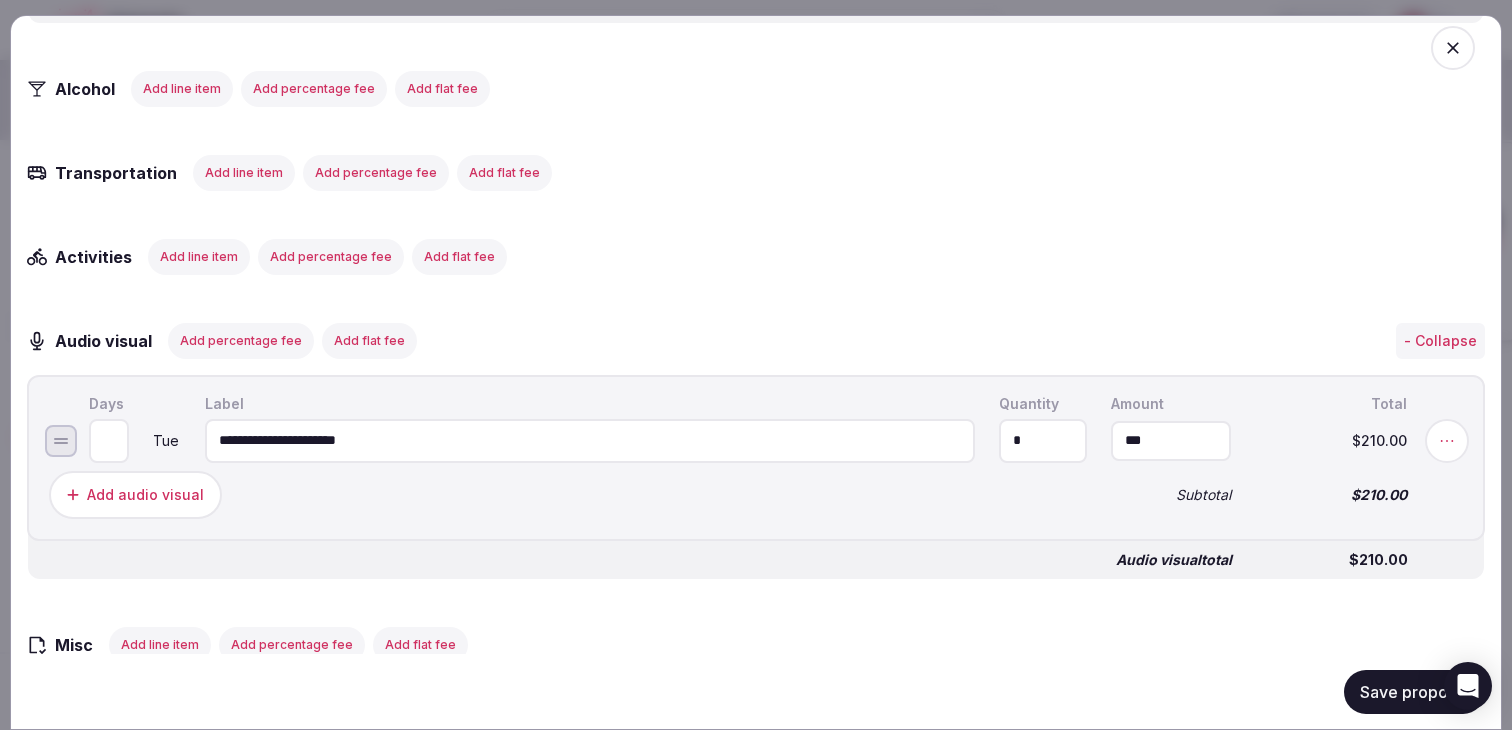 type on "*******" 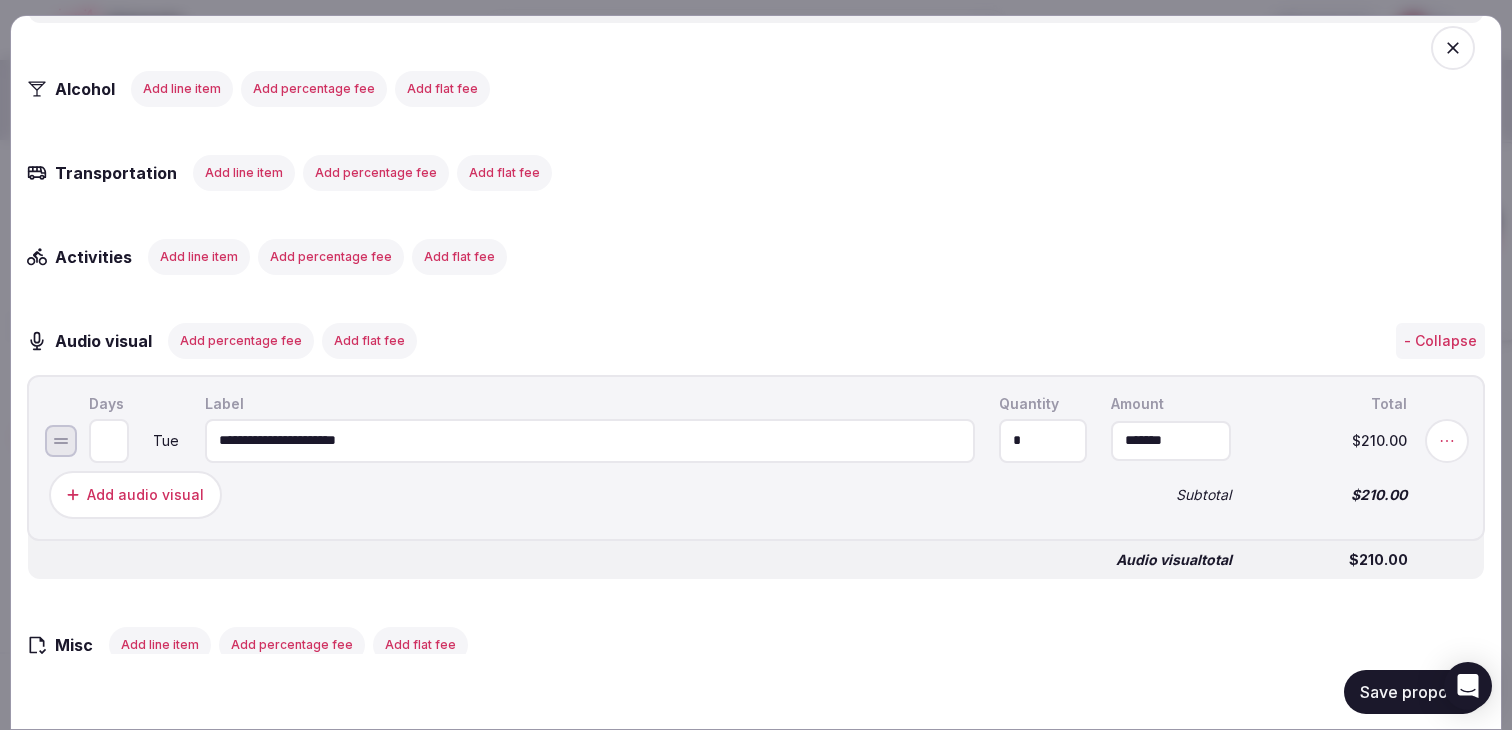 click on "Add audio visual" at bounding box center [568, 494] 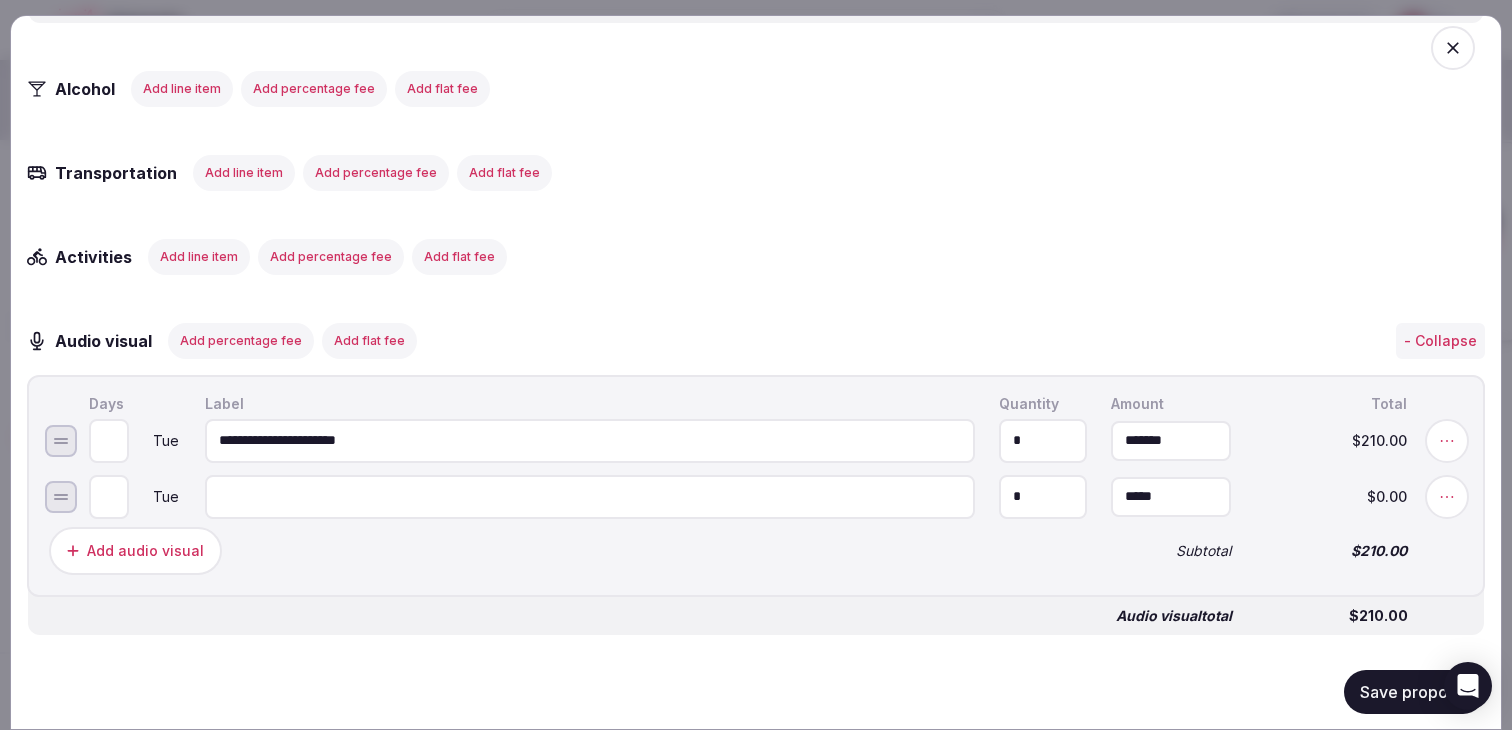 click at bounding box center (590, 496) 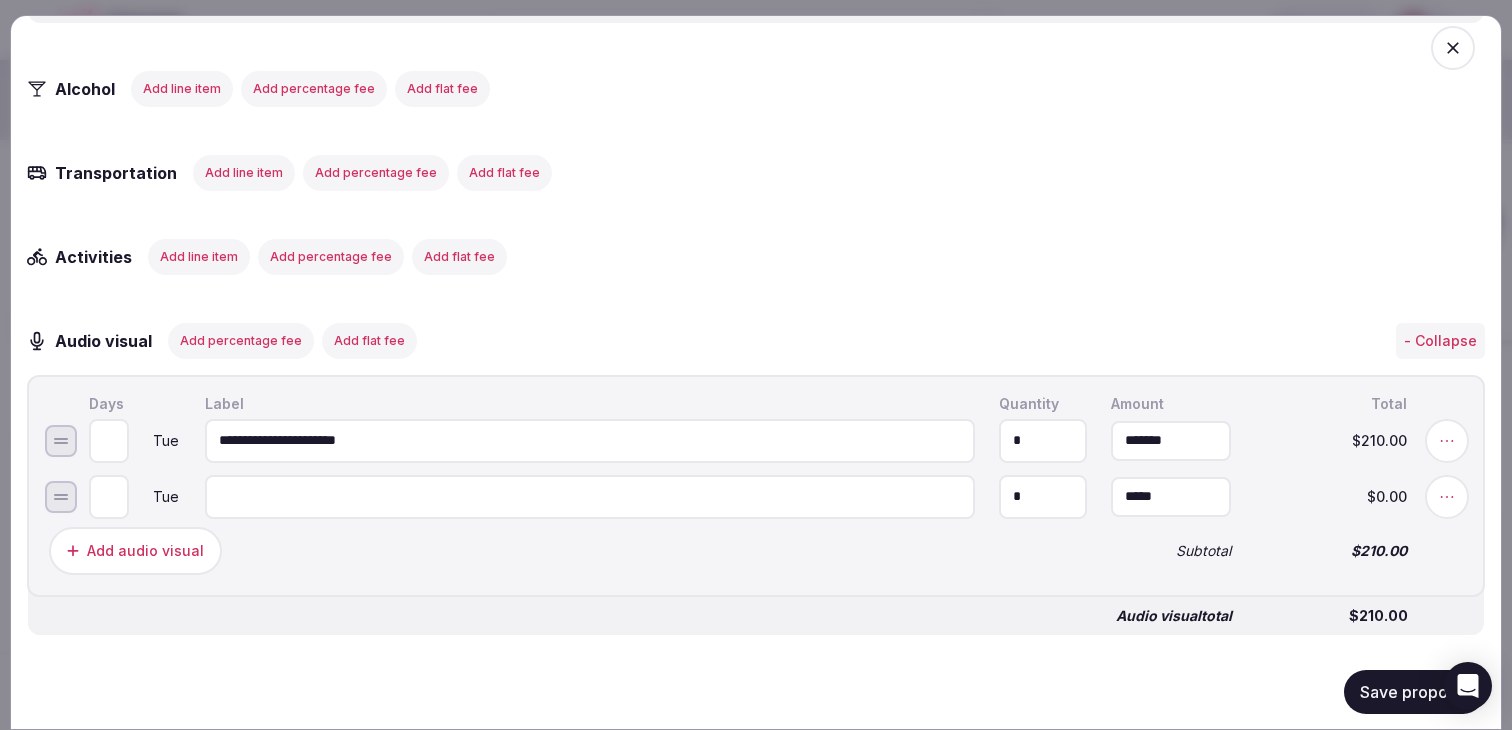 paste on "**********" 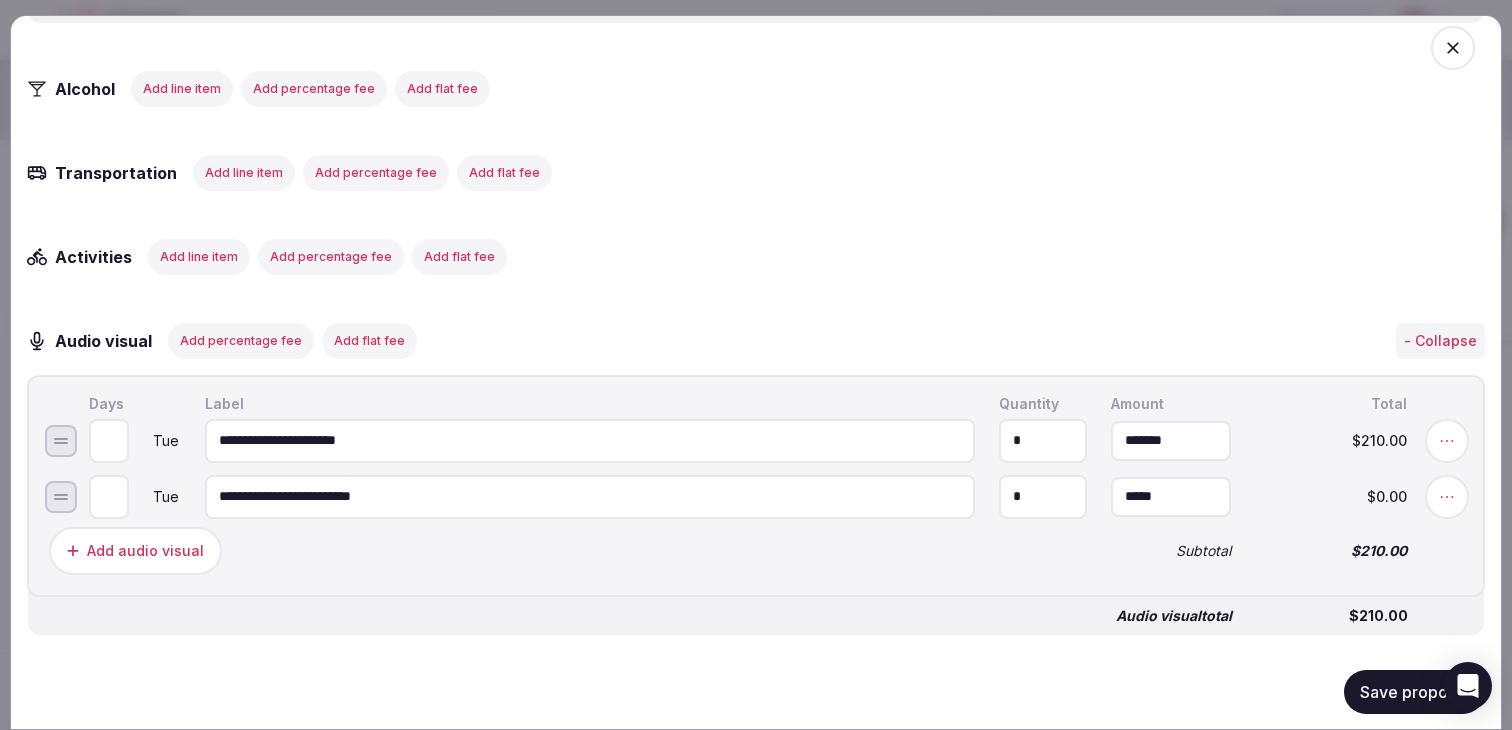 type on "**********" 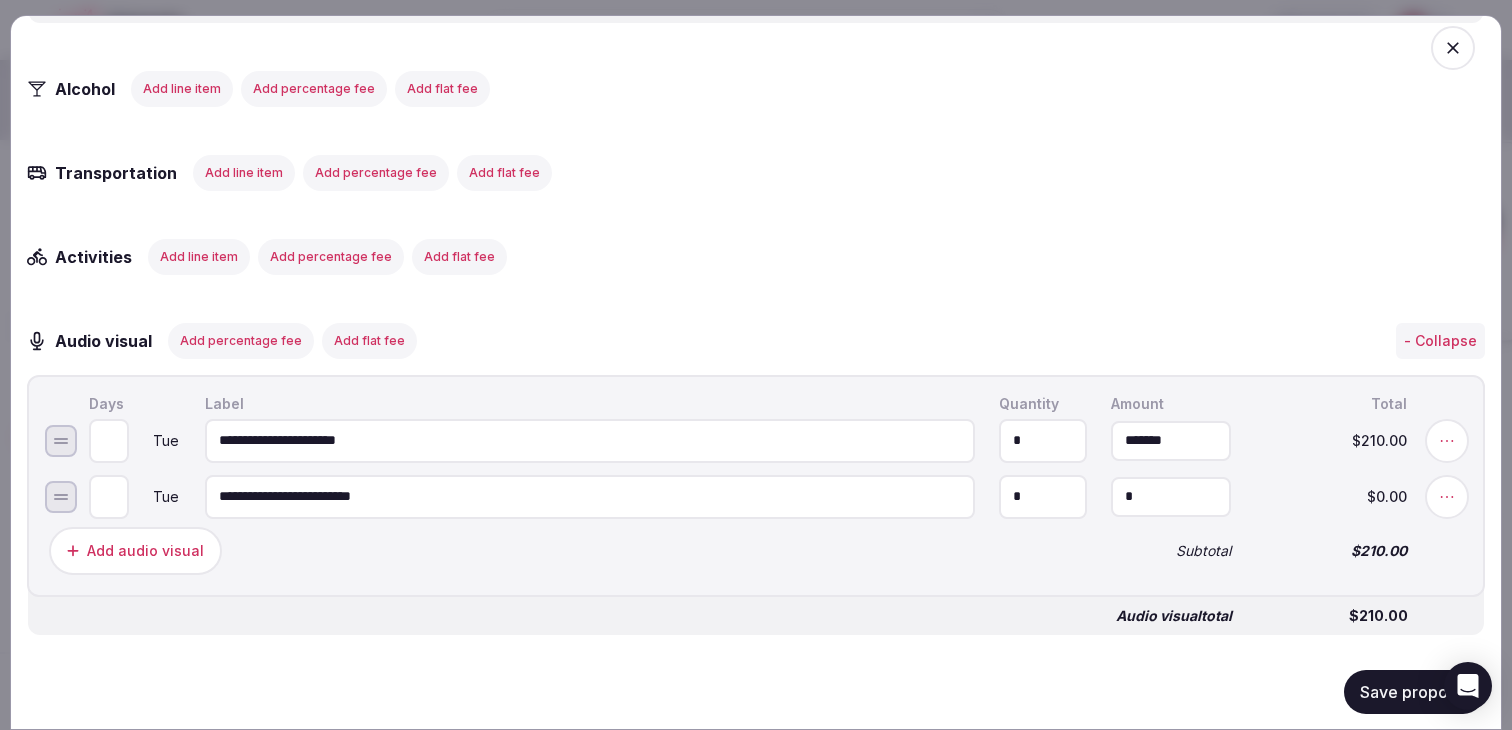 click on "*" at bounding box center (1171, 496) 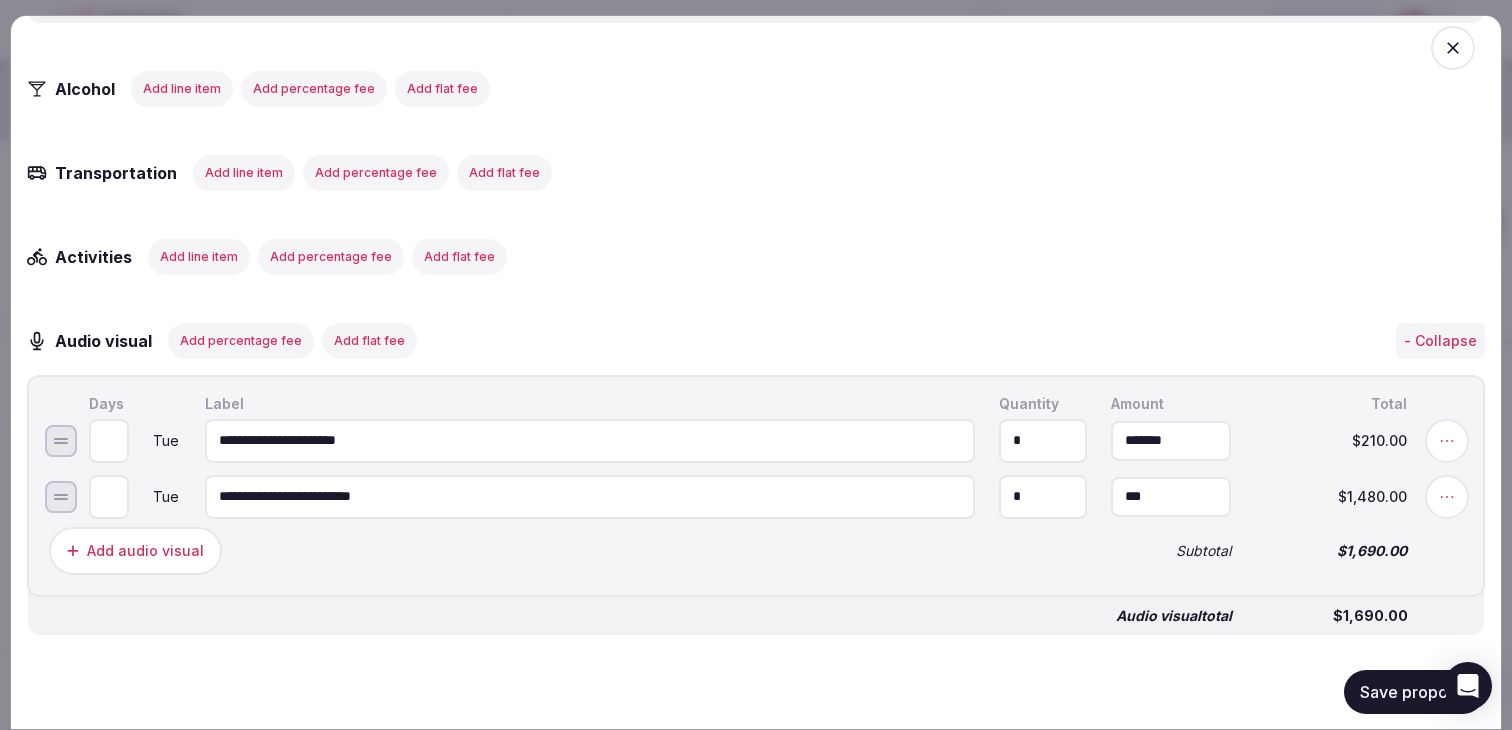 type on "*******" 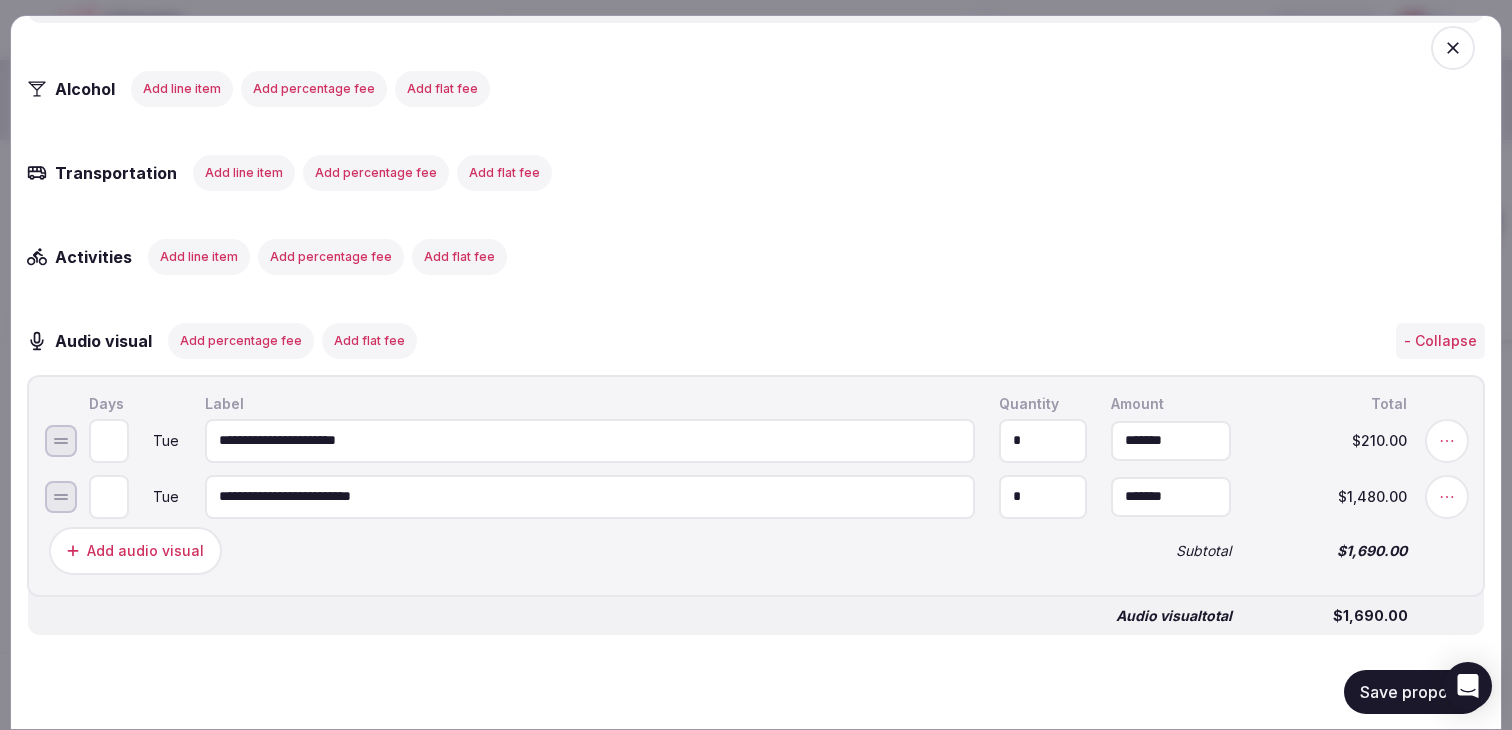 click on "Add audio visual" at bounding box center [568, 550] 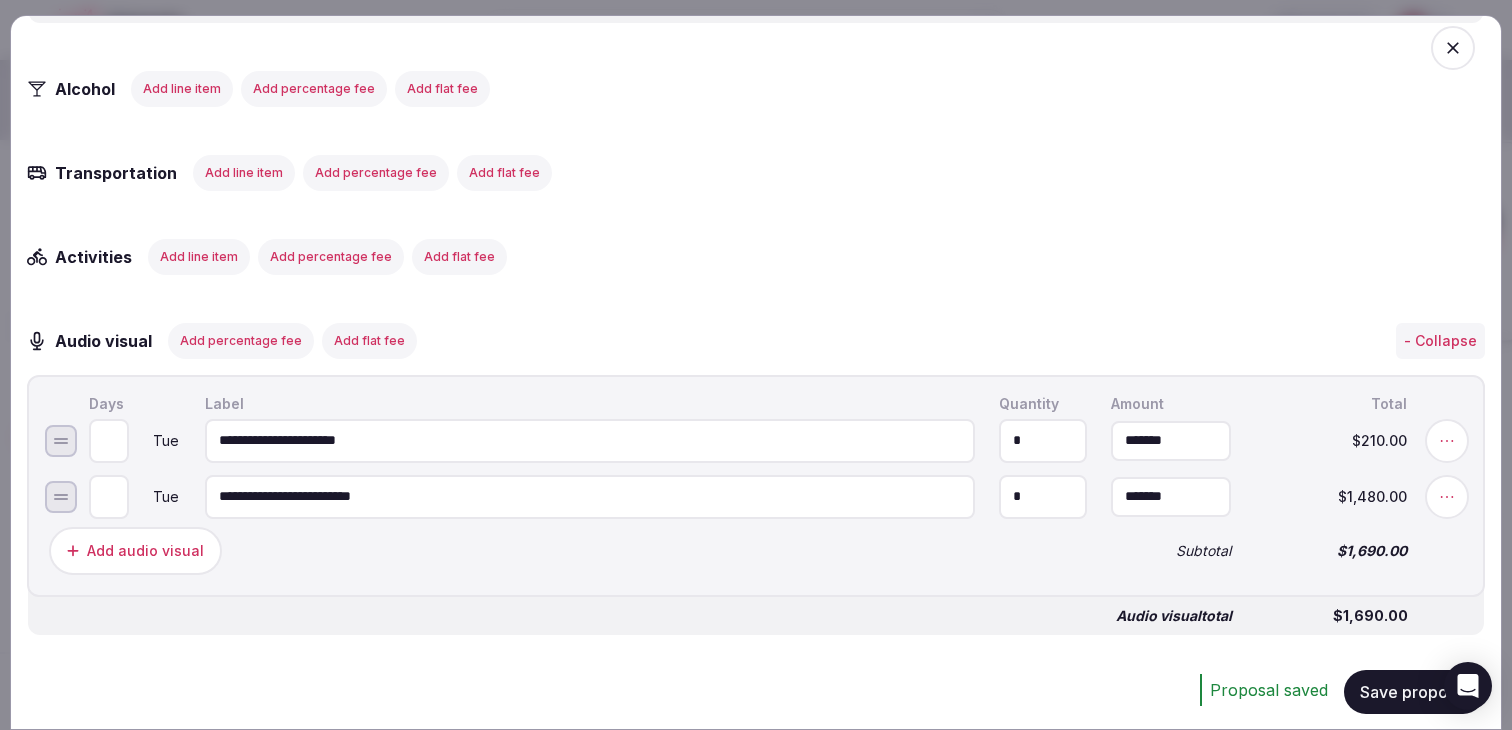 click on "Add percentage fee" at bounding box center [241, 340] 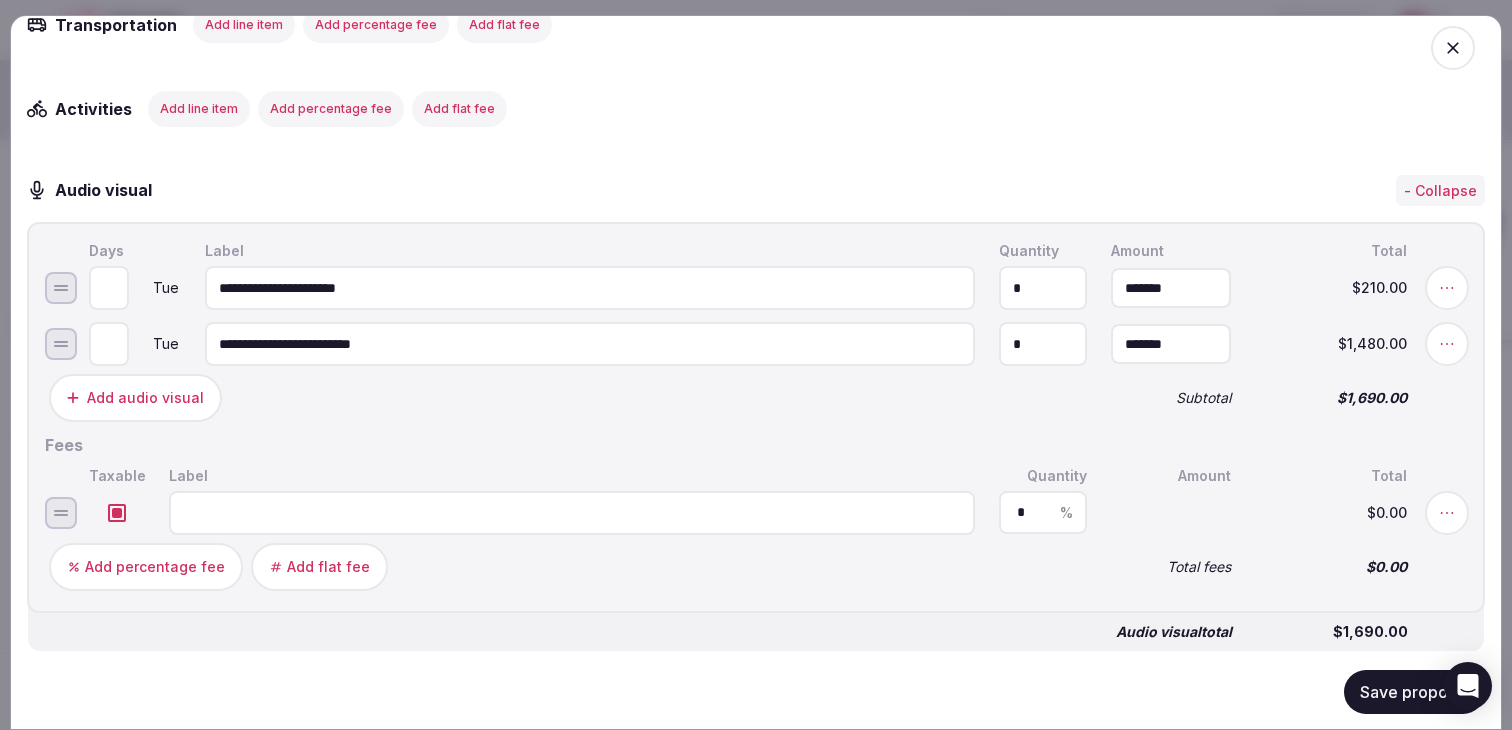 scroll, scrollTop: 2960, scrollLeft: 0, axis: vertical 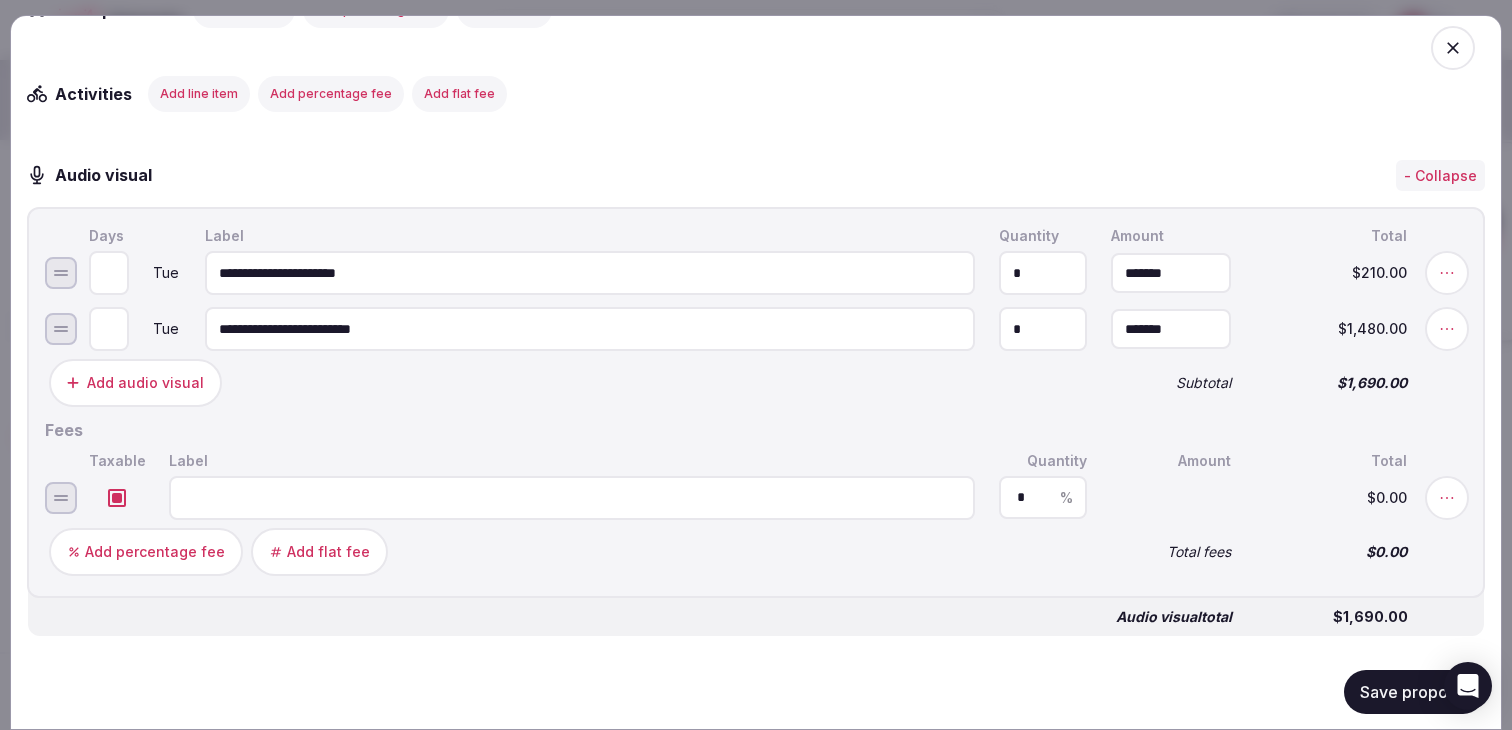 click at bounding box center (572, 497) 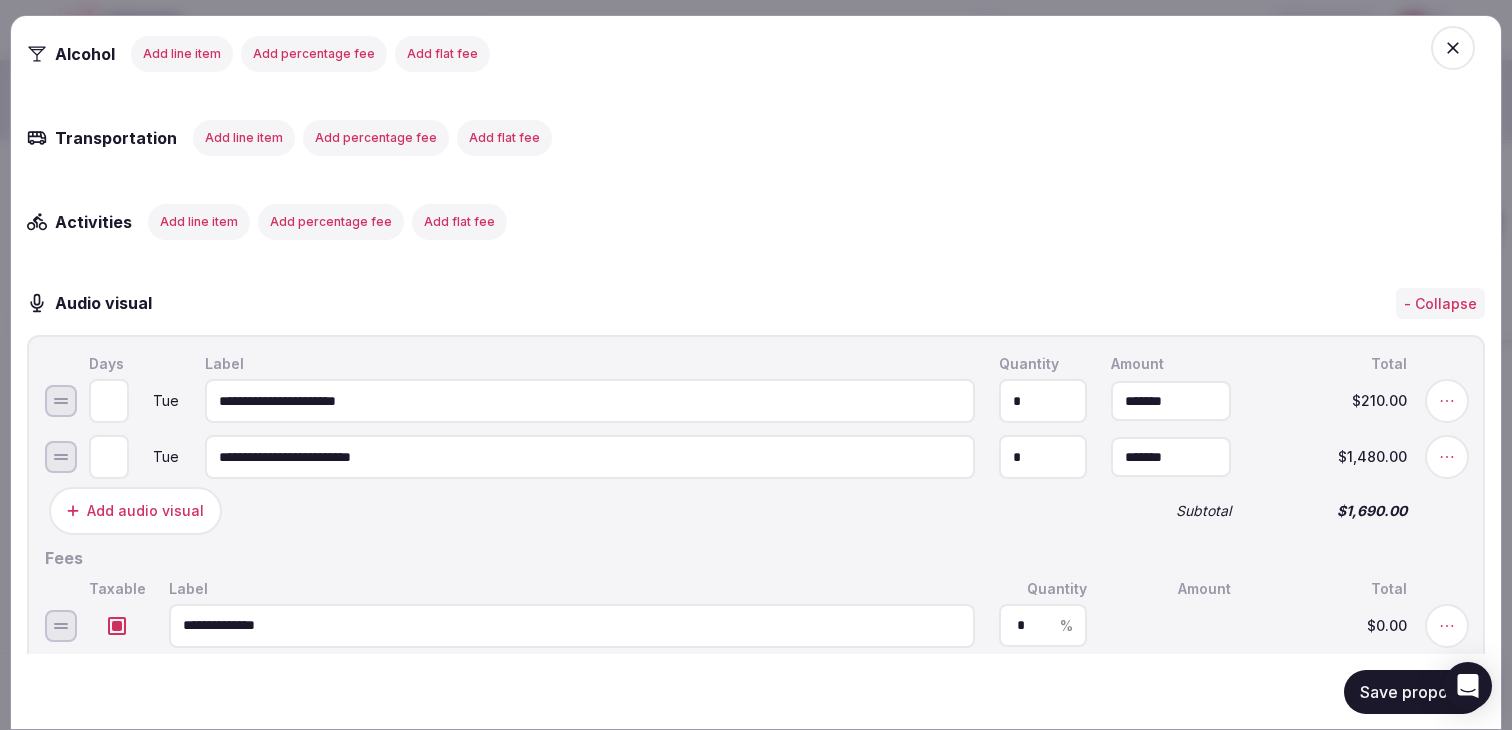 scroll, scrollTop: 3016, scrollLeft: 0, axis: vertical 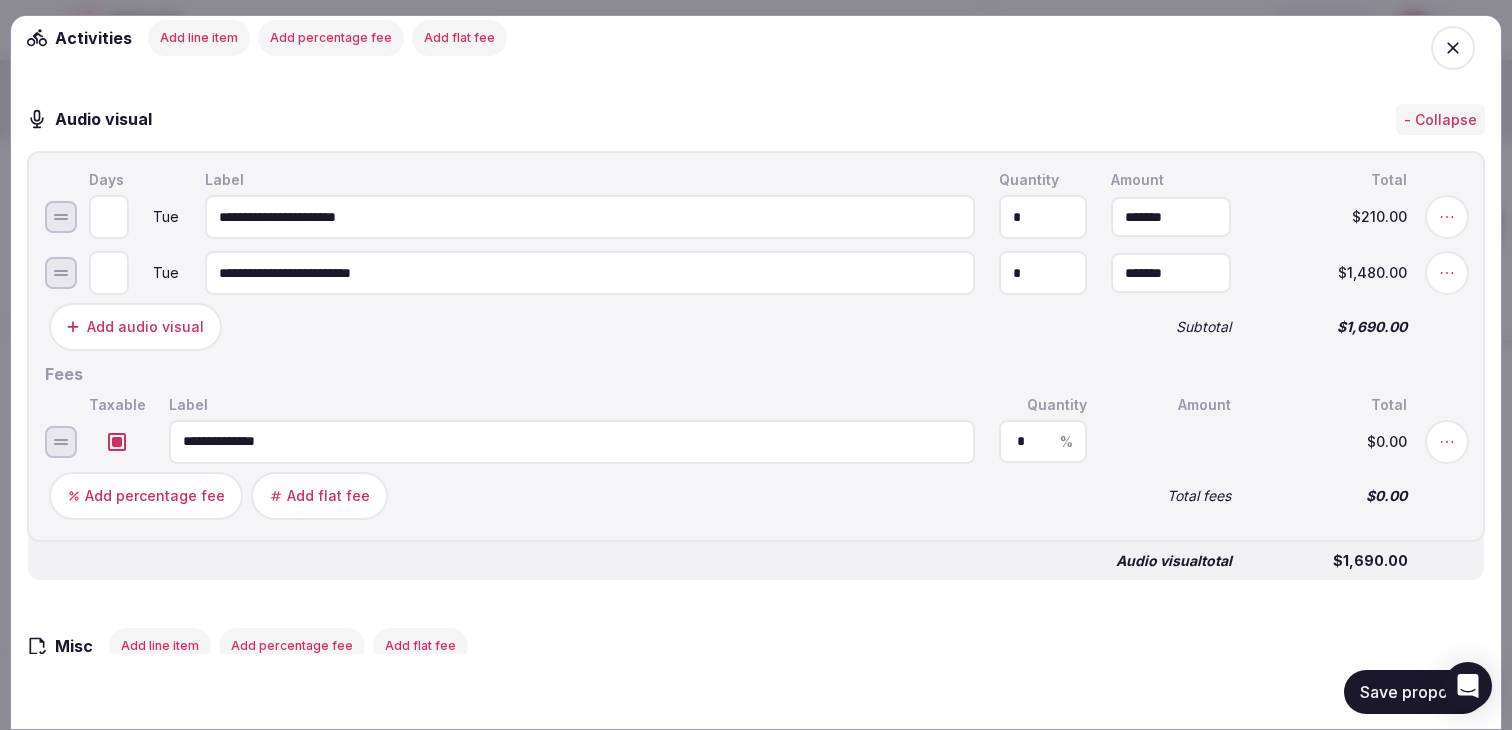 type on "**********" 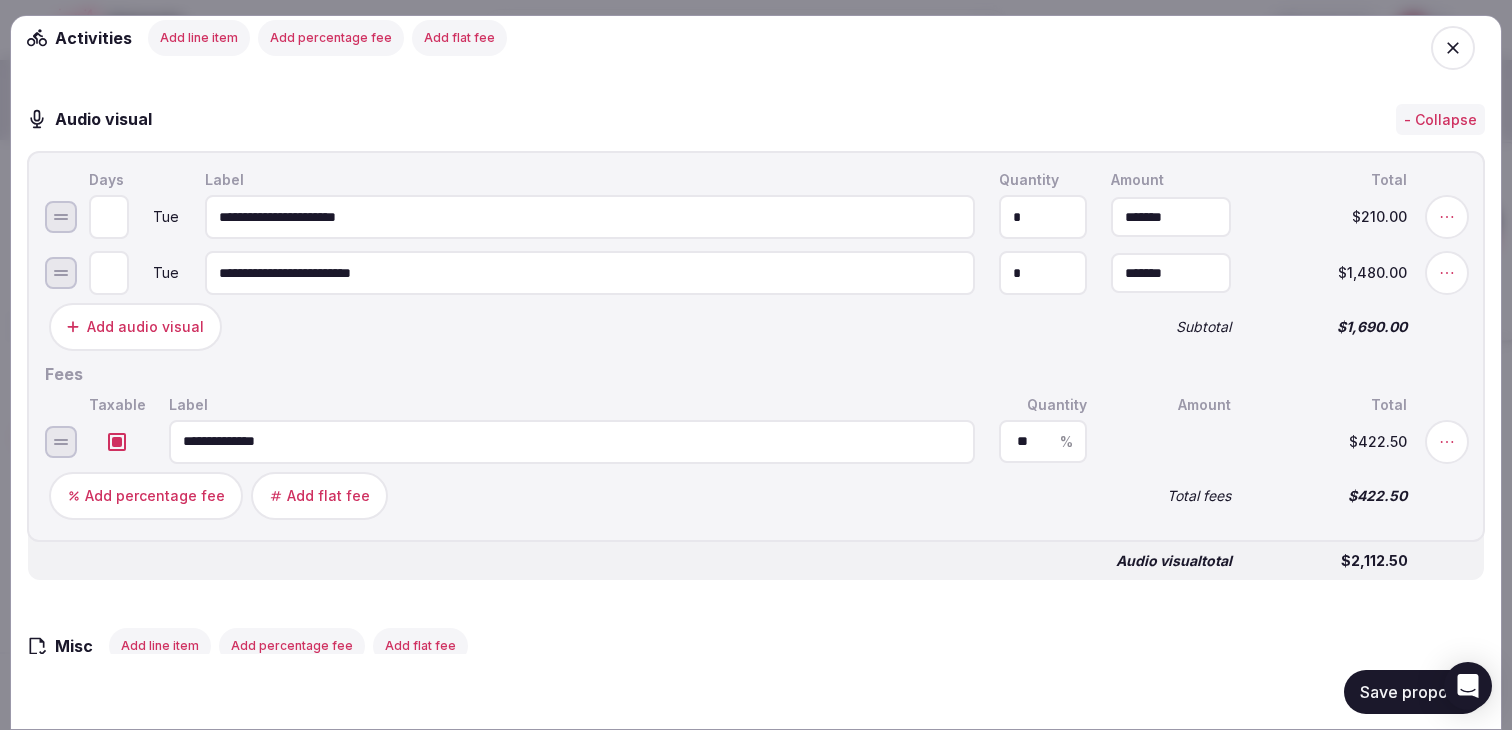 type on "**" 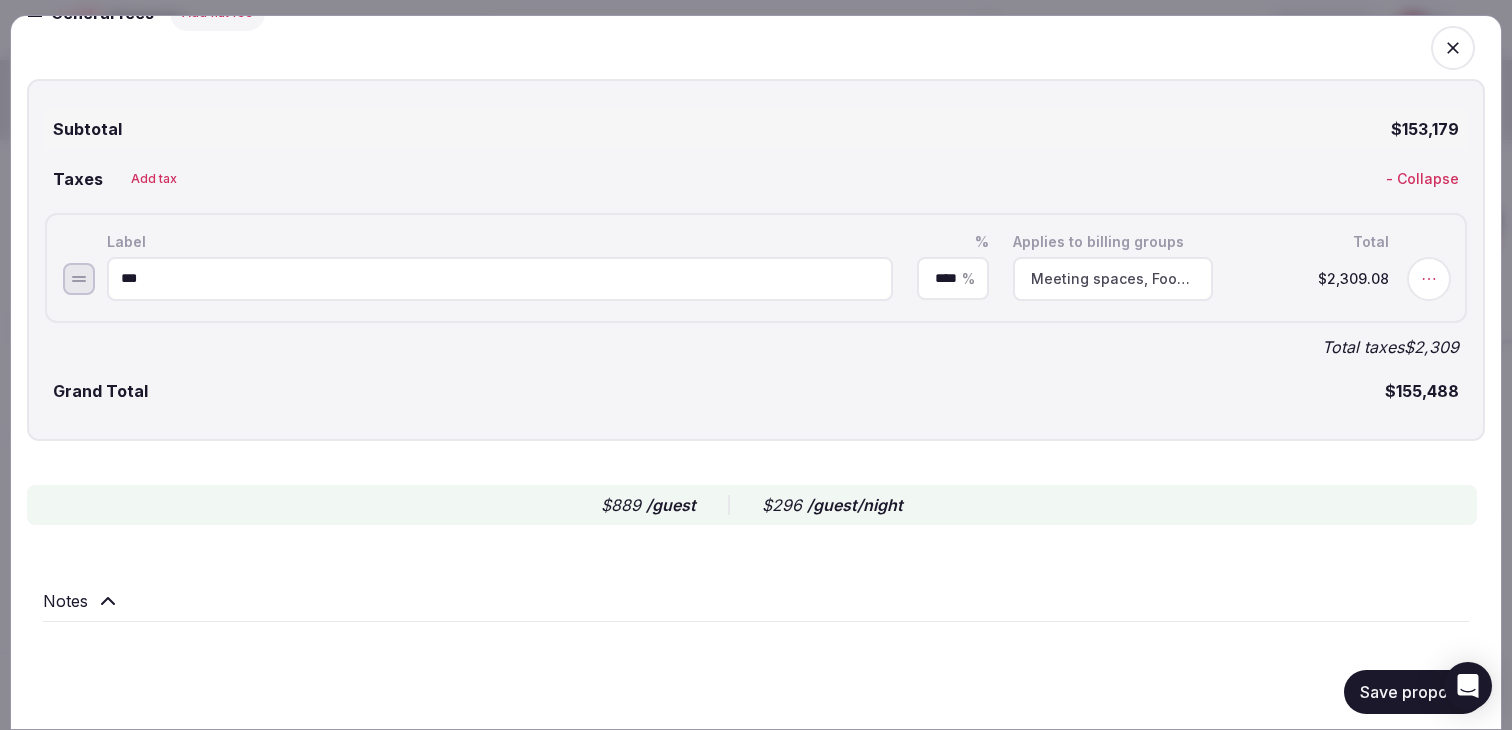 scroll, scrollTop: 3854, scrollLeft: 0, axis: vertical 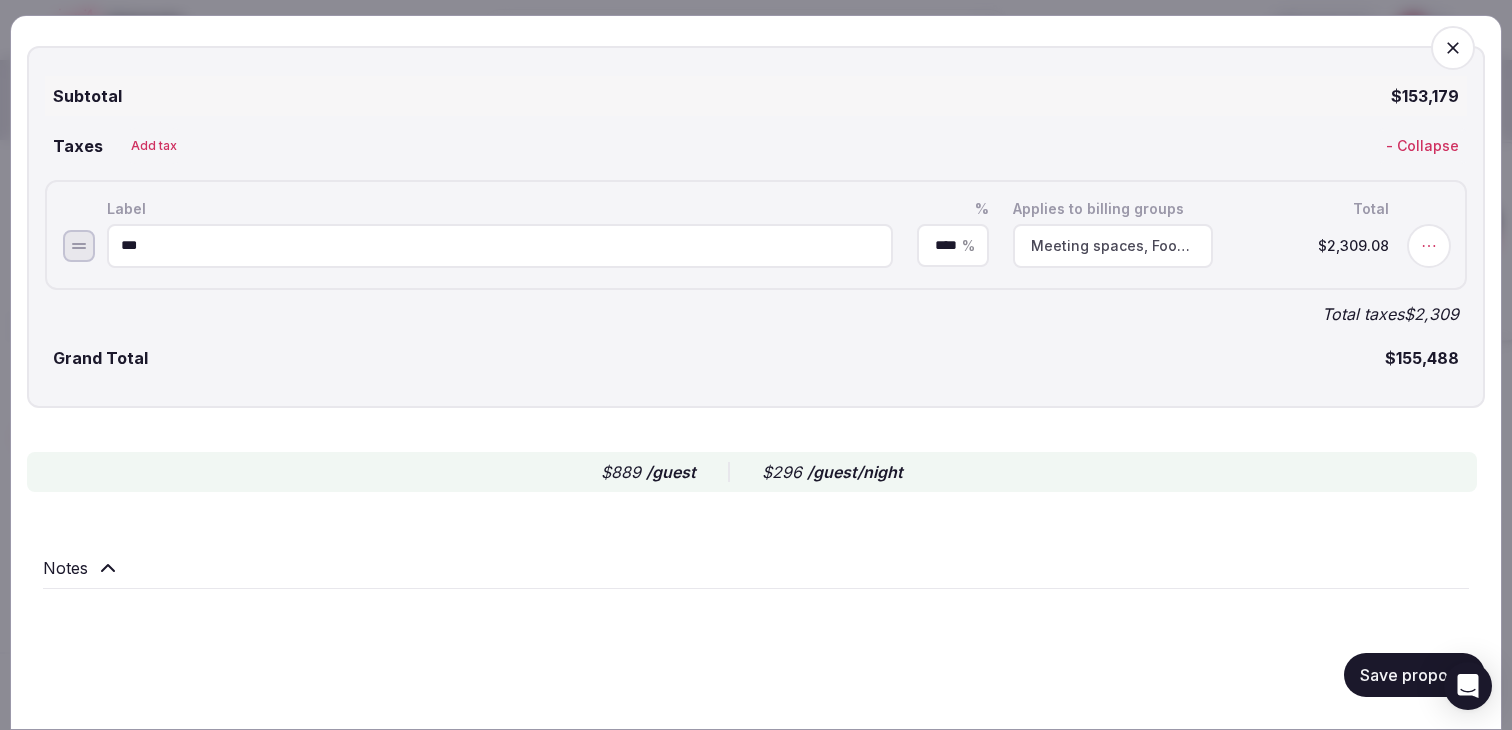 click on "Meeting spaces, Food and beverage, Audio visual" at bounding box center (1113, 245) 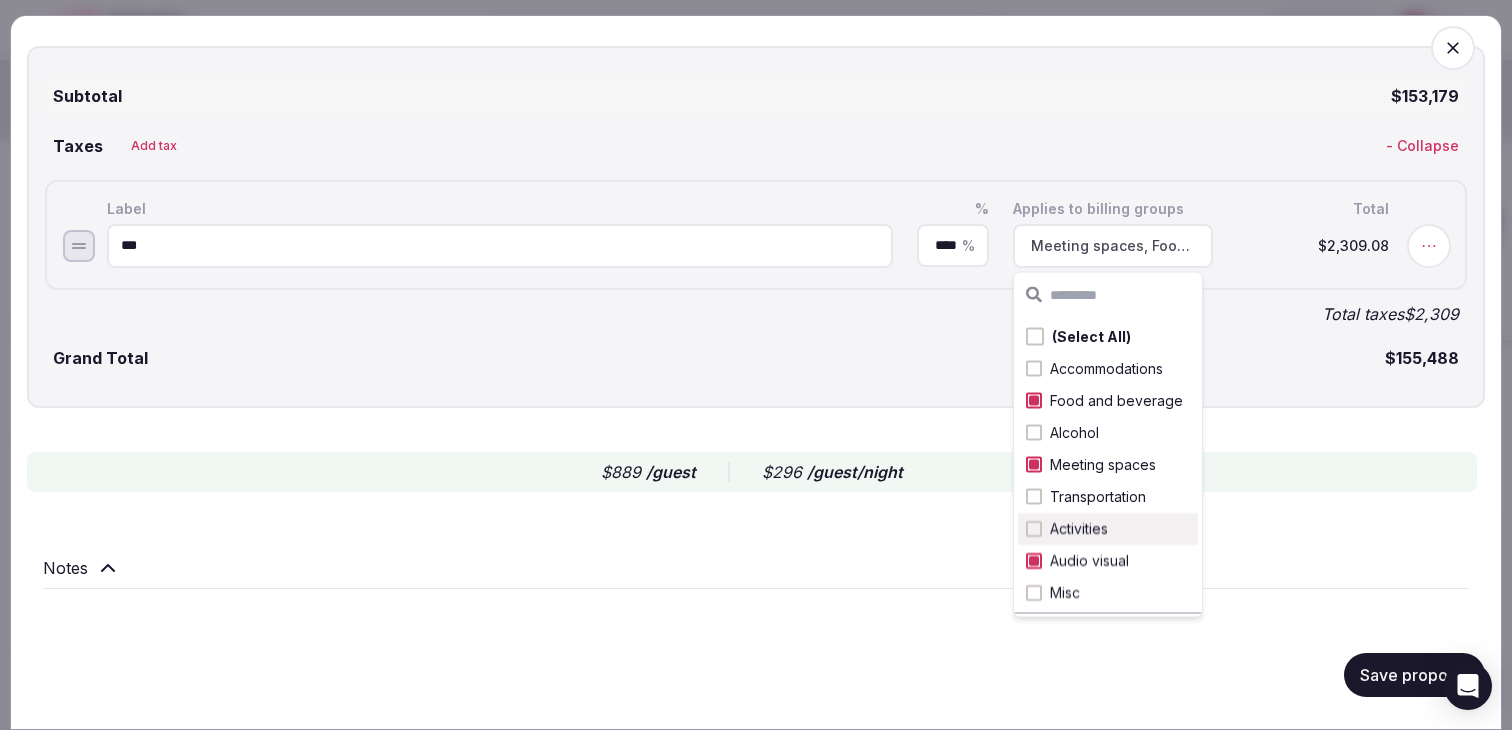 click on "Save proposal" at bounding box center [1414, 674] 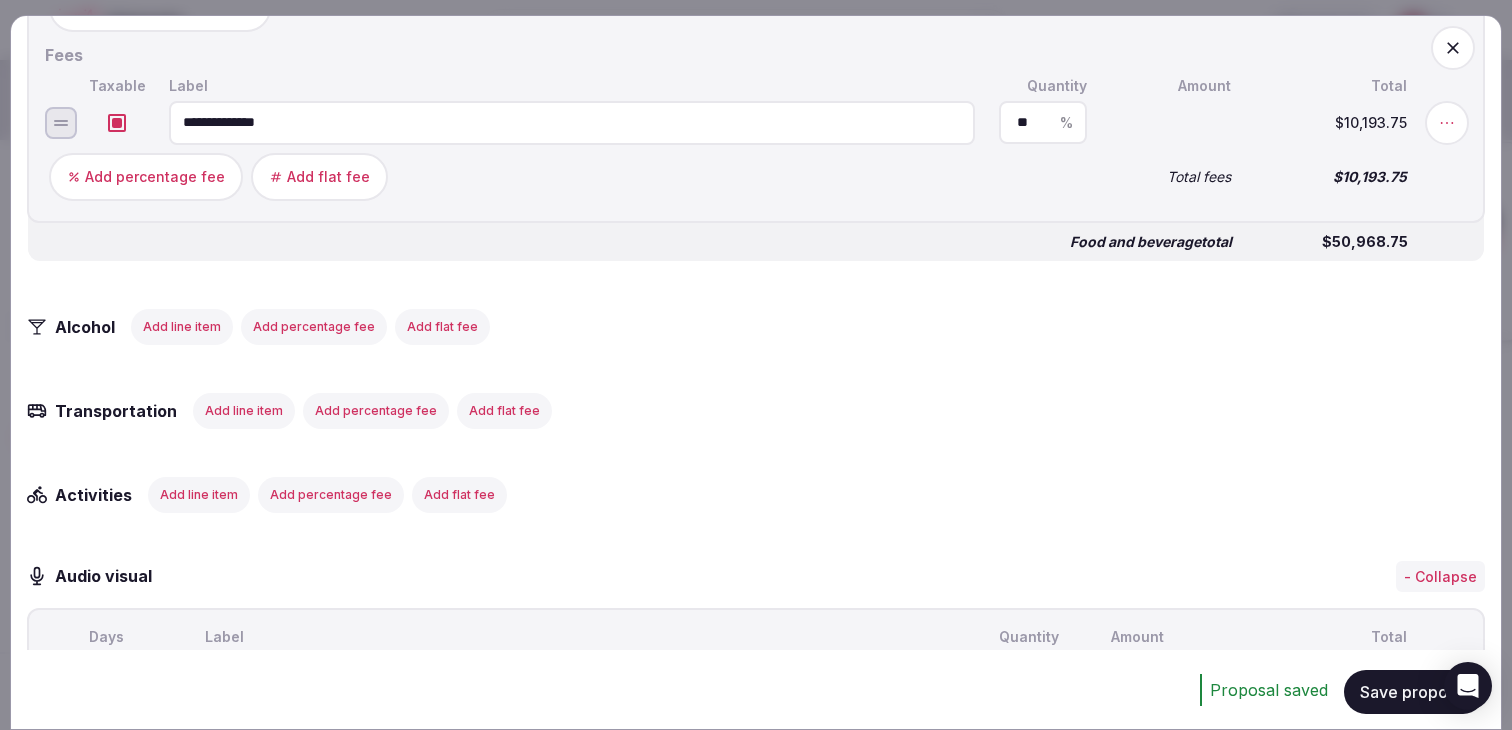 scroll, scrollTop: 2553, scrollLeft: 0, axis: vertical 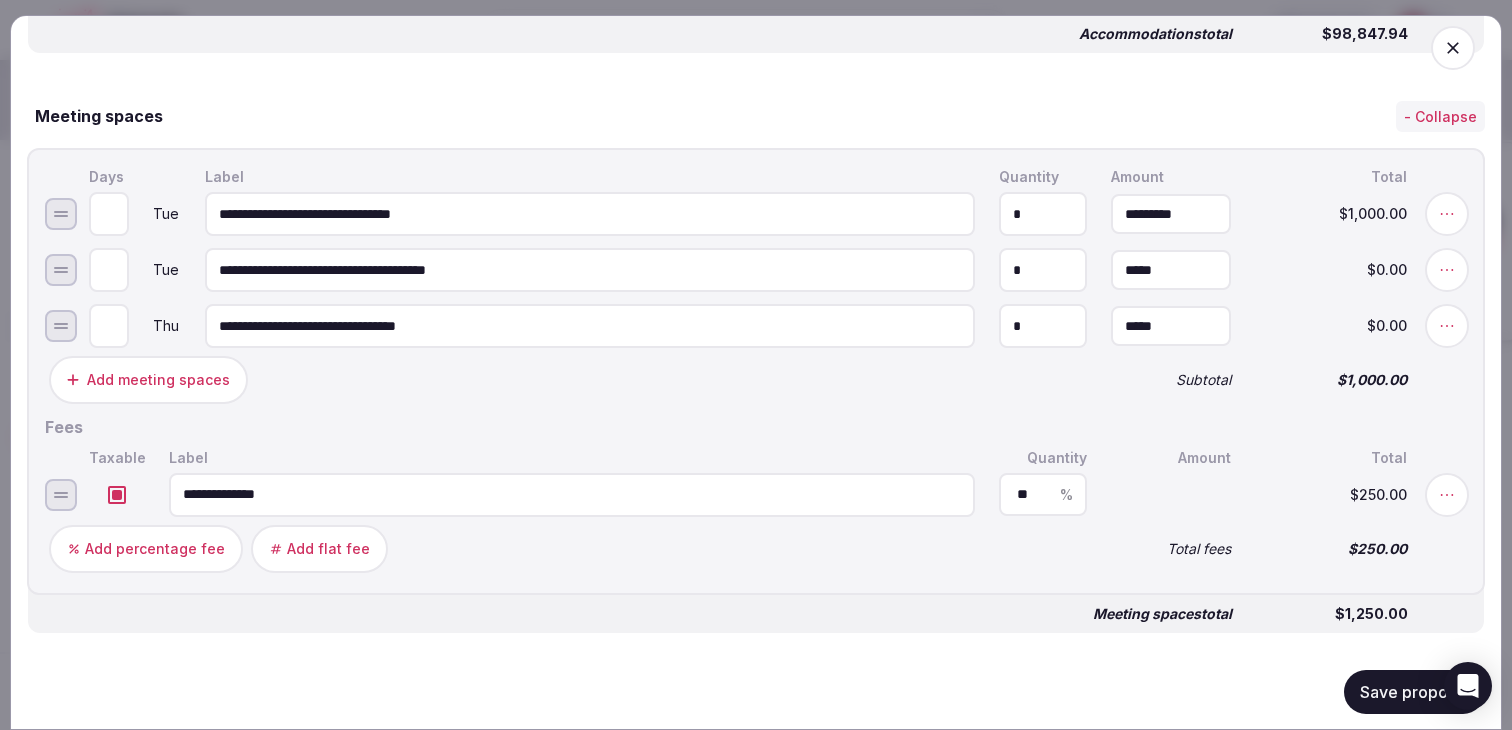 click on "Save proposal" at bounding box center (1414, 691) 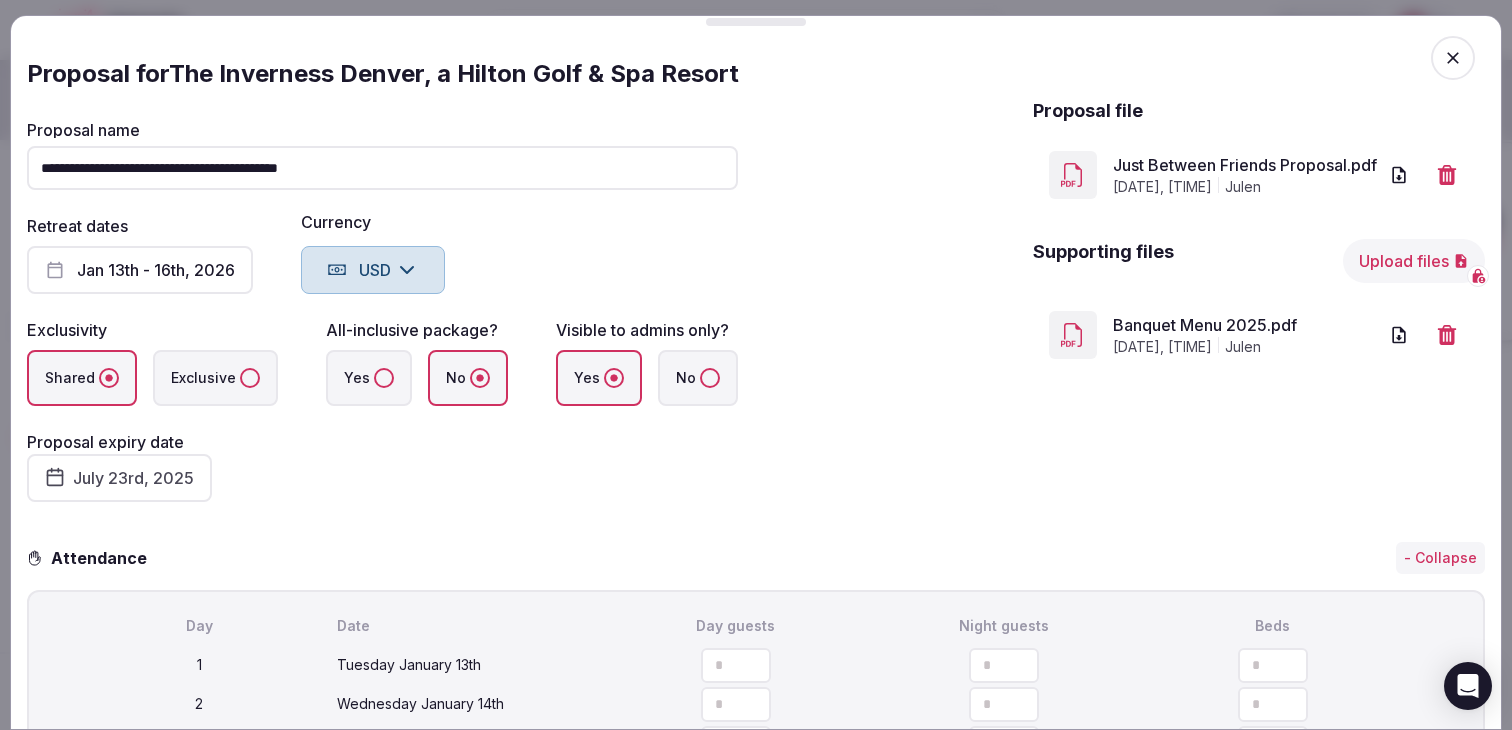 scroll, scrollTop: 0, scrollLeft: 0, axis: both 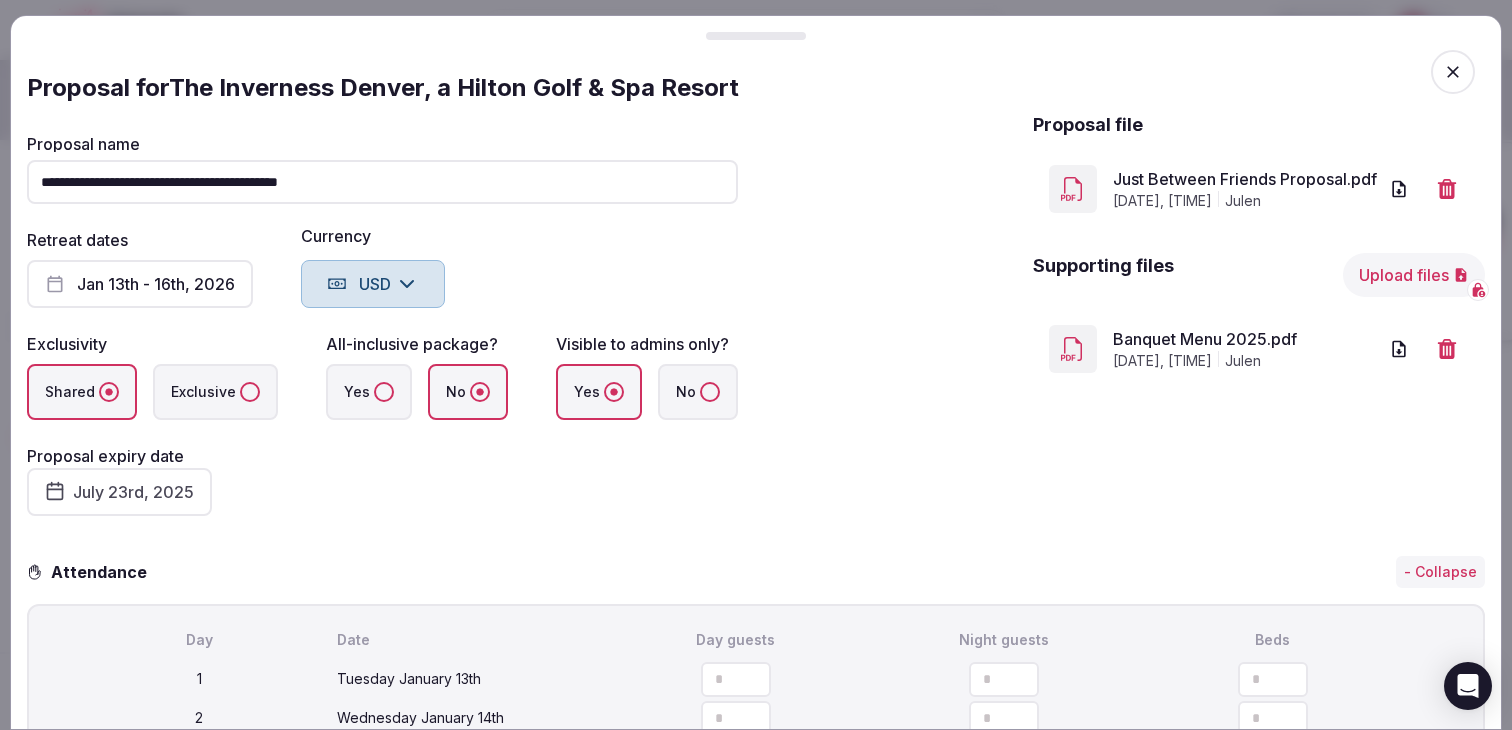 click on "Upload files" at bounding box center (1414, 275) 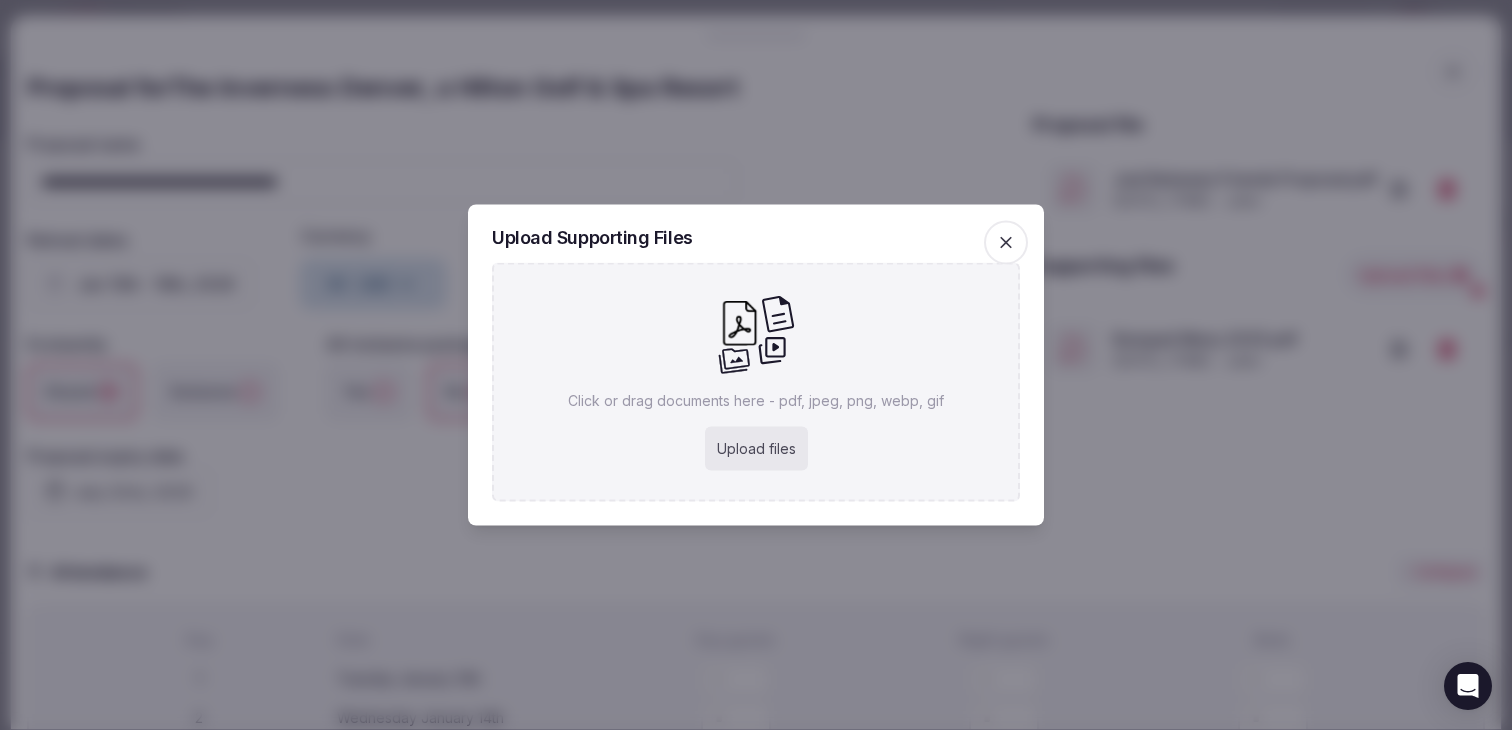 click on "Upload files" at bounding box center [756, 449] 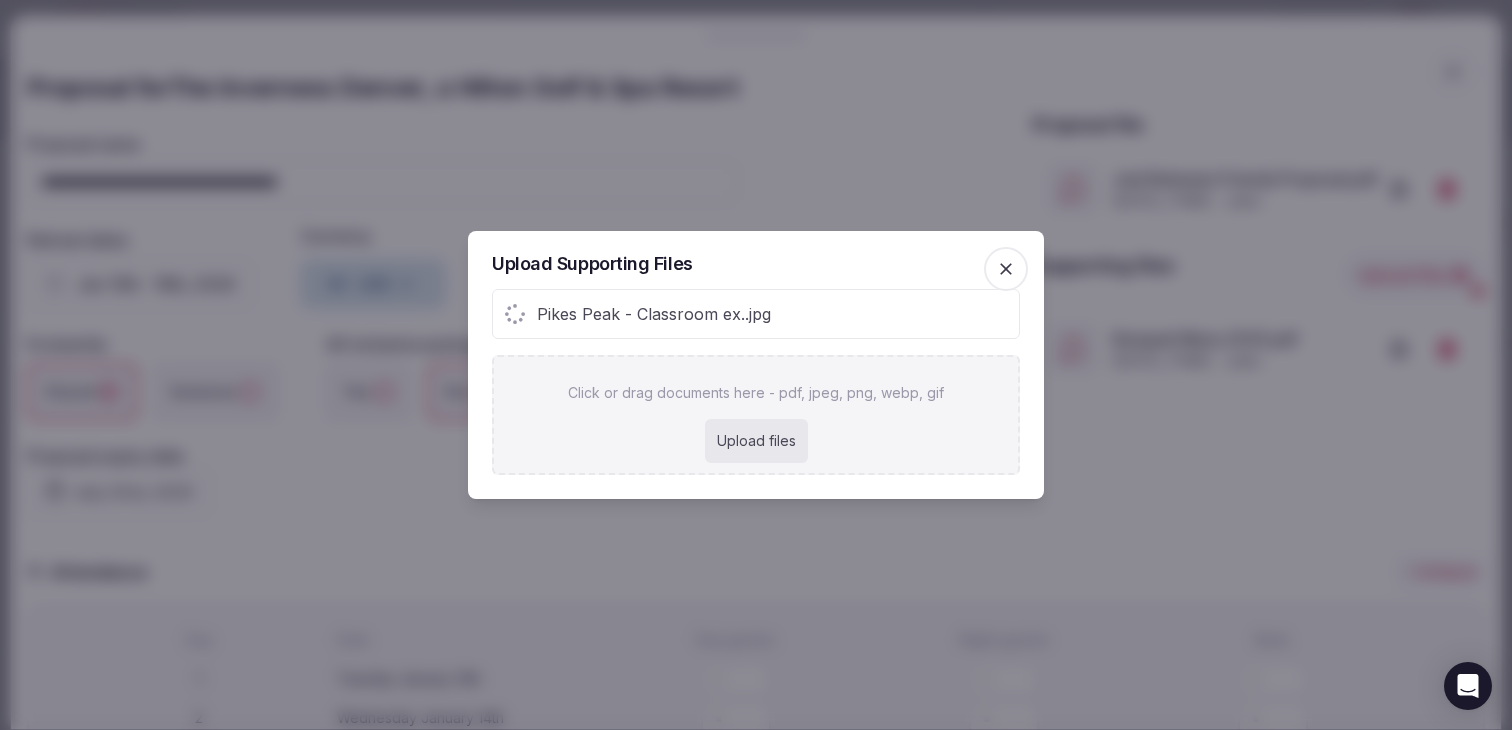 click on "Upload files" at bounding box center (756, 441) 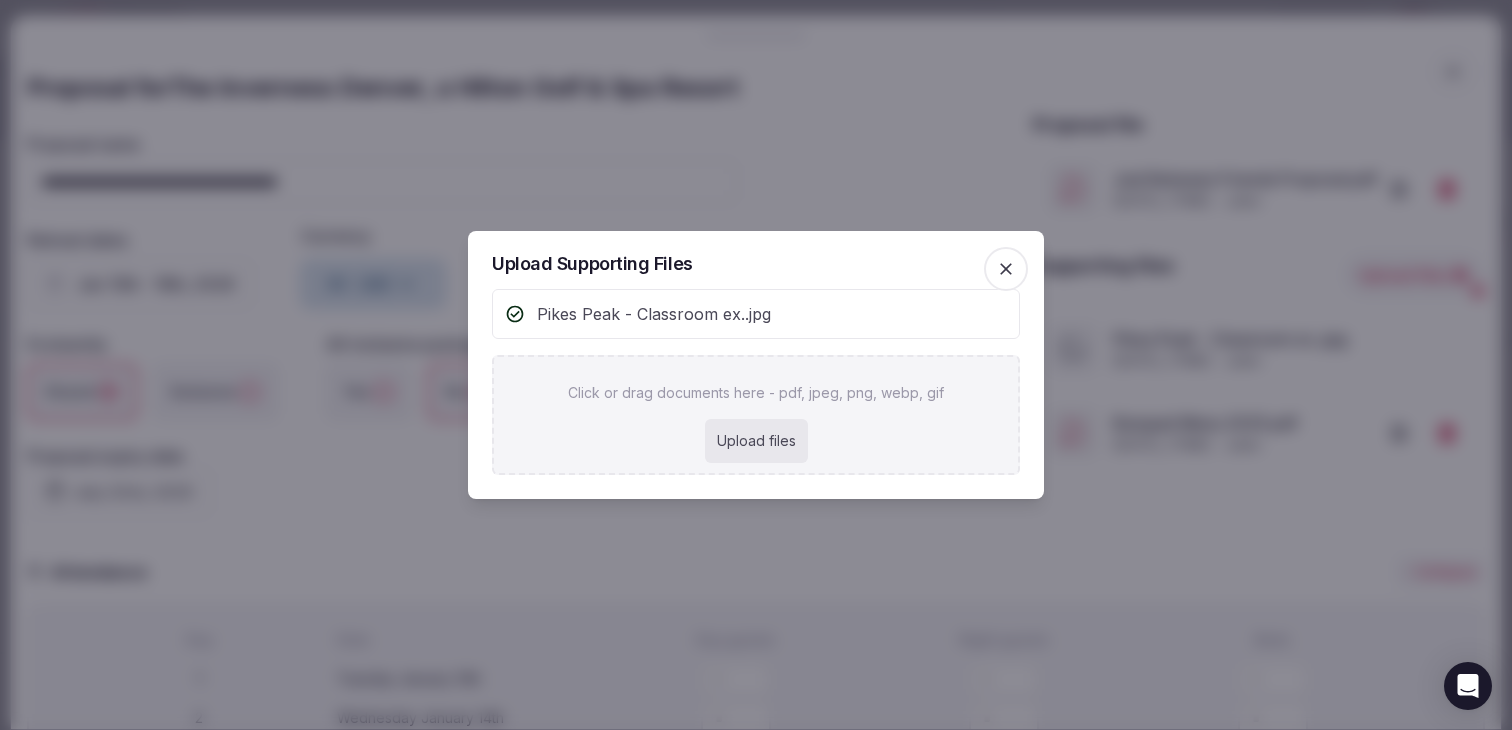 type on "**********" 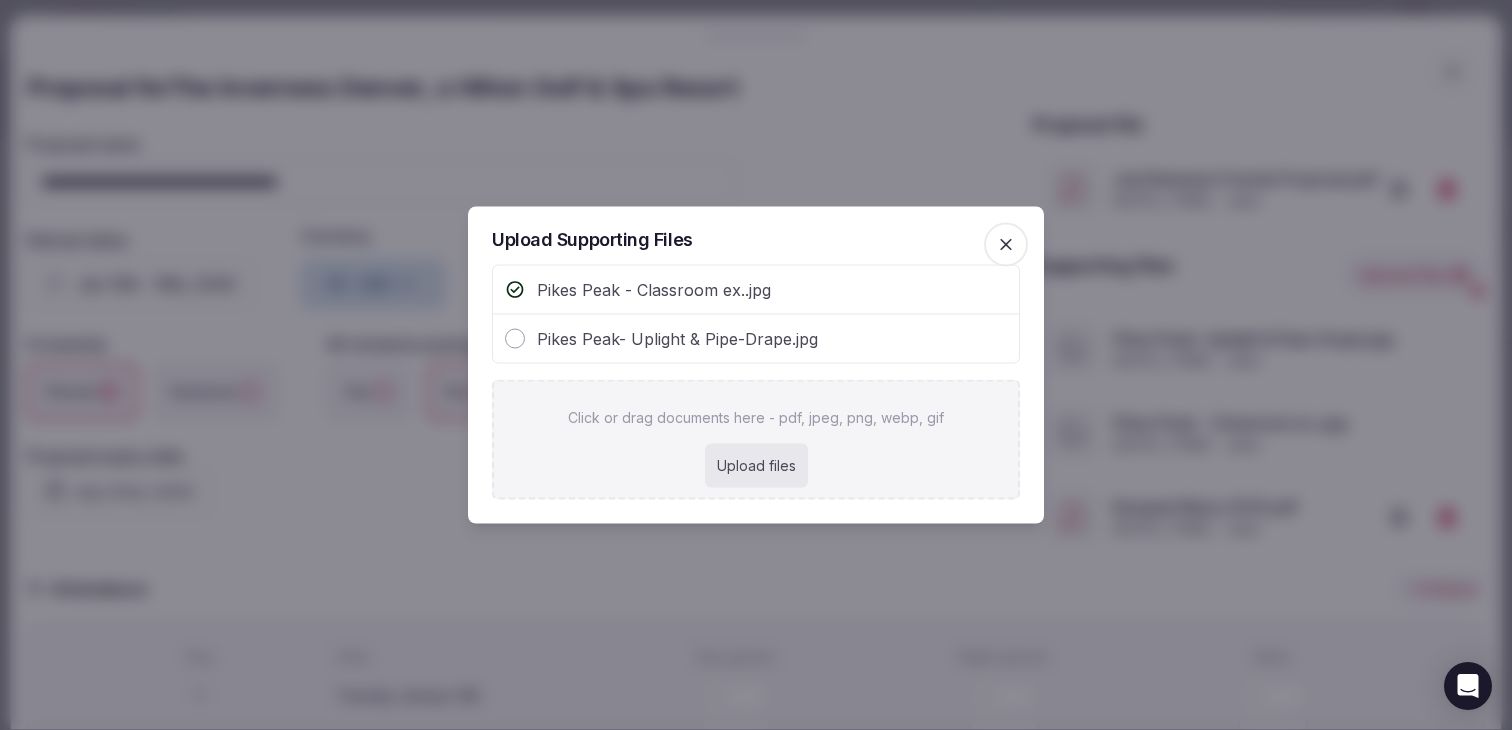 click 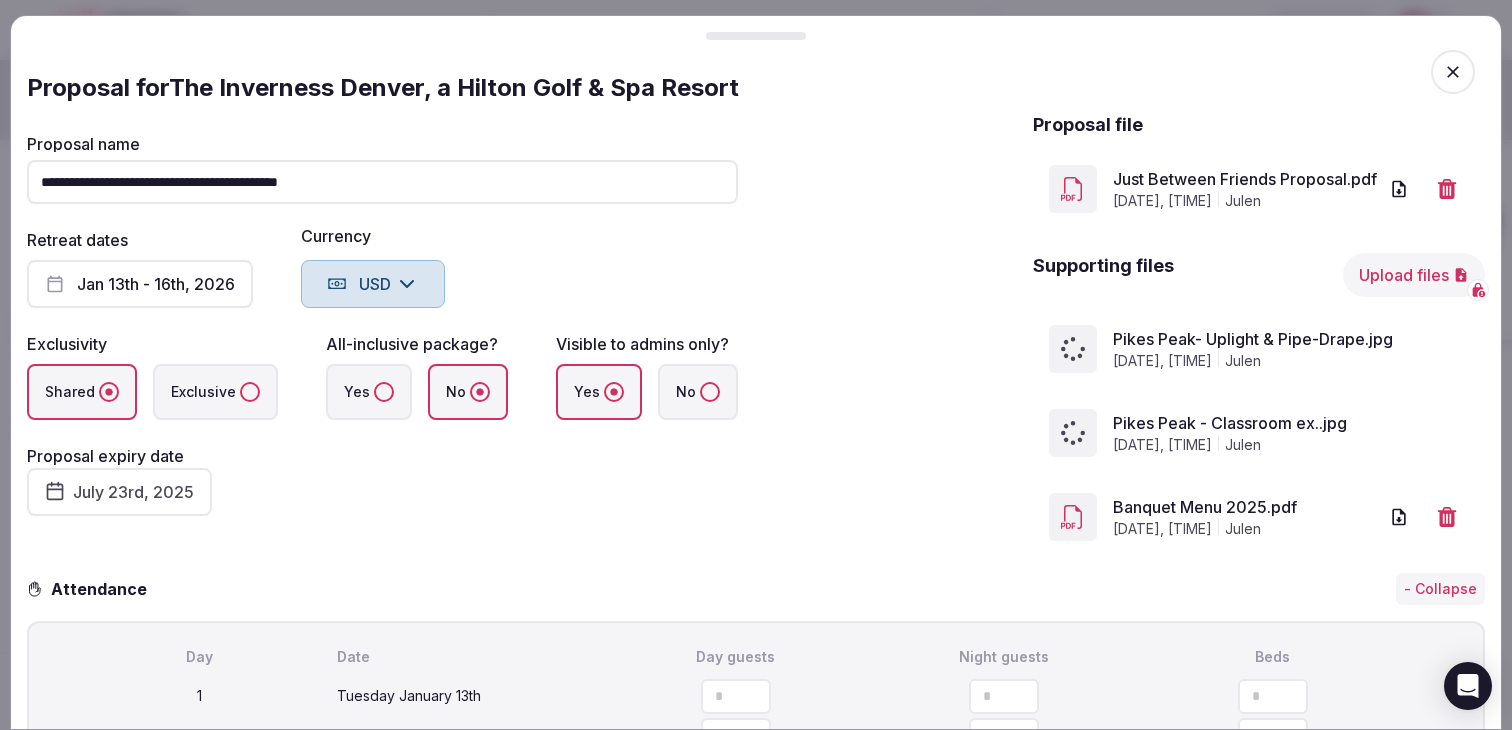 click on "Upload files" at bounding box center (1414, 275) 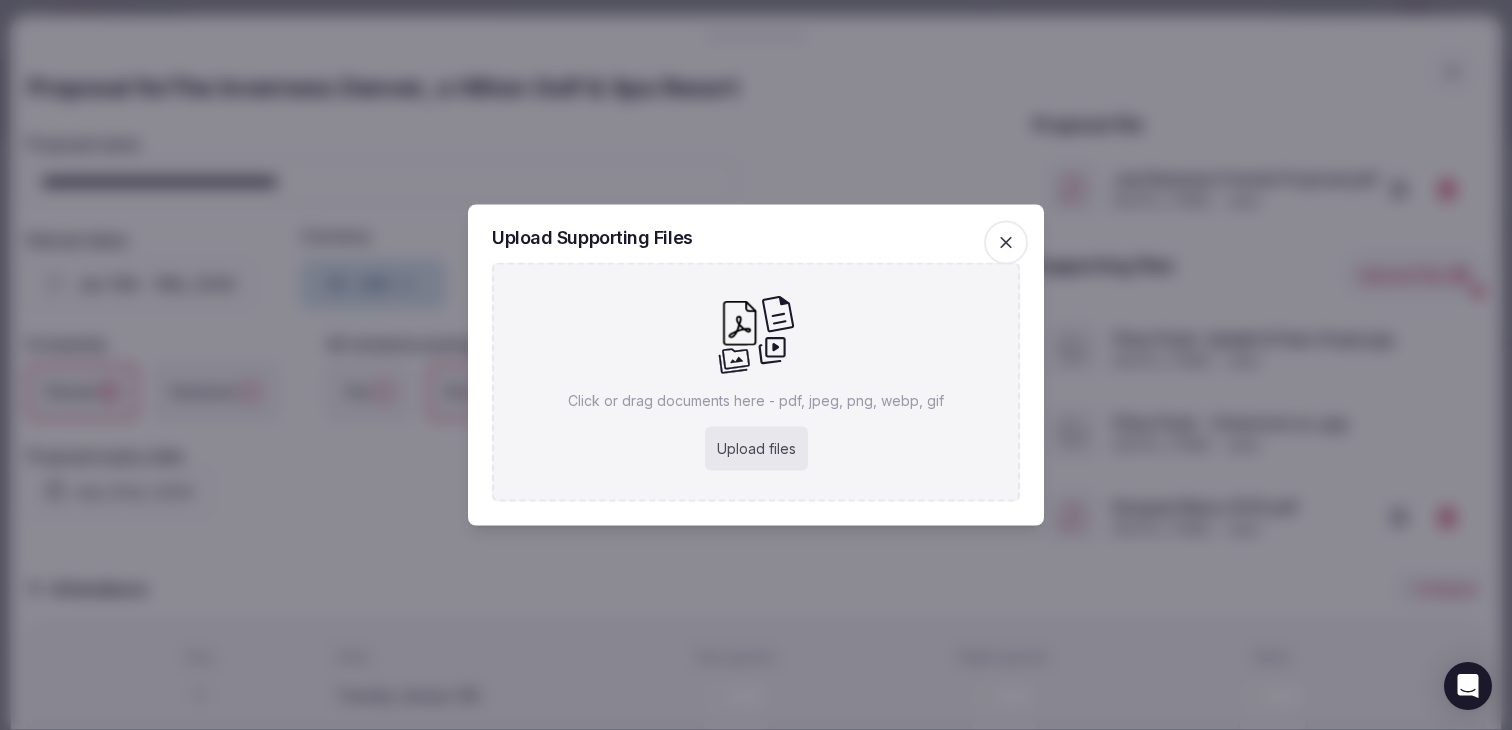 click on "Upload files" at bounding box center [756, 449] 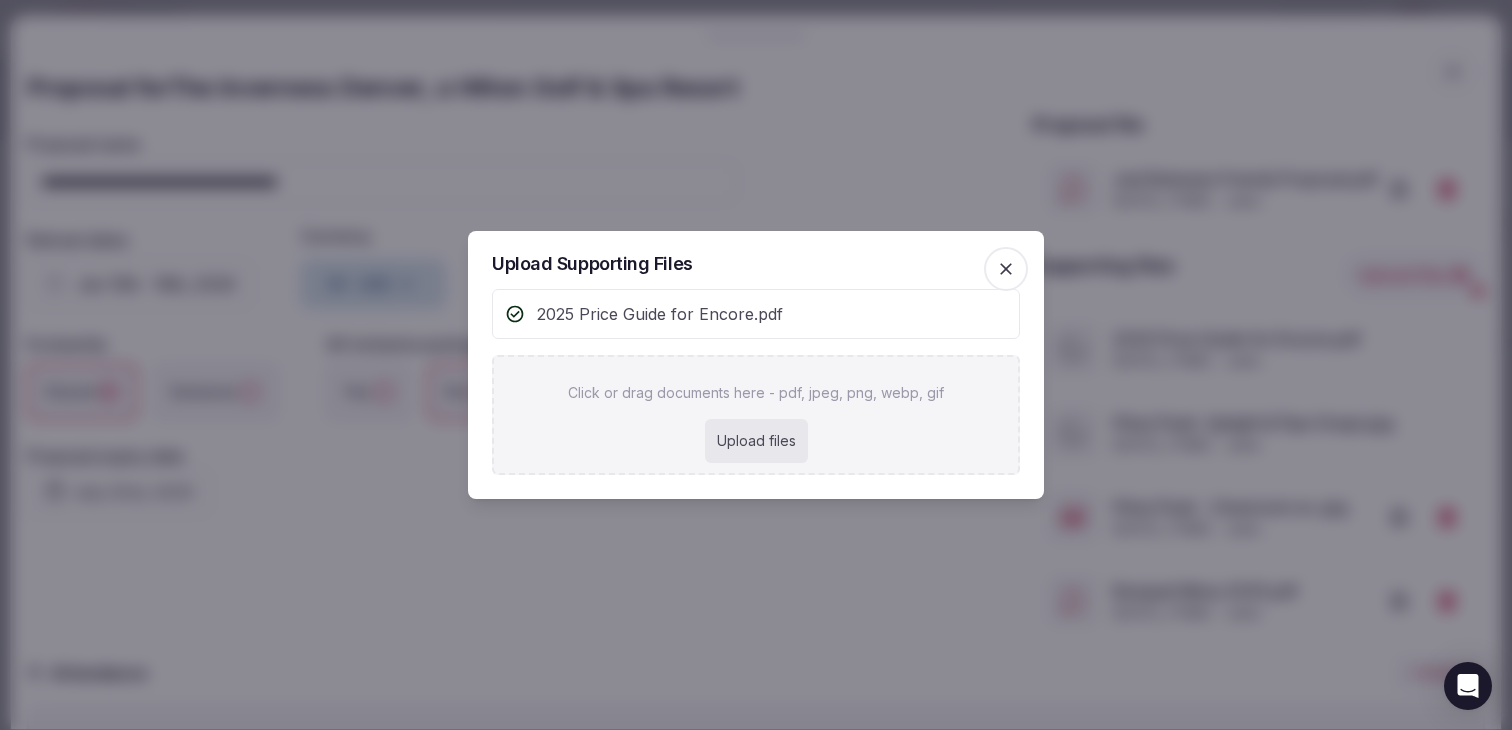 click 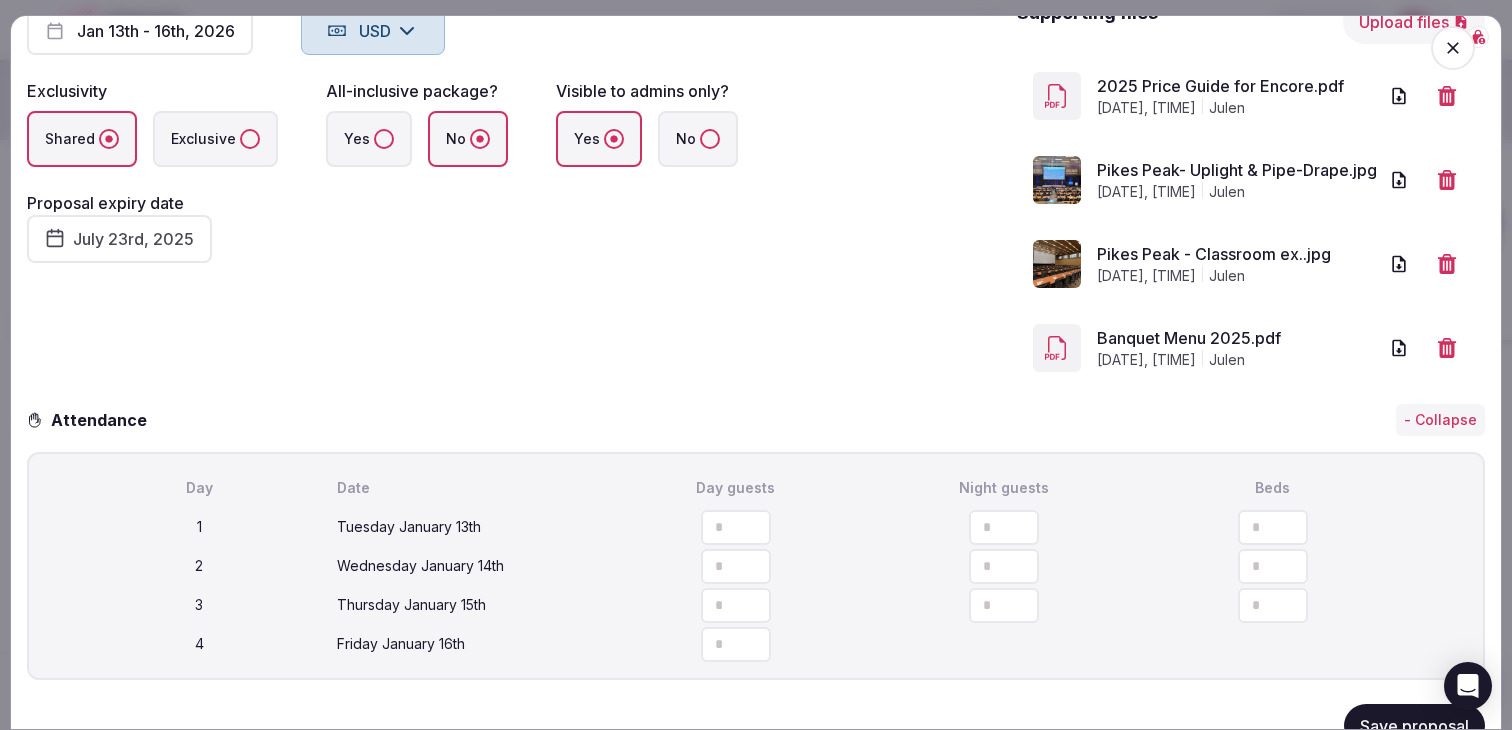 scroll, scrollTop: 338, scrollLeft: 0, axis: vertical 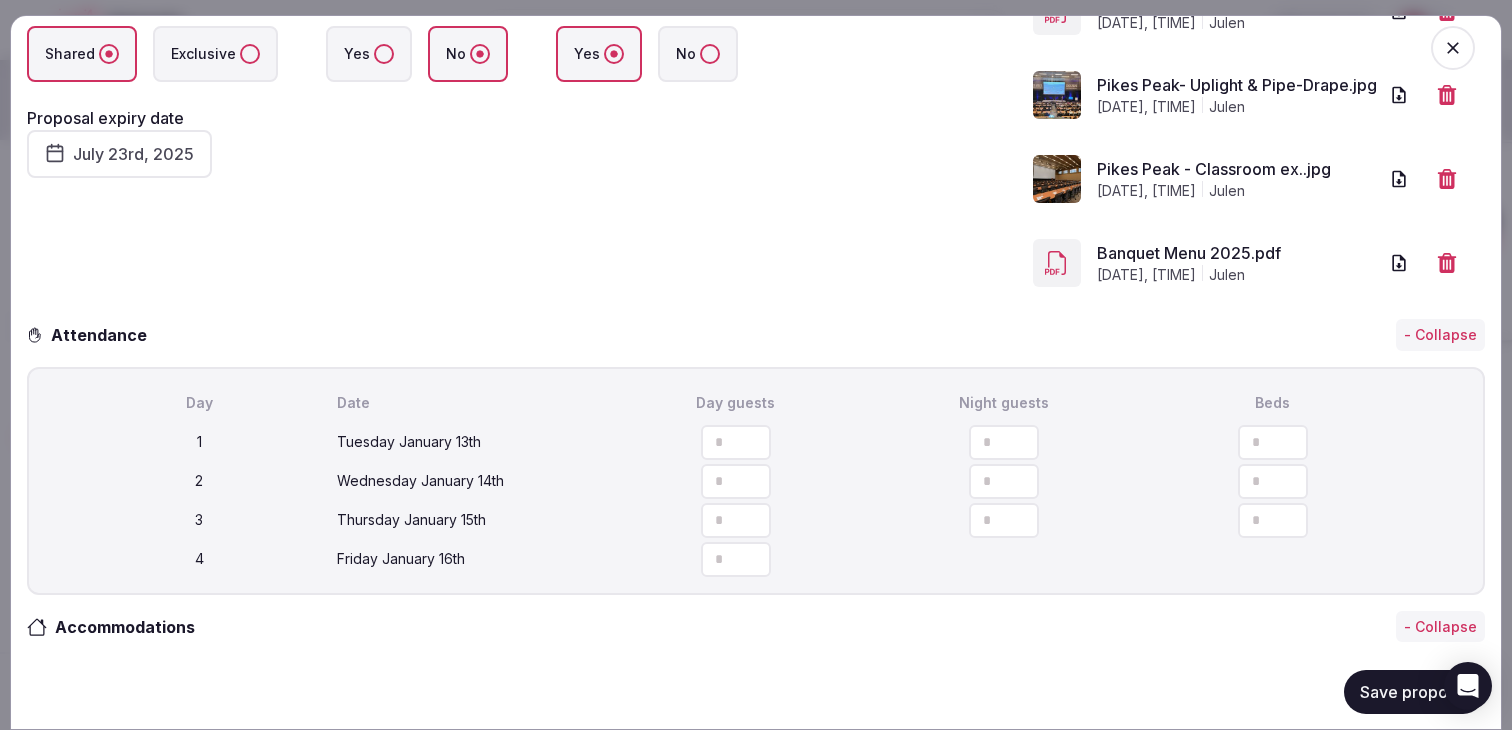 click on "Save proposal" at bounding box center [1414, 691] 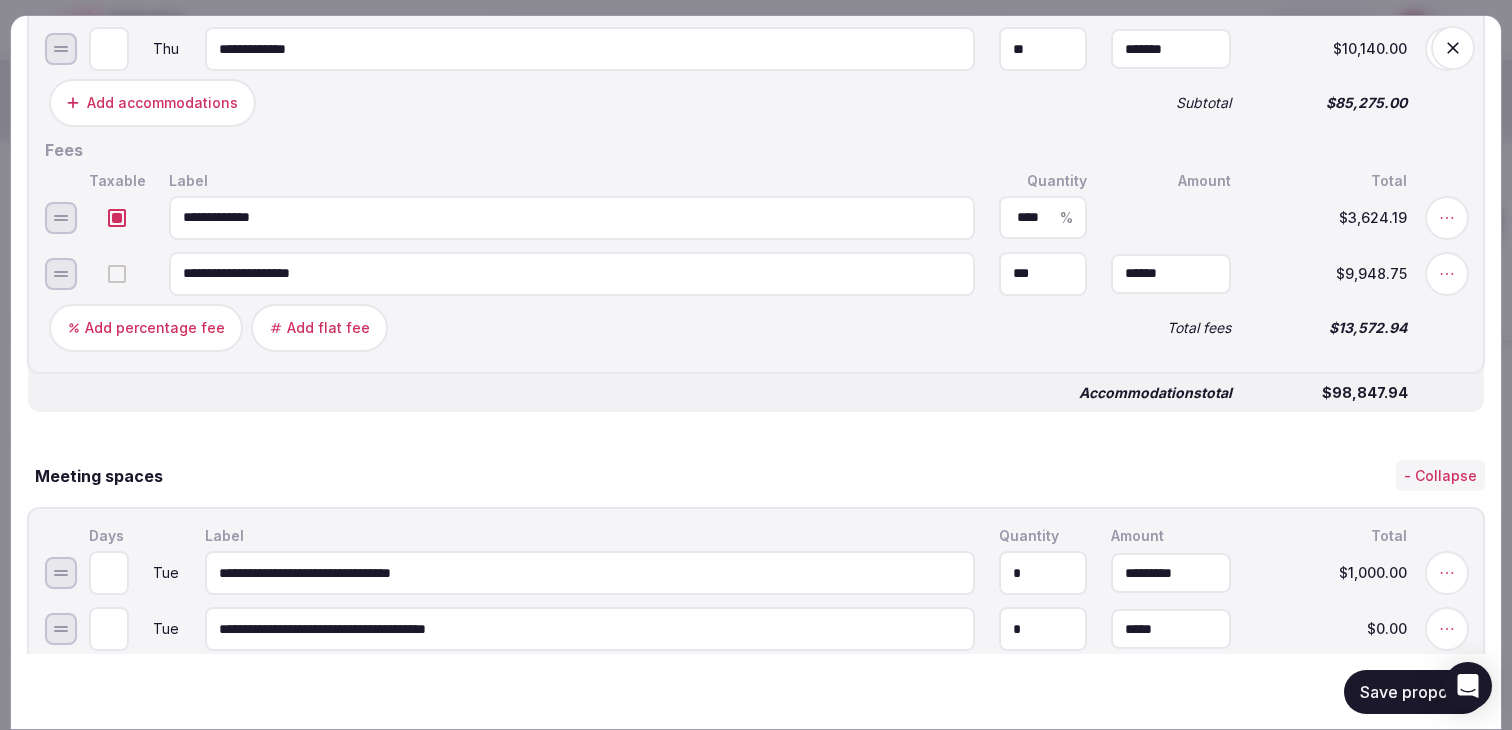 scroll, scrollTop: 1294, scrollLeft: 0, axis: vertical 